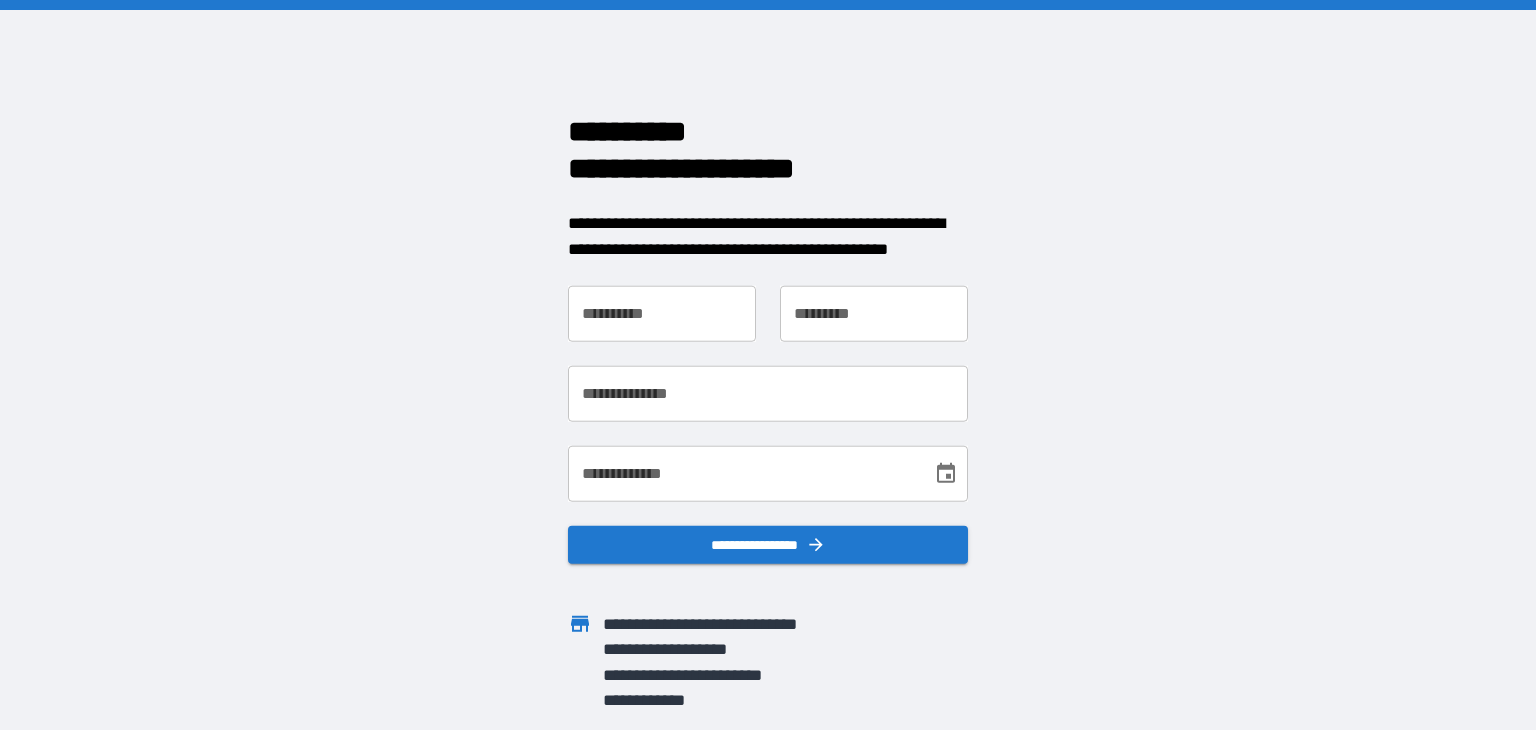 scroll, scrollTop: 0, scrollLeft: 0, axis: both 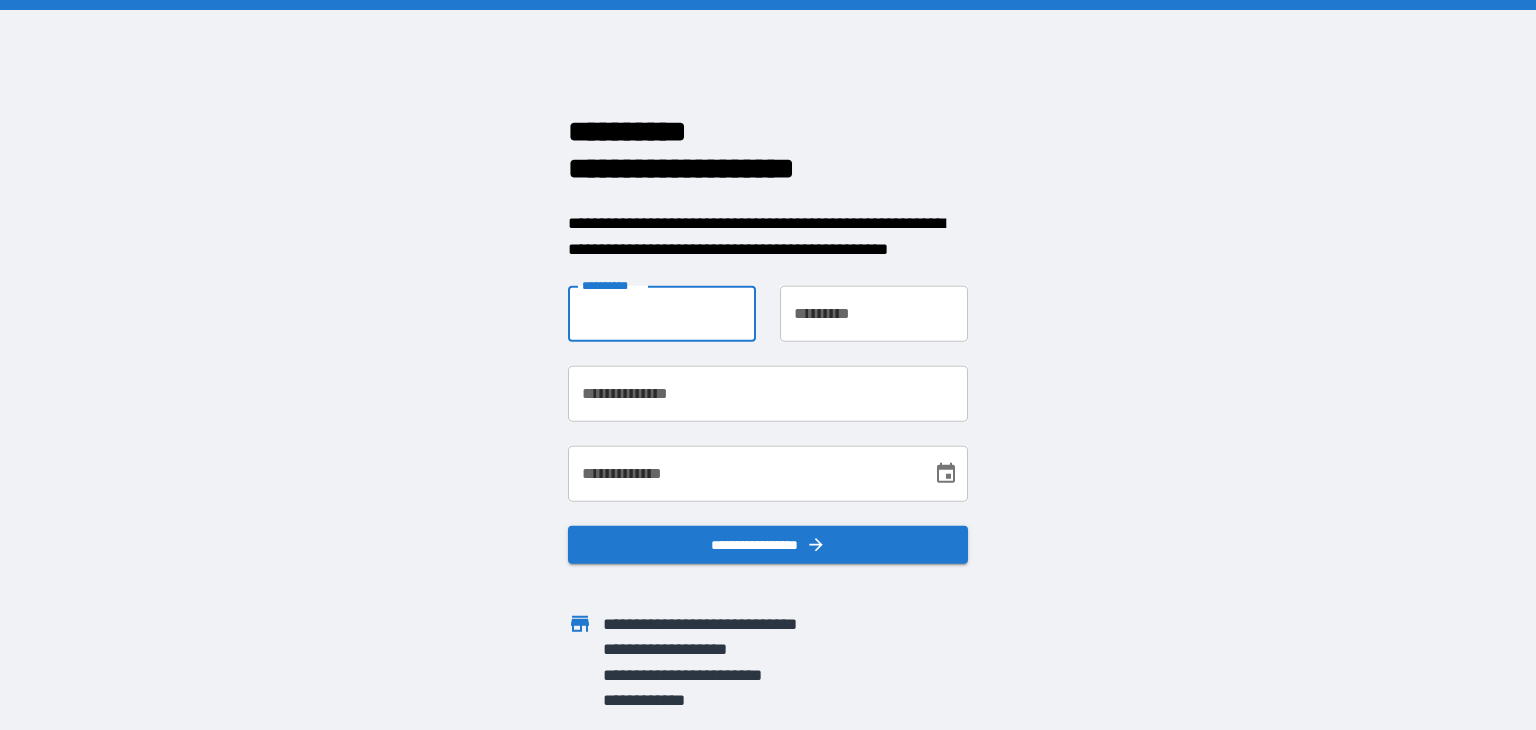 type on "**********" 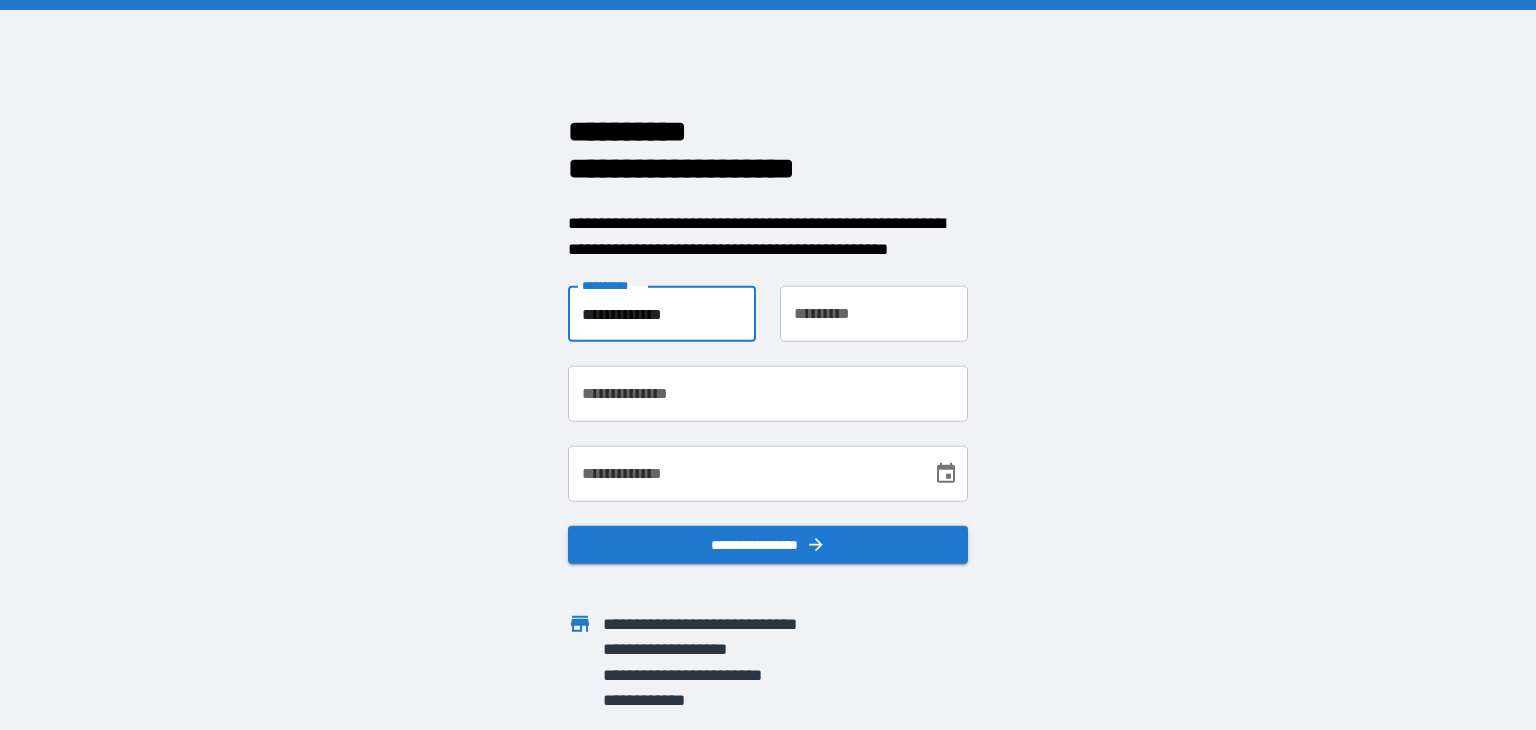 type on "**********" 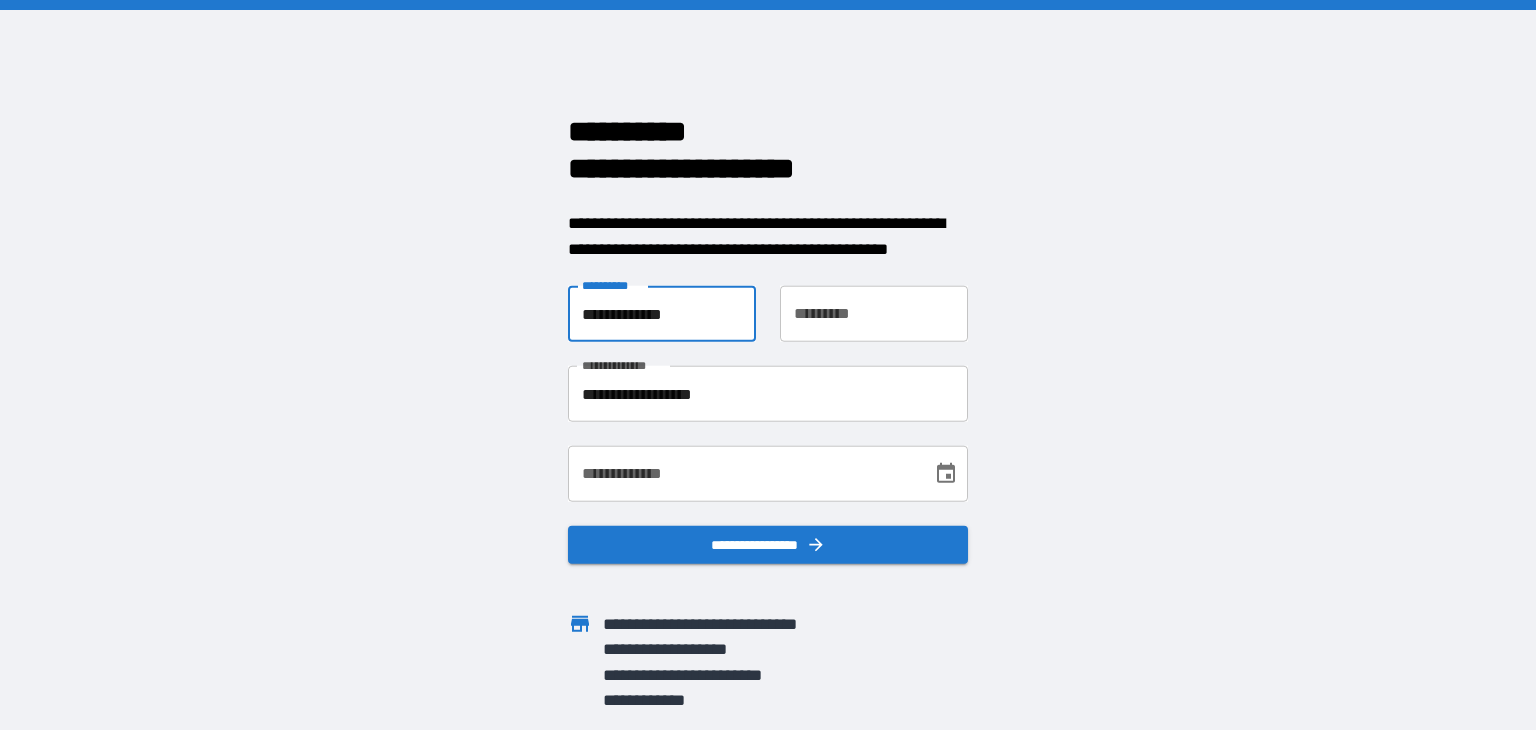 click on "**********" at bounding box center [874, 314] 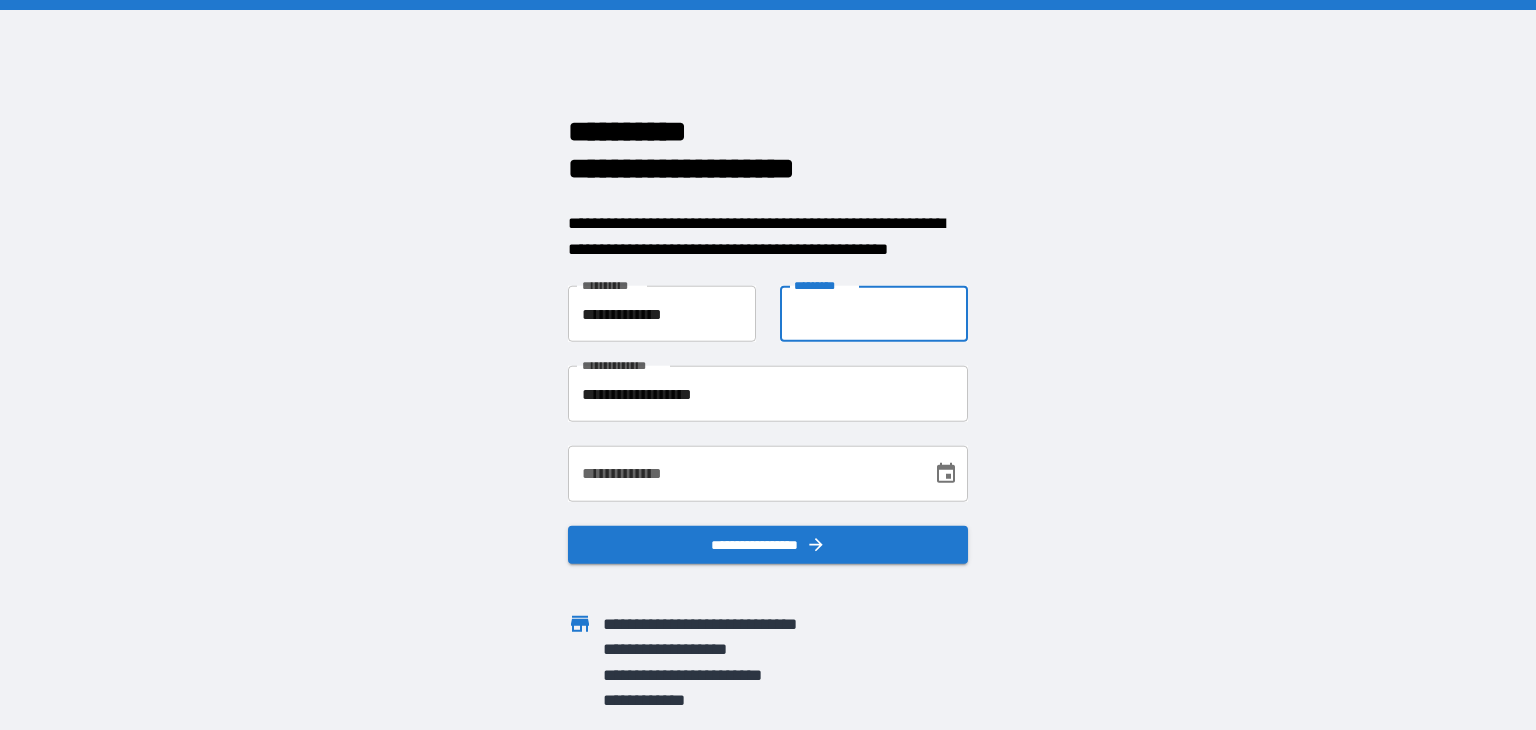 type on "******" 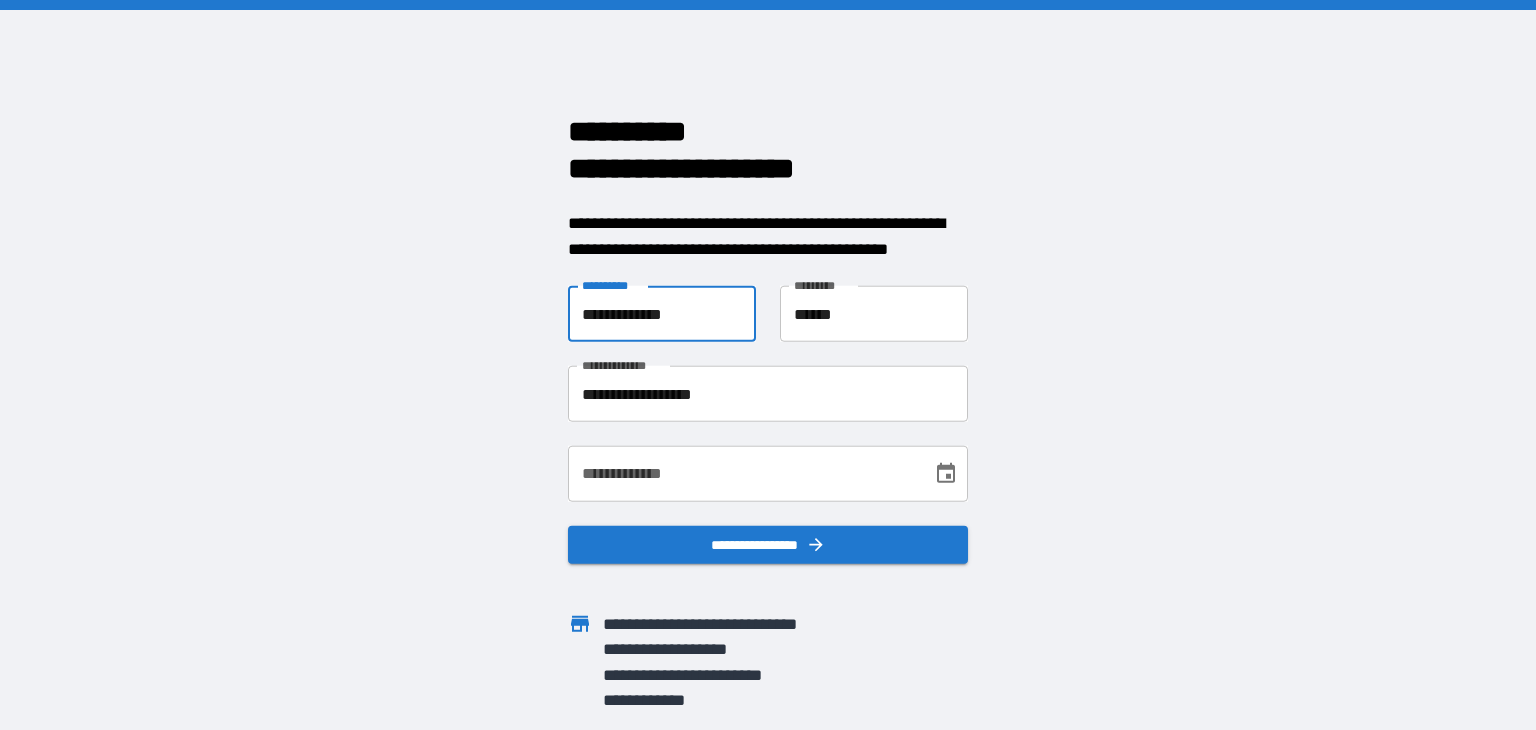 drag, startPoint x: 628, startPoint y: 305, endPoint x: 904, endPoint y: 357, distance: 280.85583 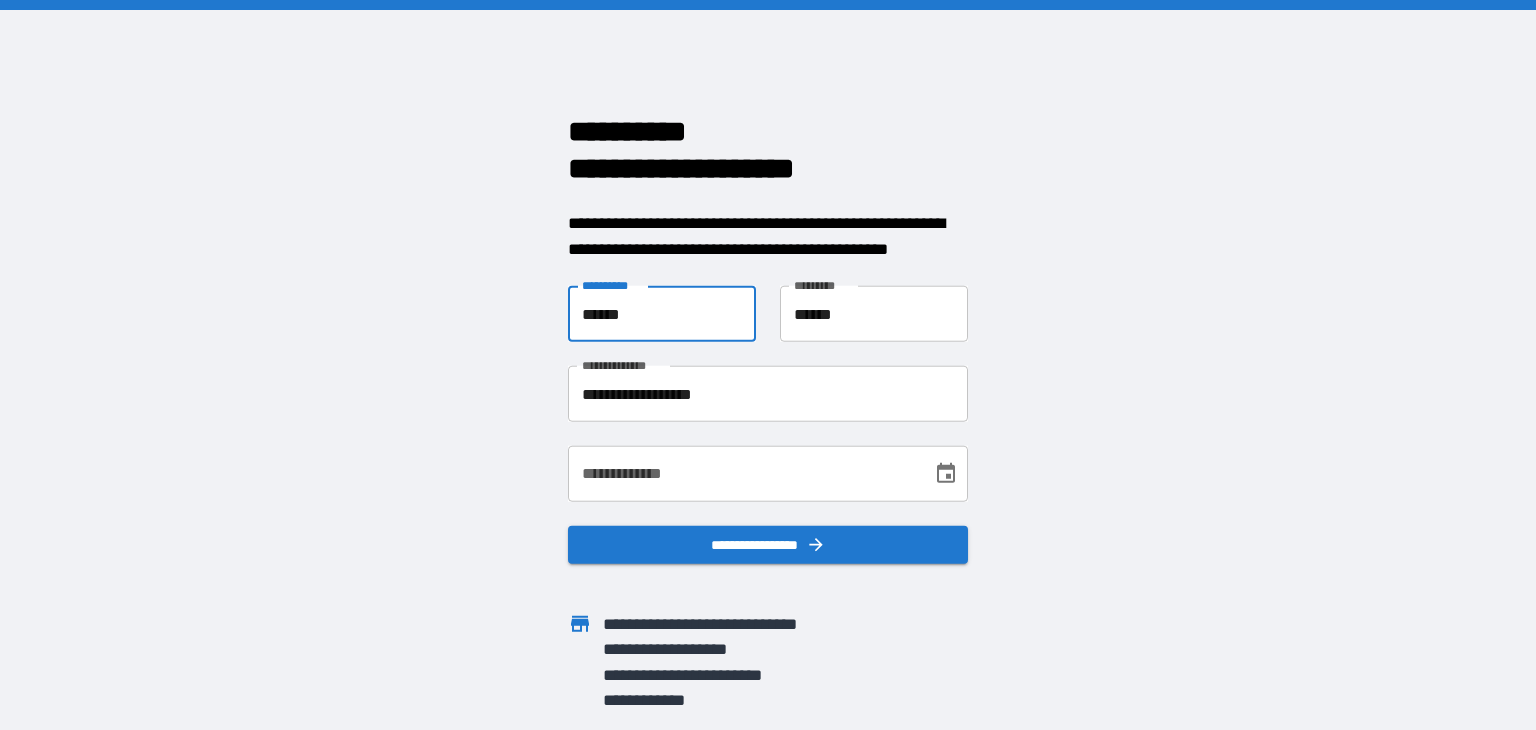 type on "******" 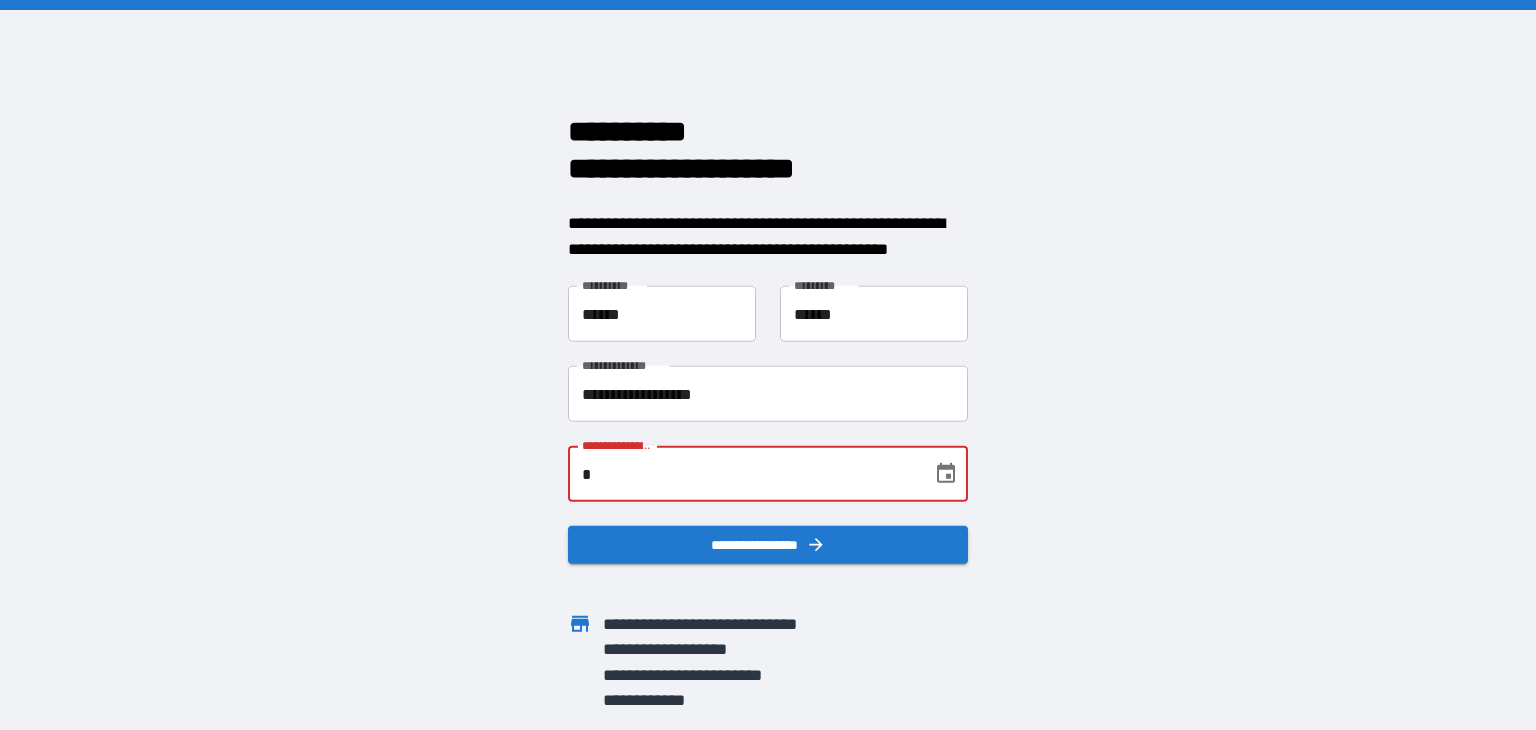 scroll, scrollTop: 0, scrollLeft: 0, axis: both 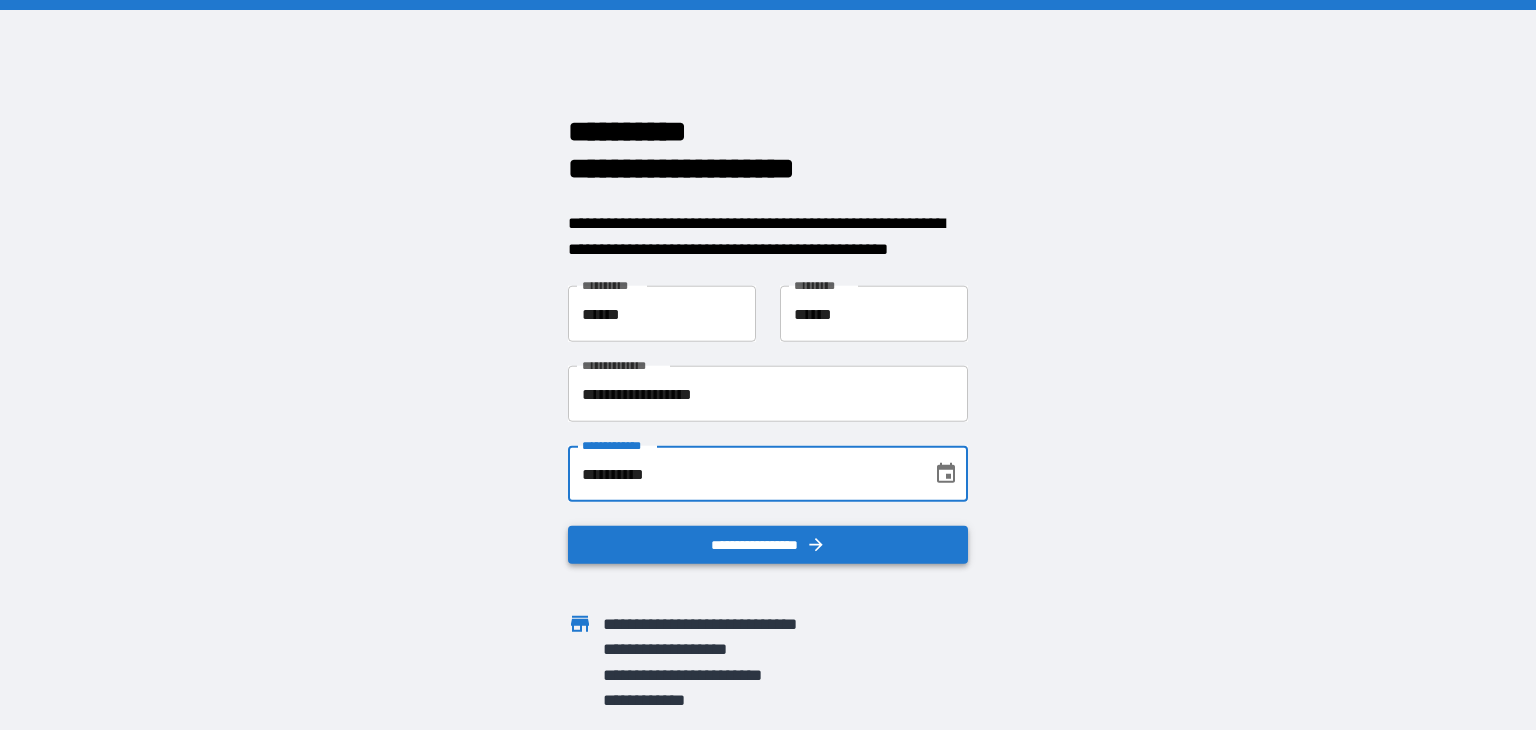 type on "**********" 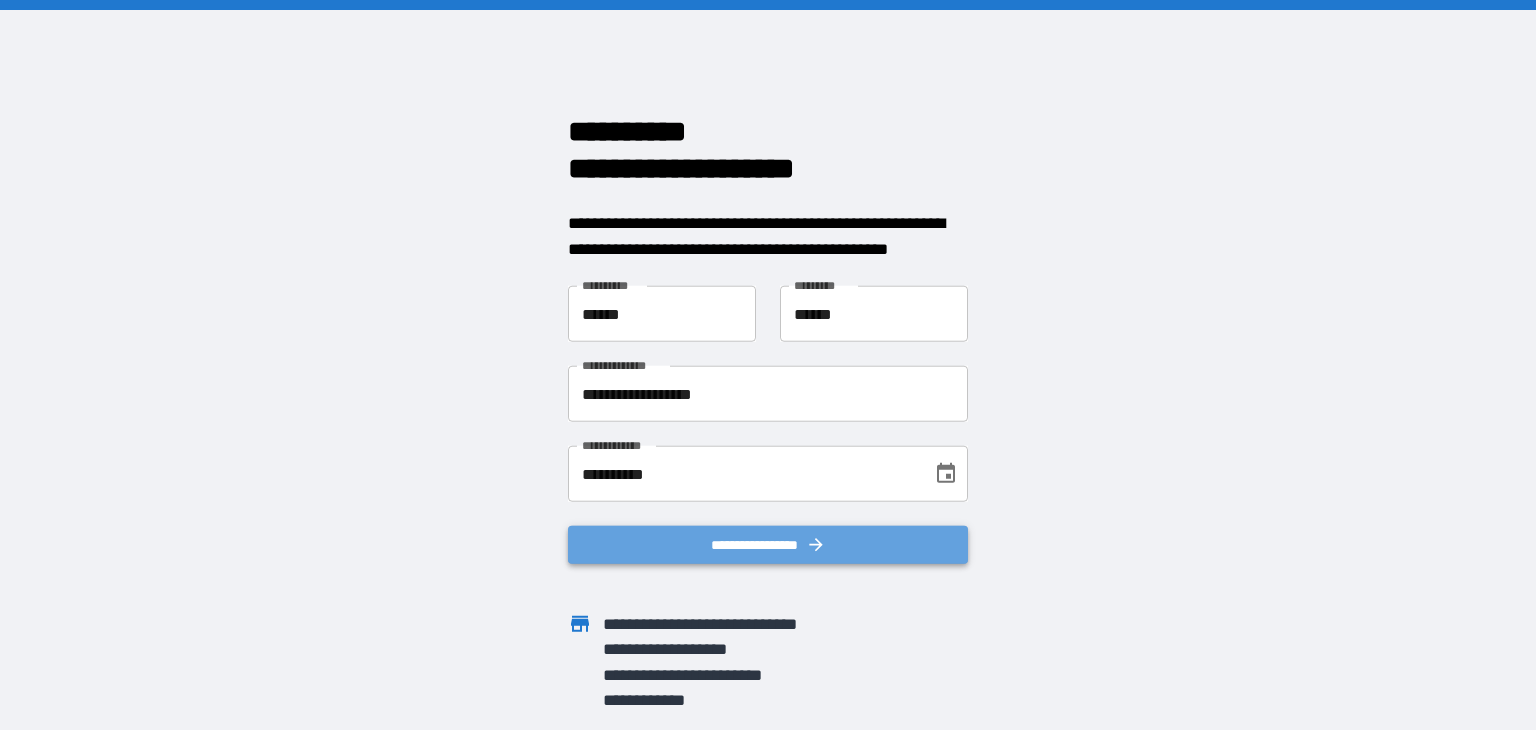 click on "**********" at bounding box center (768, 545) 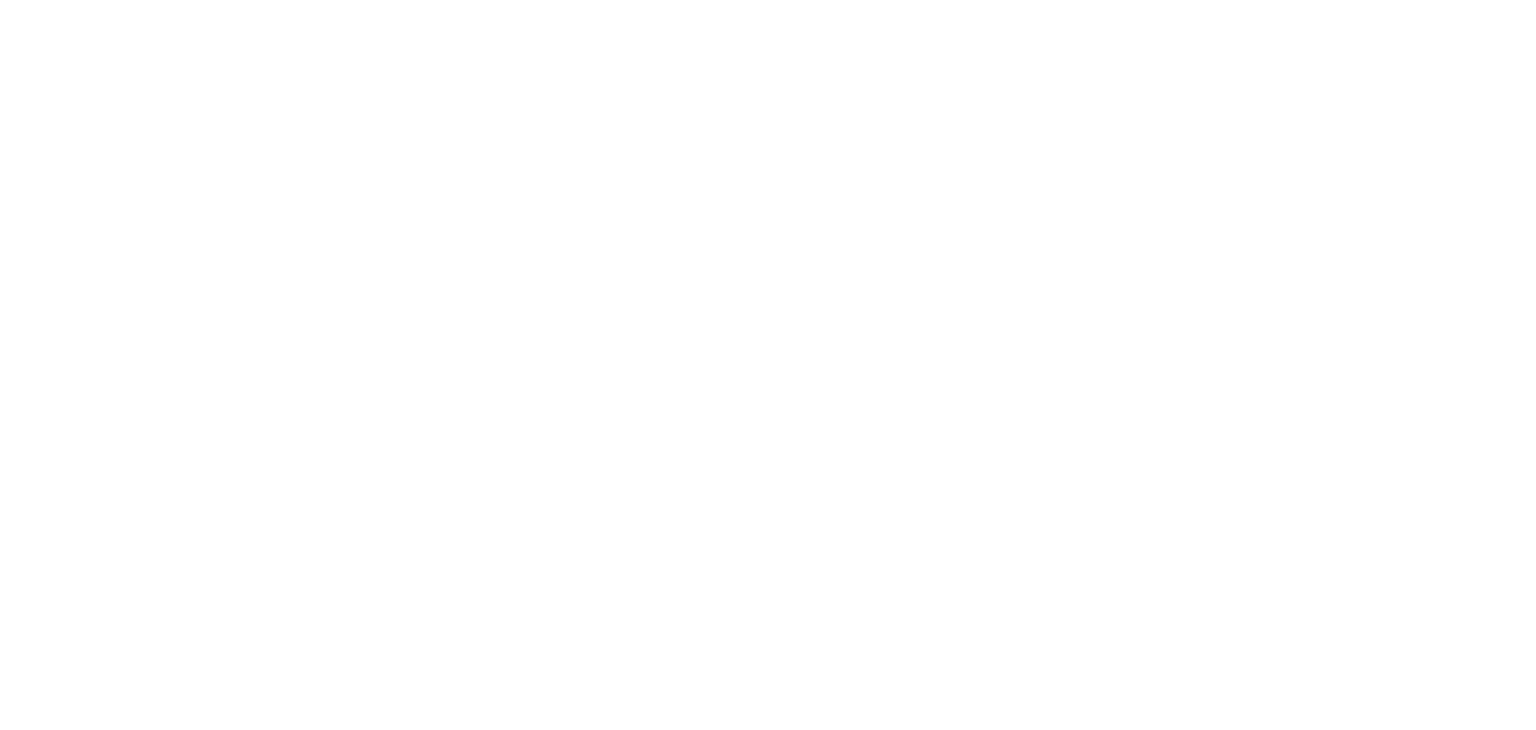scroll, scrollTop: 0, scrollLeft: 0, axis: both 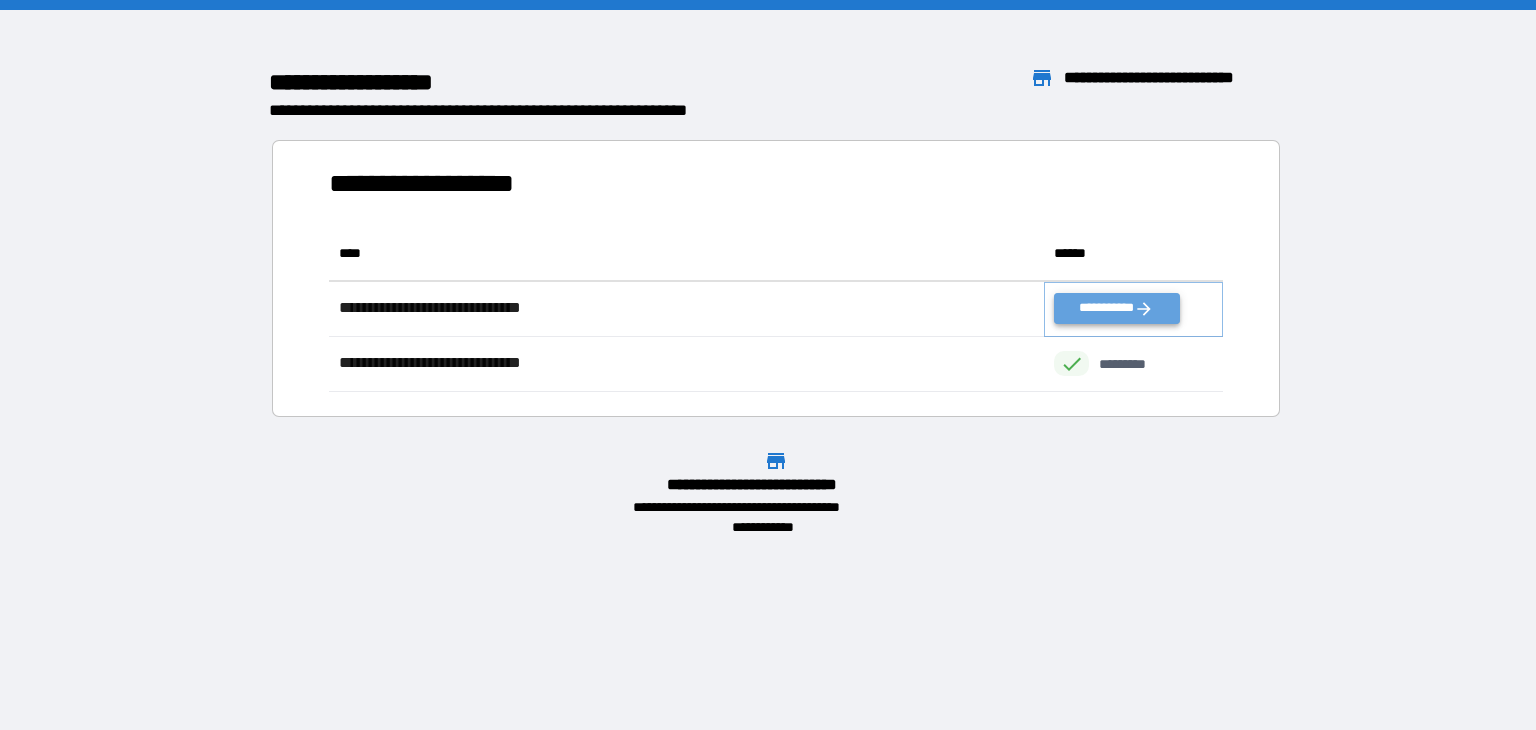 click on "**********" at bounding box center [1116, 308] 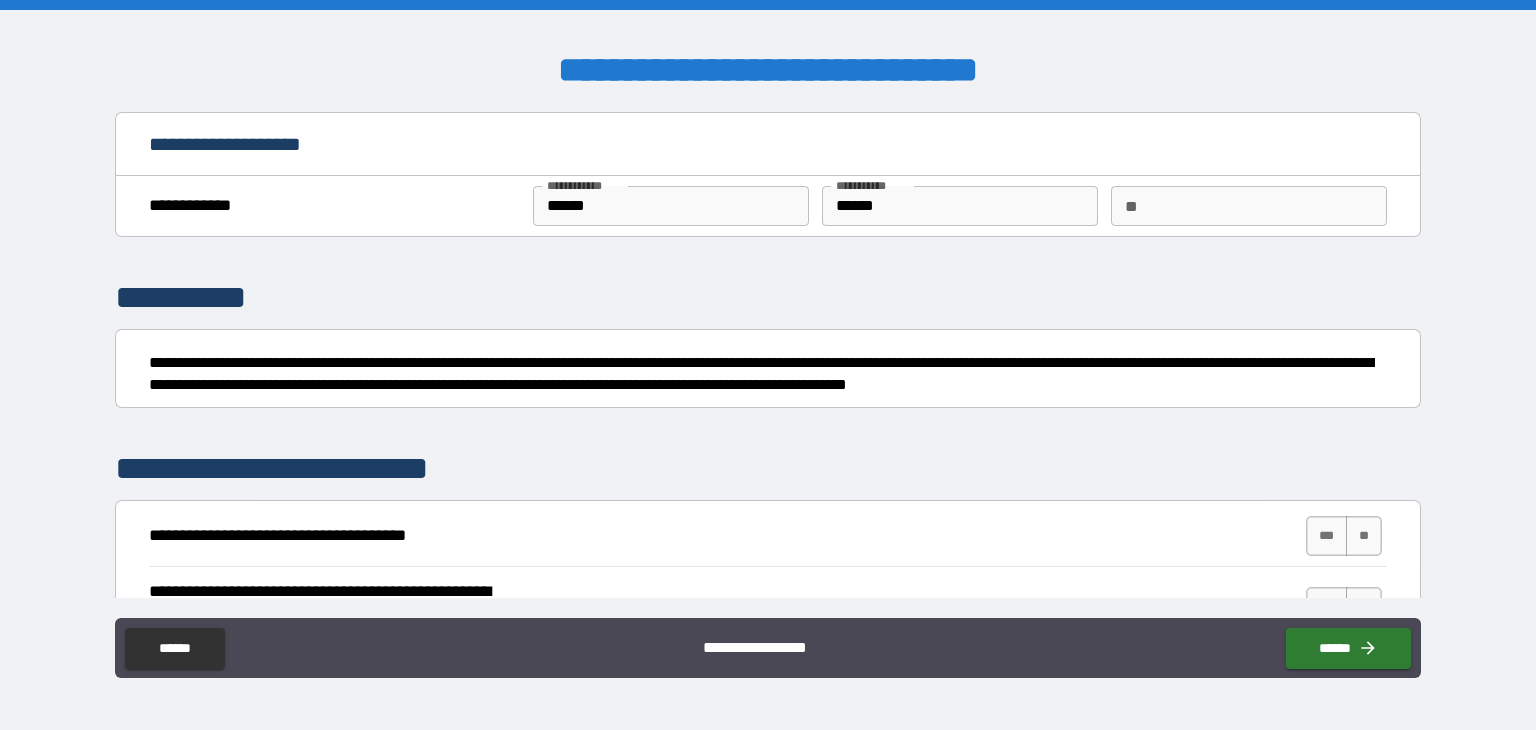 scroll, scrollTop: 200, scrollLeft: 0, axis: vertical 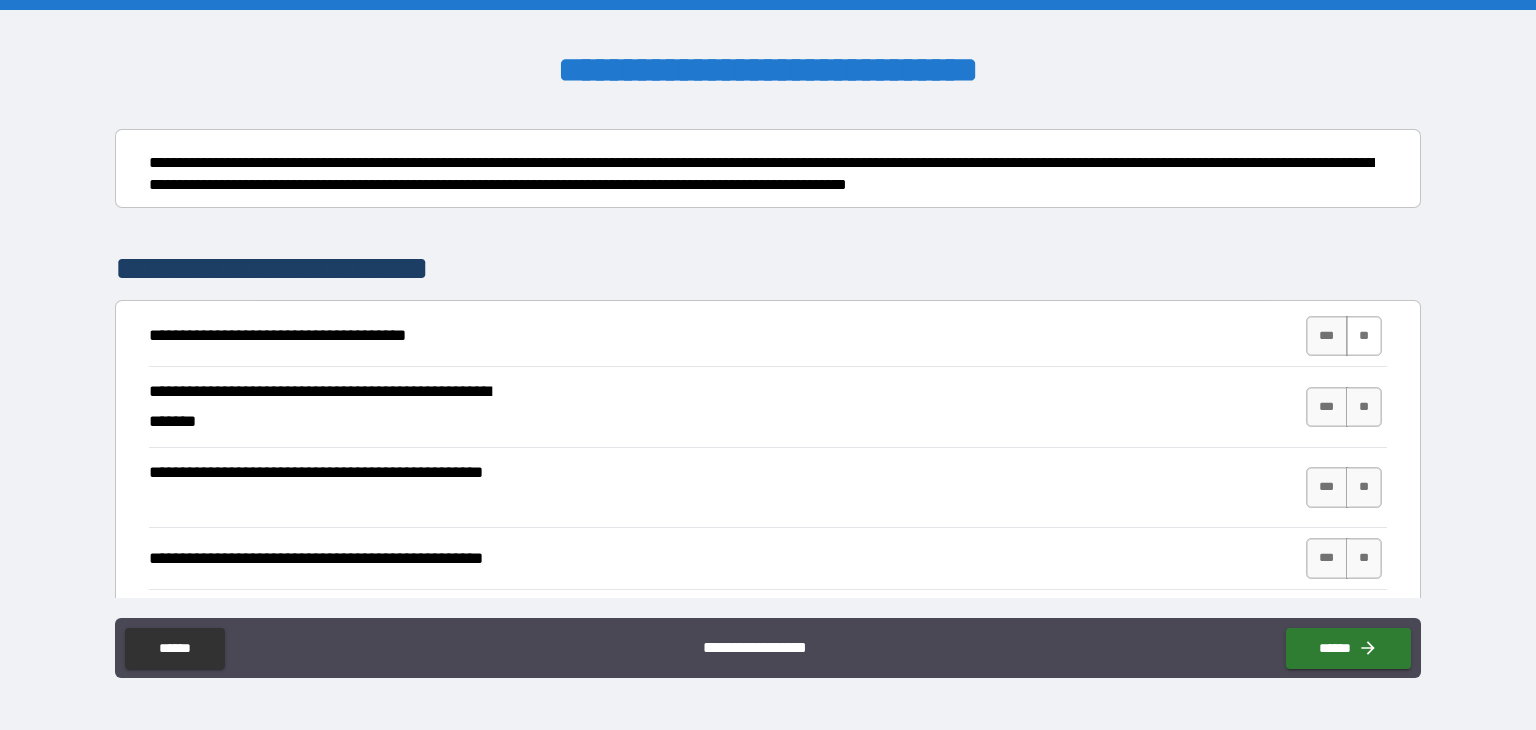 click on "**" at bounding box center (1364, 336) 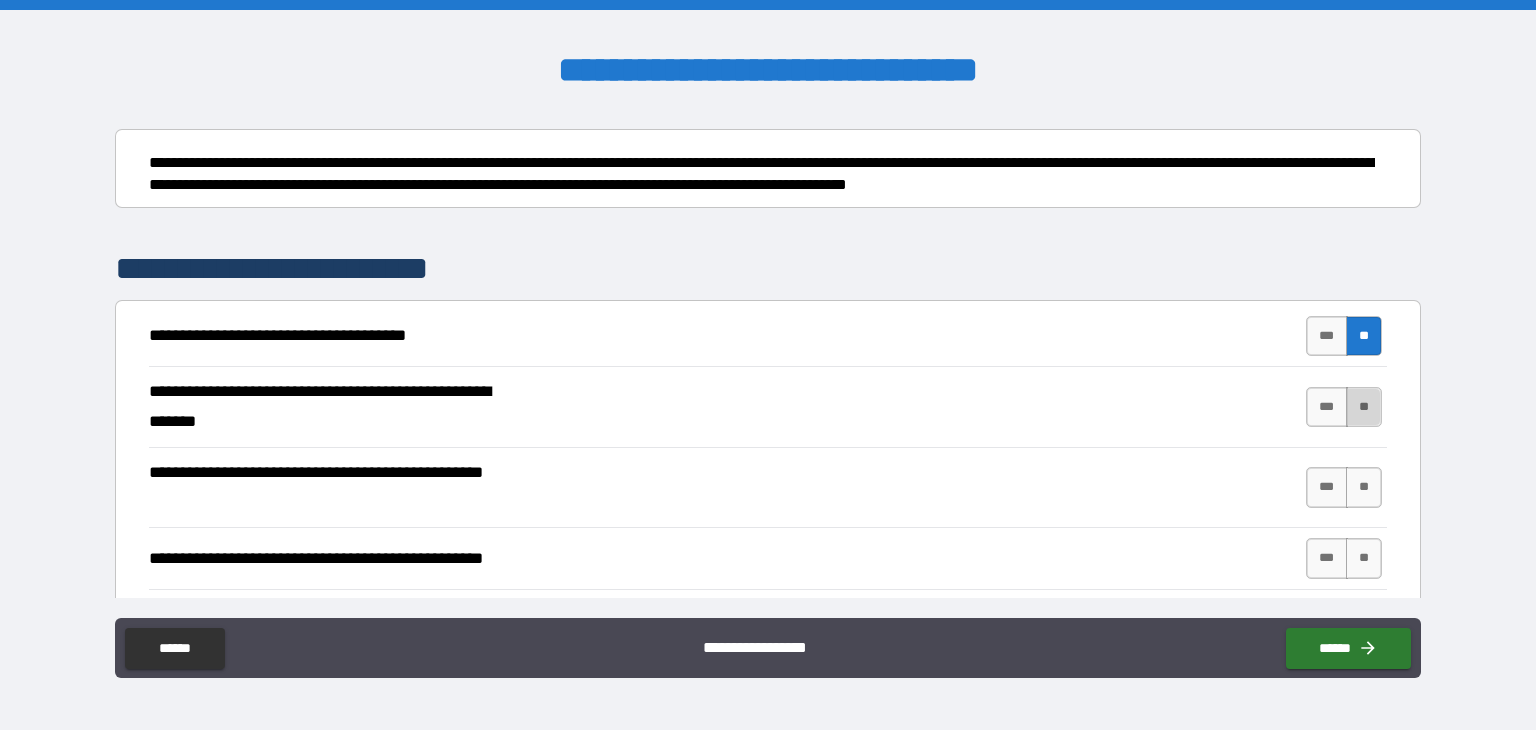 click on "**" at bounding box center [1364, 407] 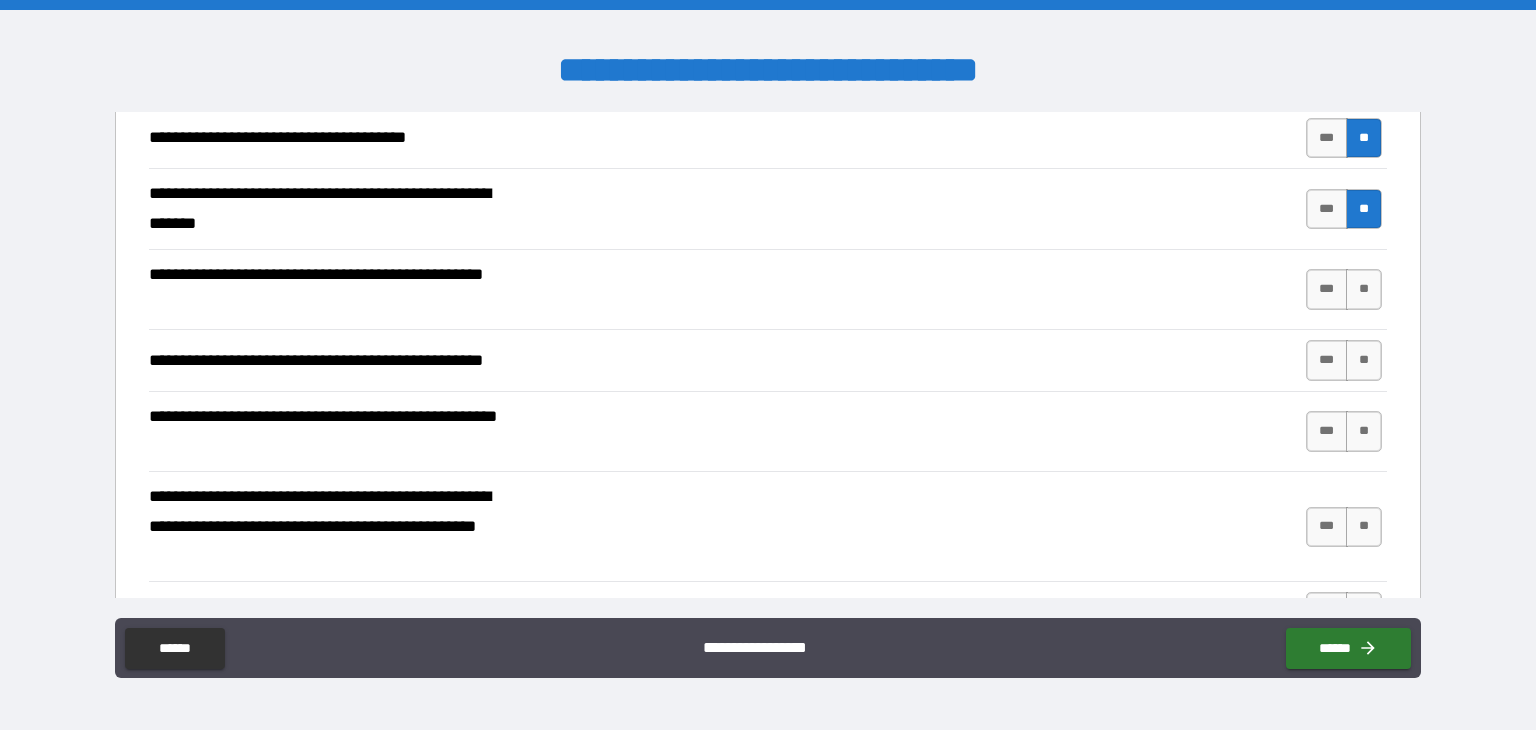 scroll, scrollTop: 400, scrollLeft: 0, axis: vertical 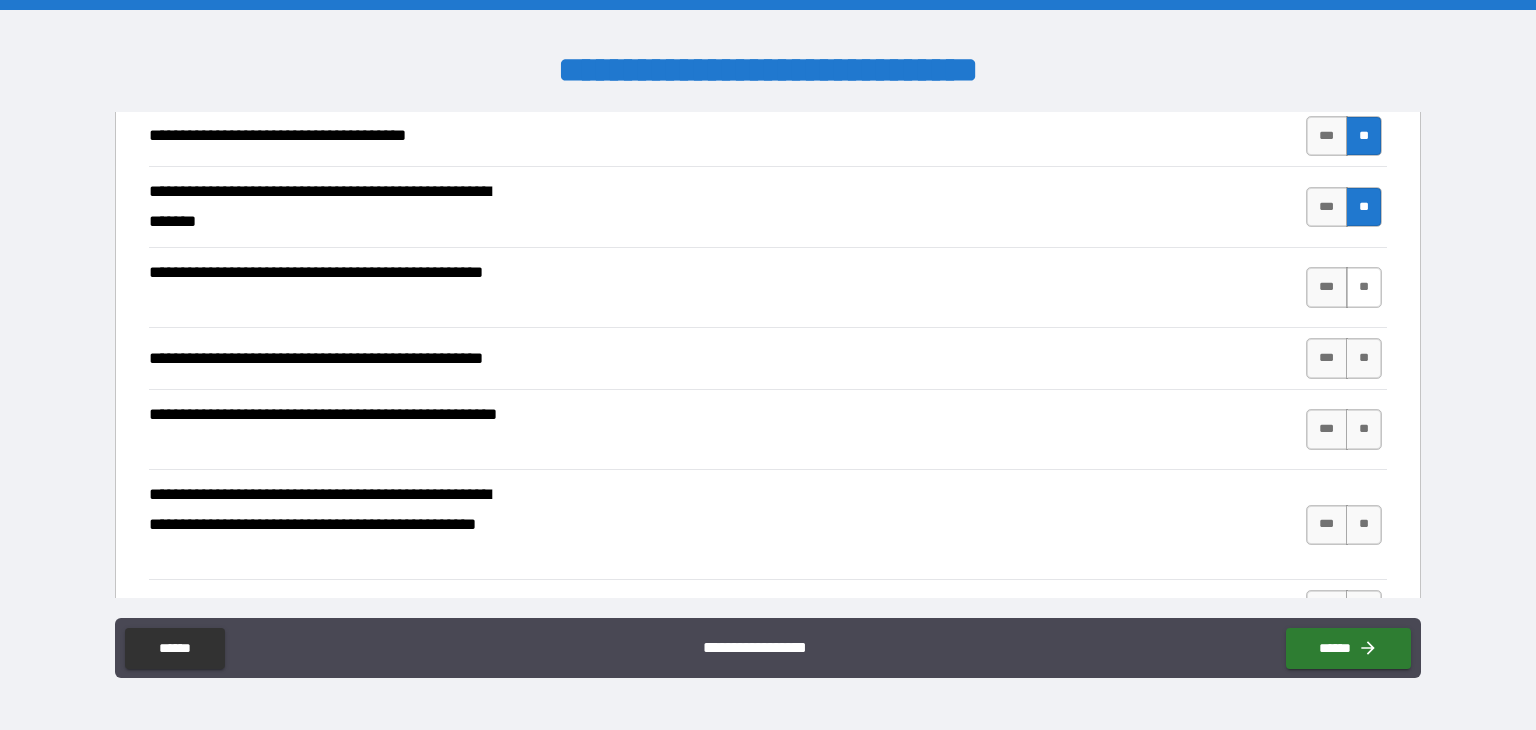 click on "**" at bounding box center (1364, 287) 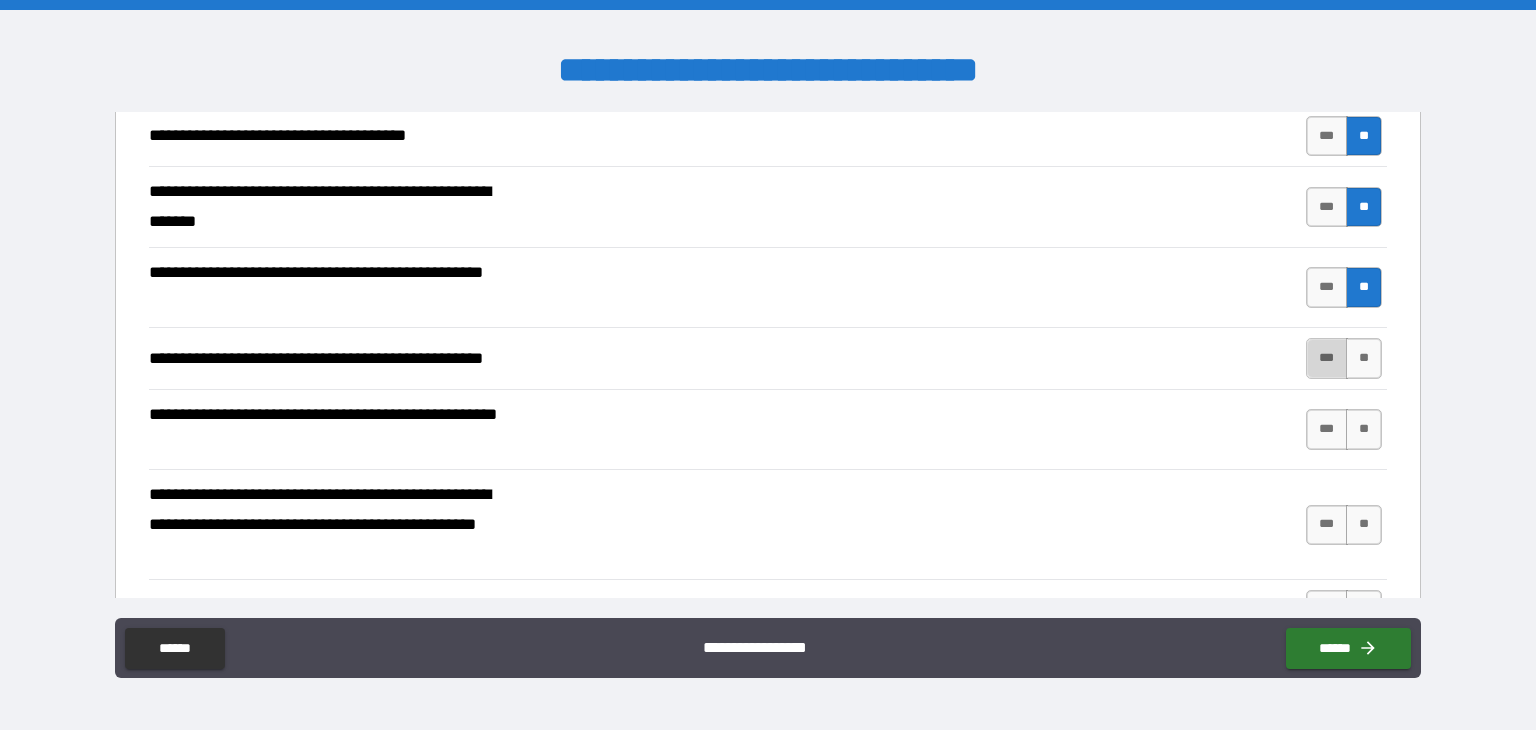 click on "***" at bounding box center (1327, 358) 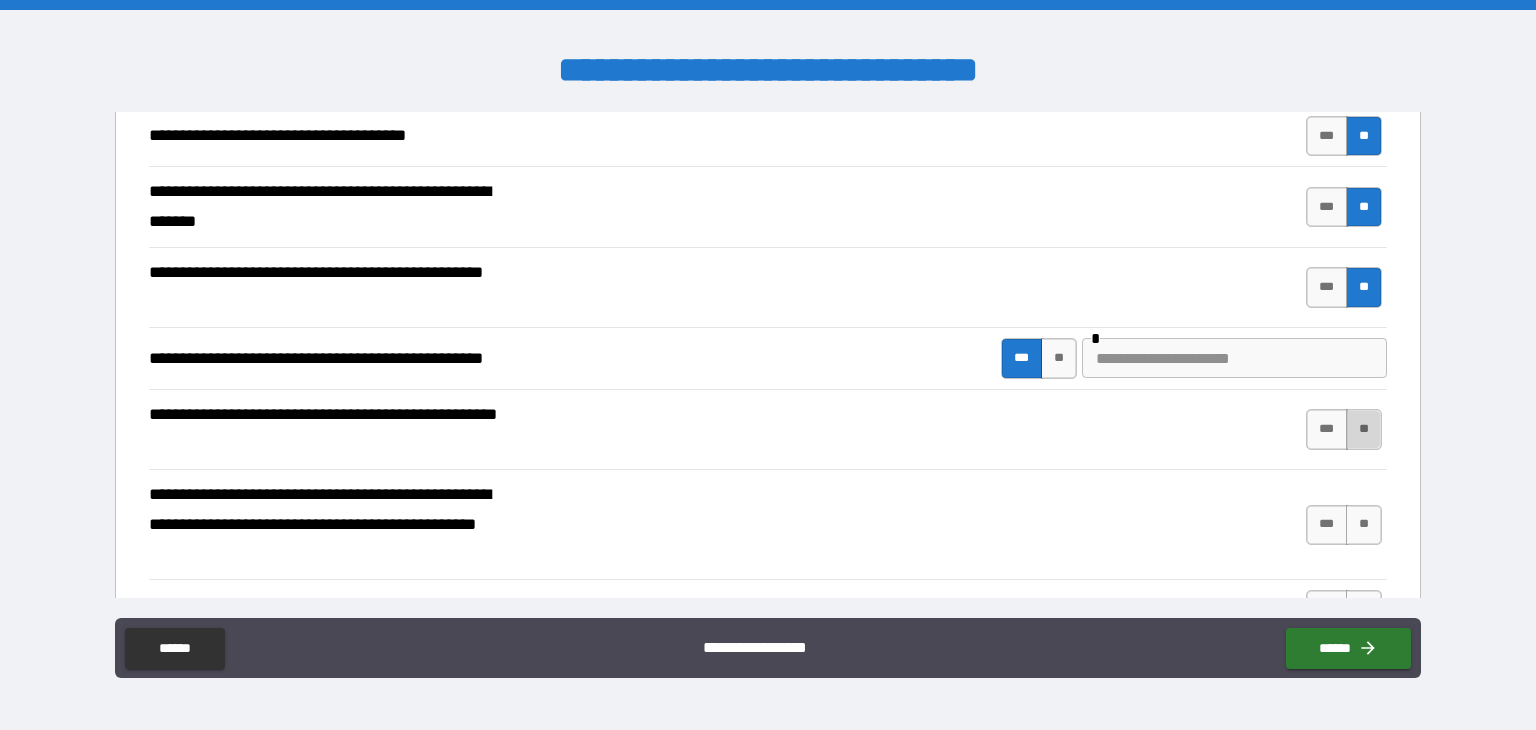 click on "**" at bounding box center [1364, 429] 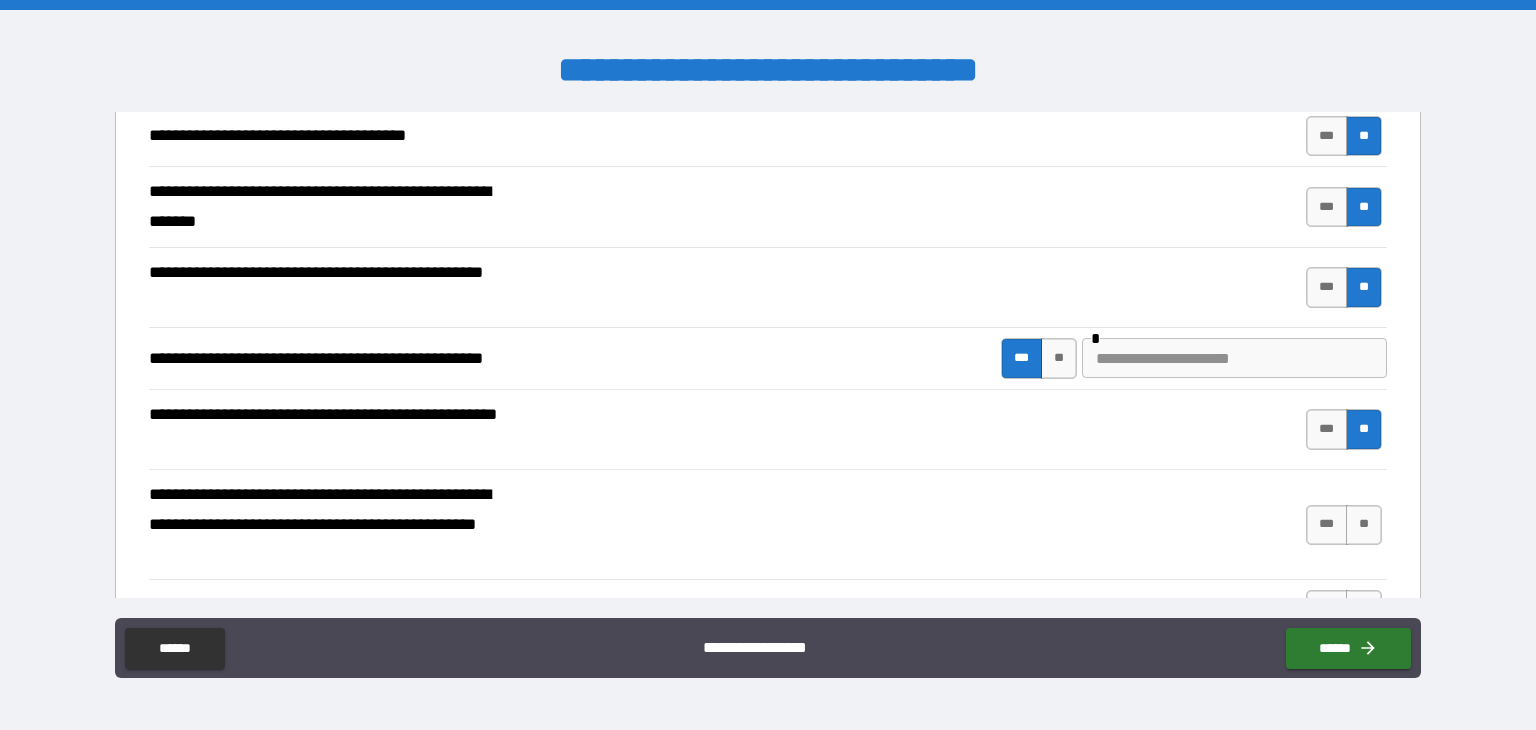 click at bounding box center (1234, 358) 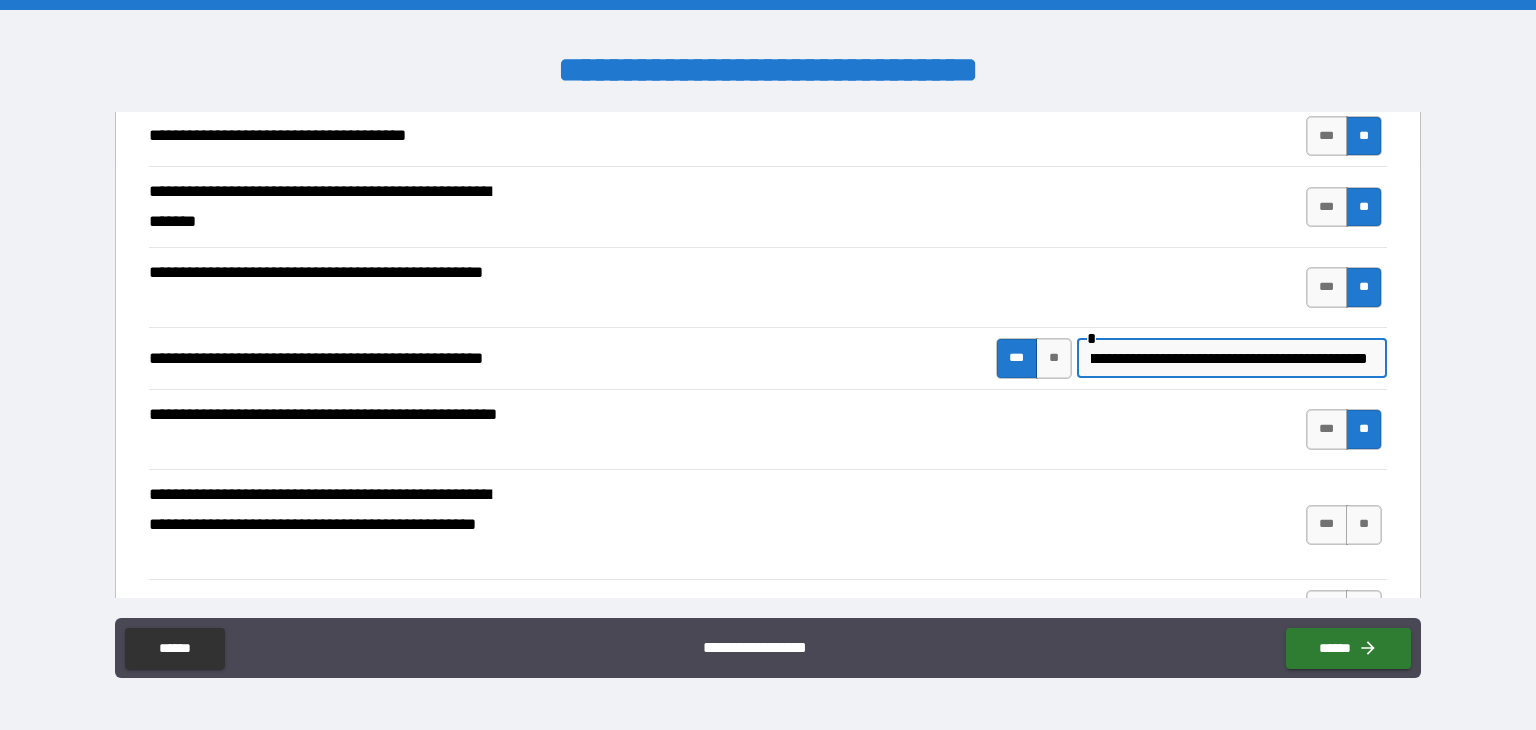 scroll, scrollTop: 0, scrollLeft: 60, axis: horizontal 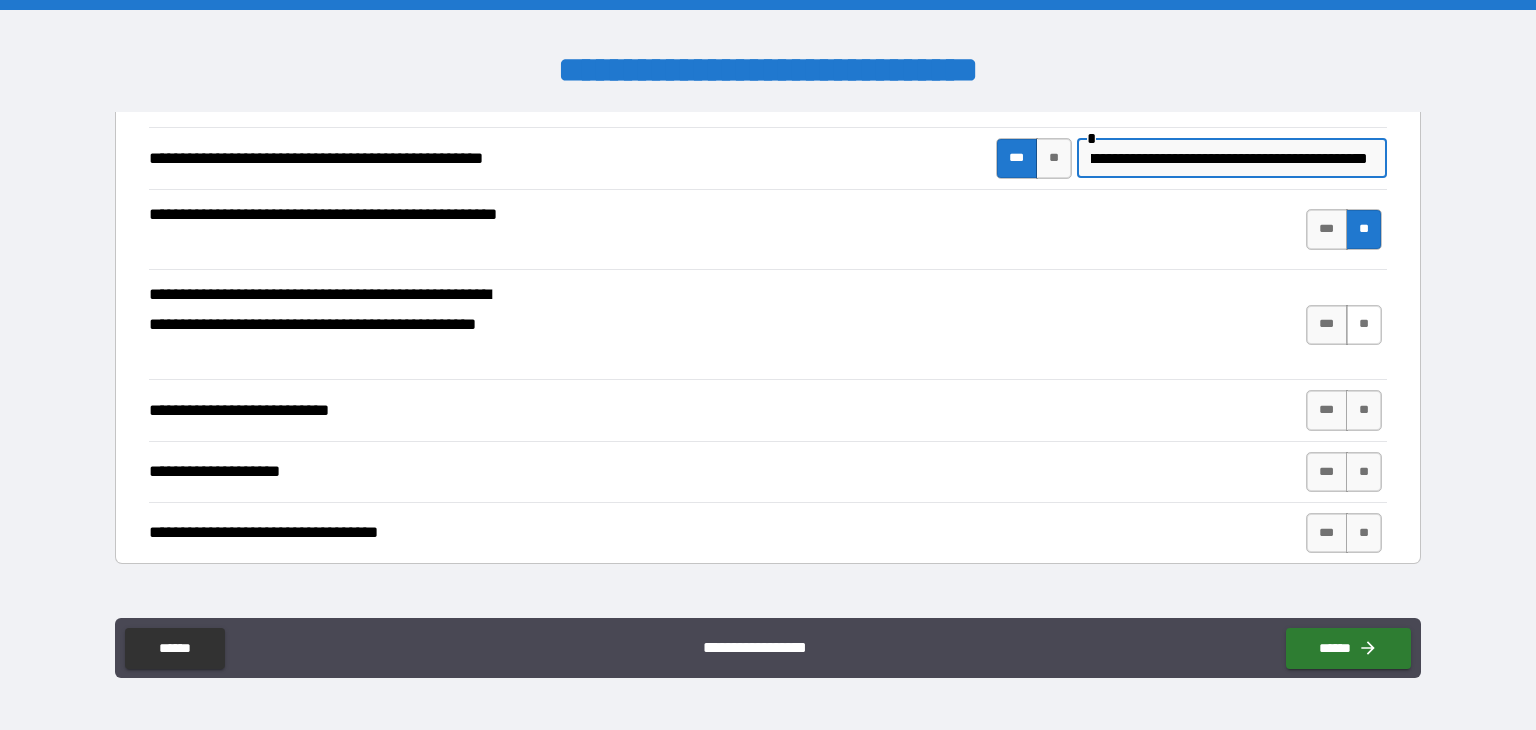 type on "**********" 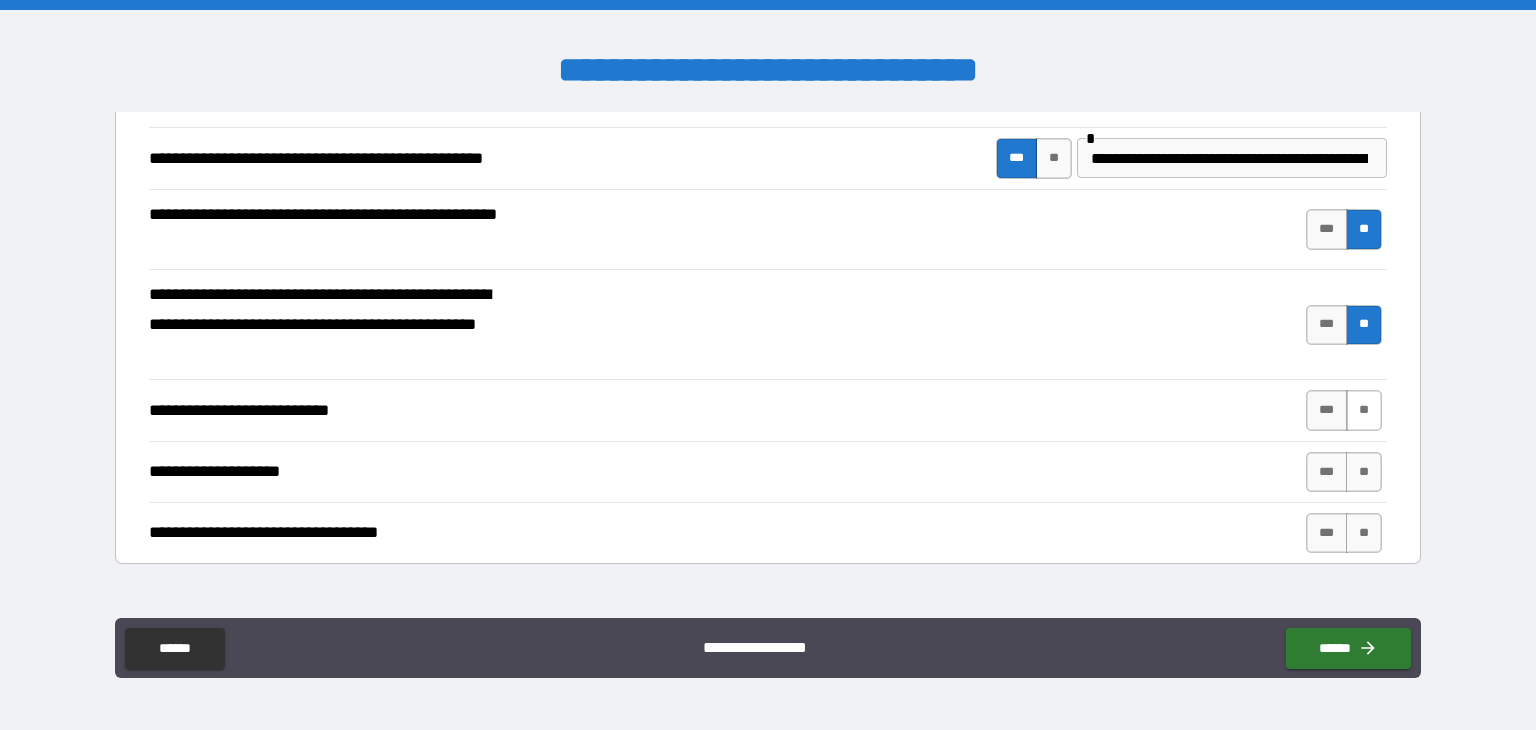 click on "**" at bounding box center (1364, 410) 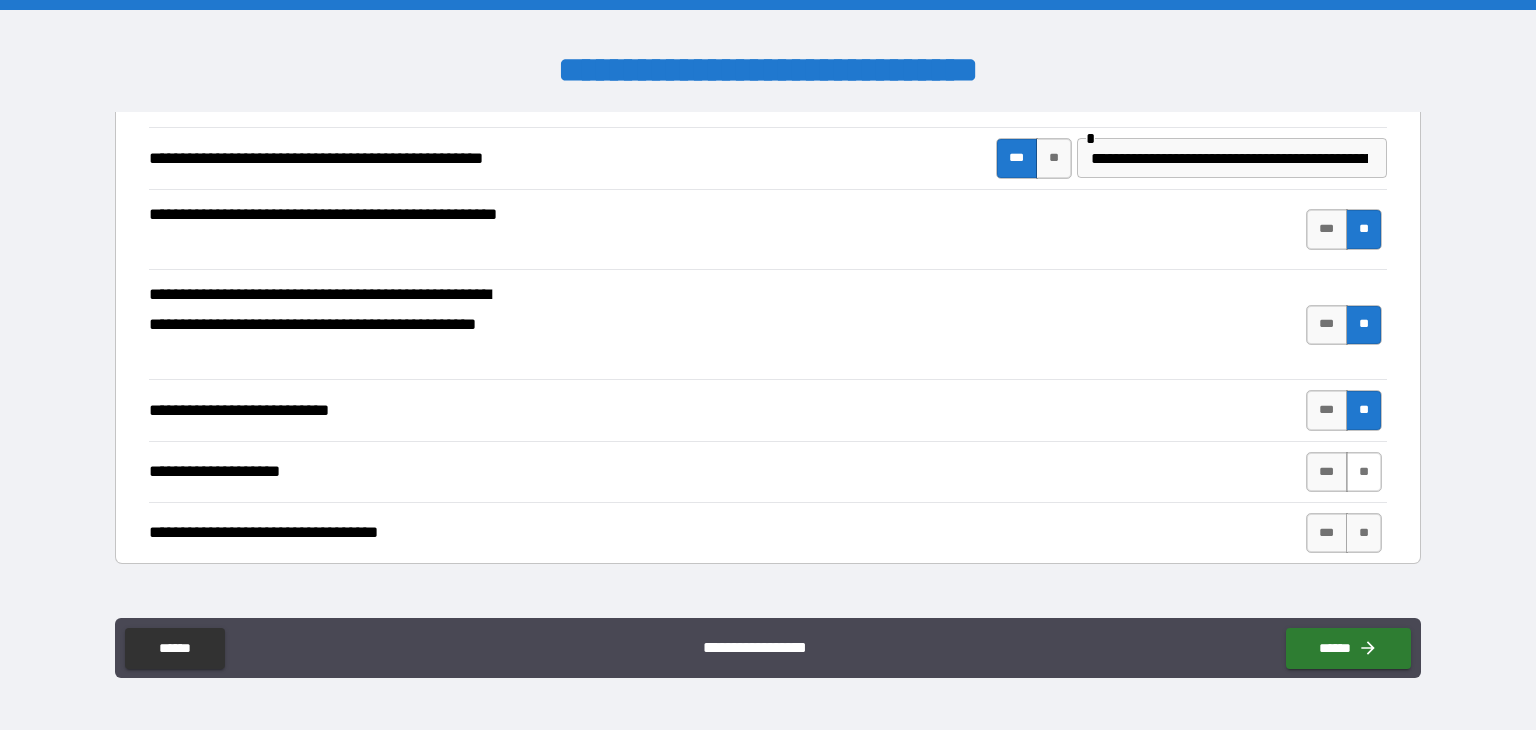 click on "**" at bounding box center (1364, 472) 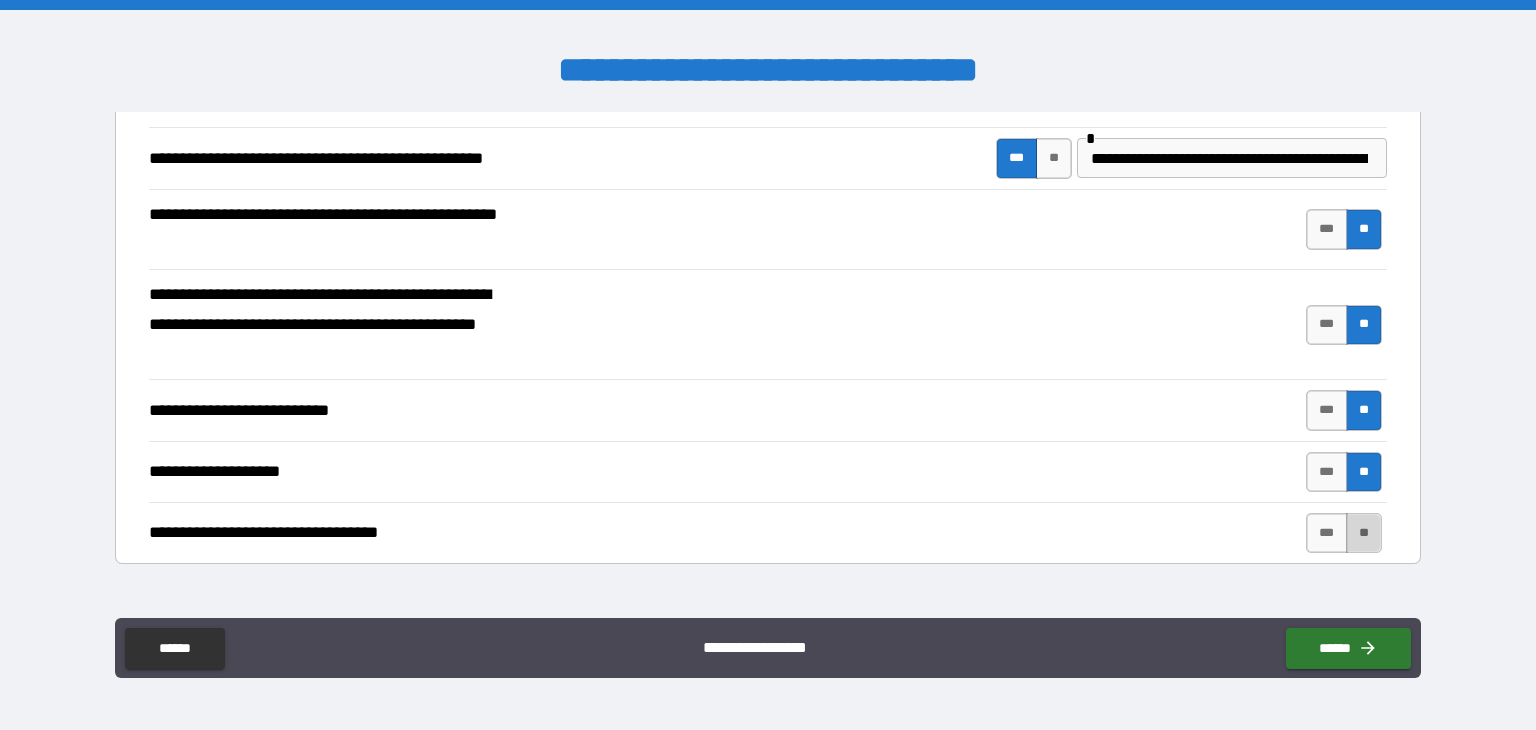 click on "**" at bounding box center (1364, 533) 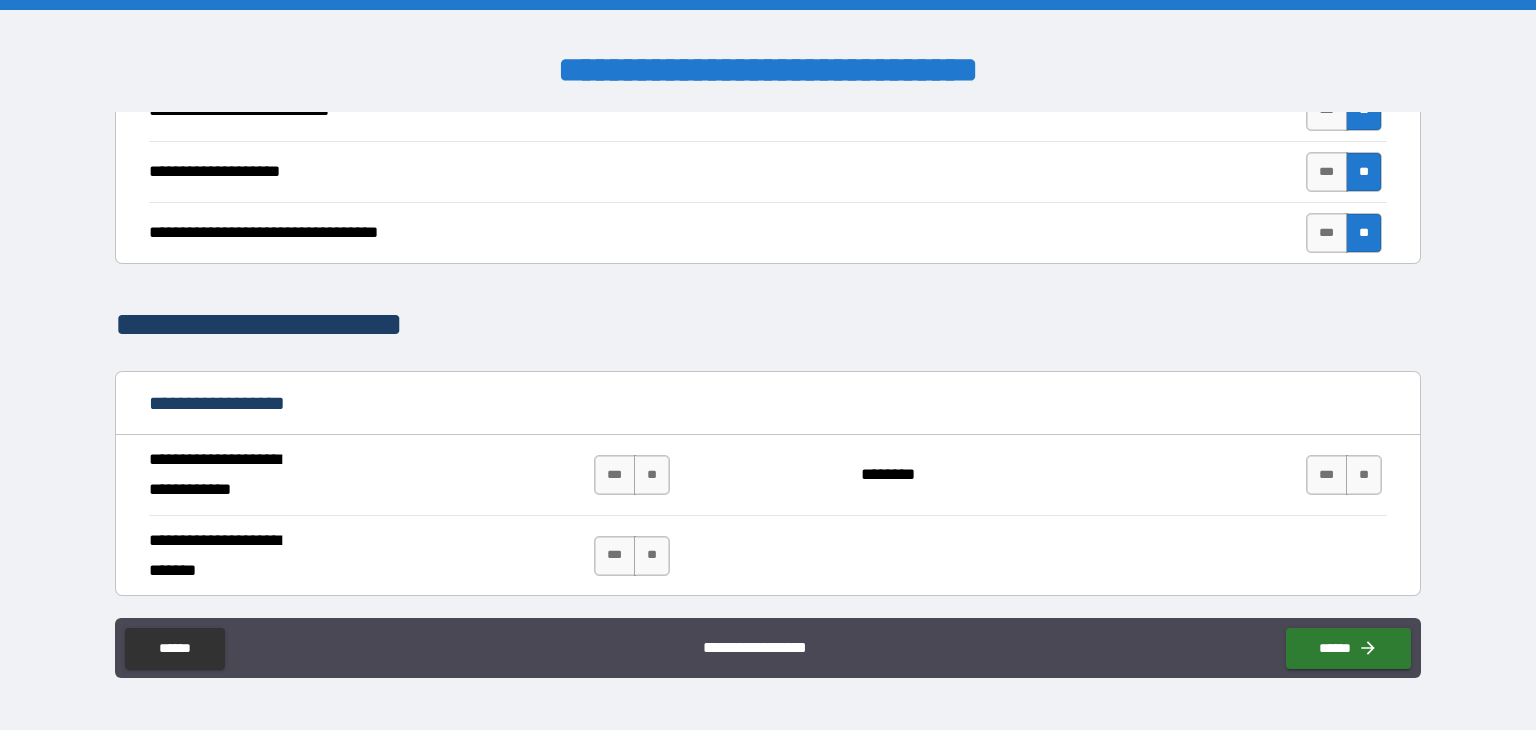 scroll, scrollTop: 1000, scrollLeft: 0, axis: vertical 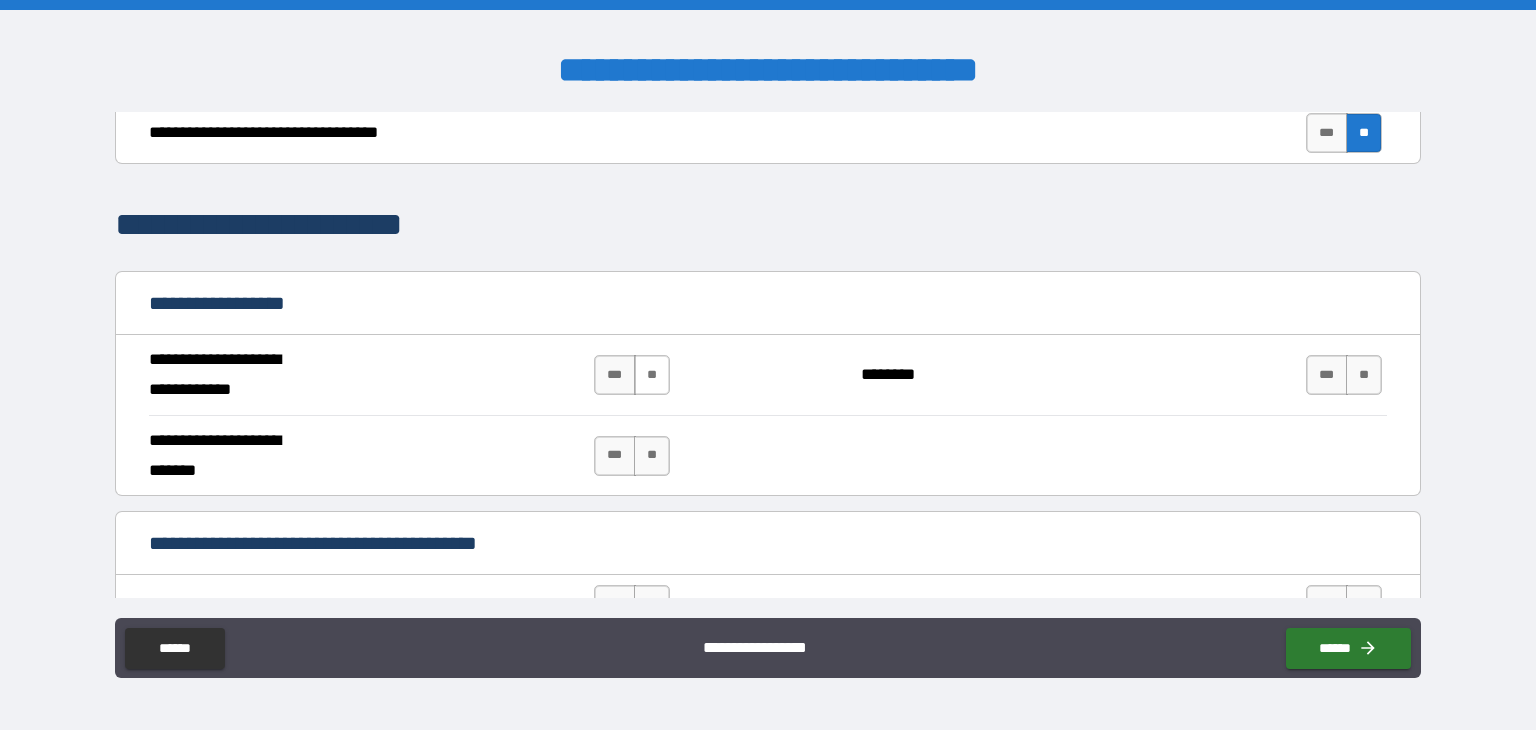 click on "**" at bounding box center [652, 375] 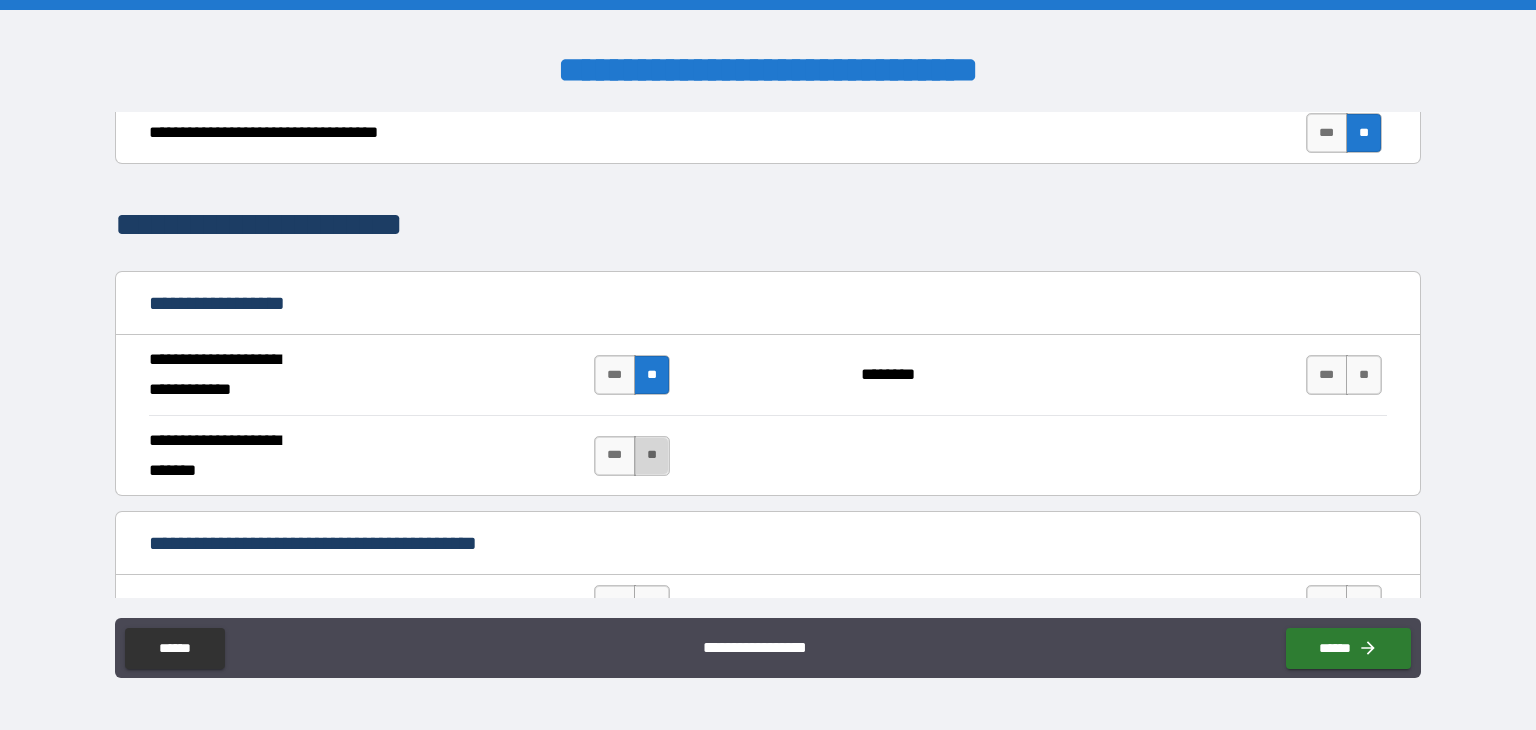 click on "**" at bounding box center (652, 456) 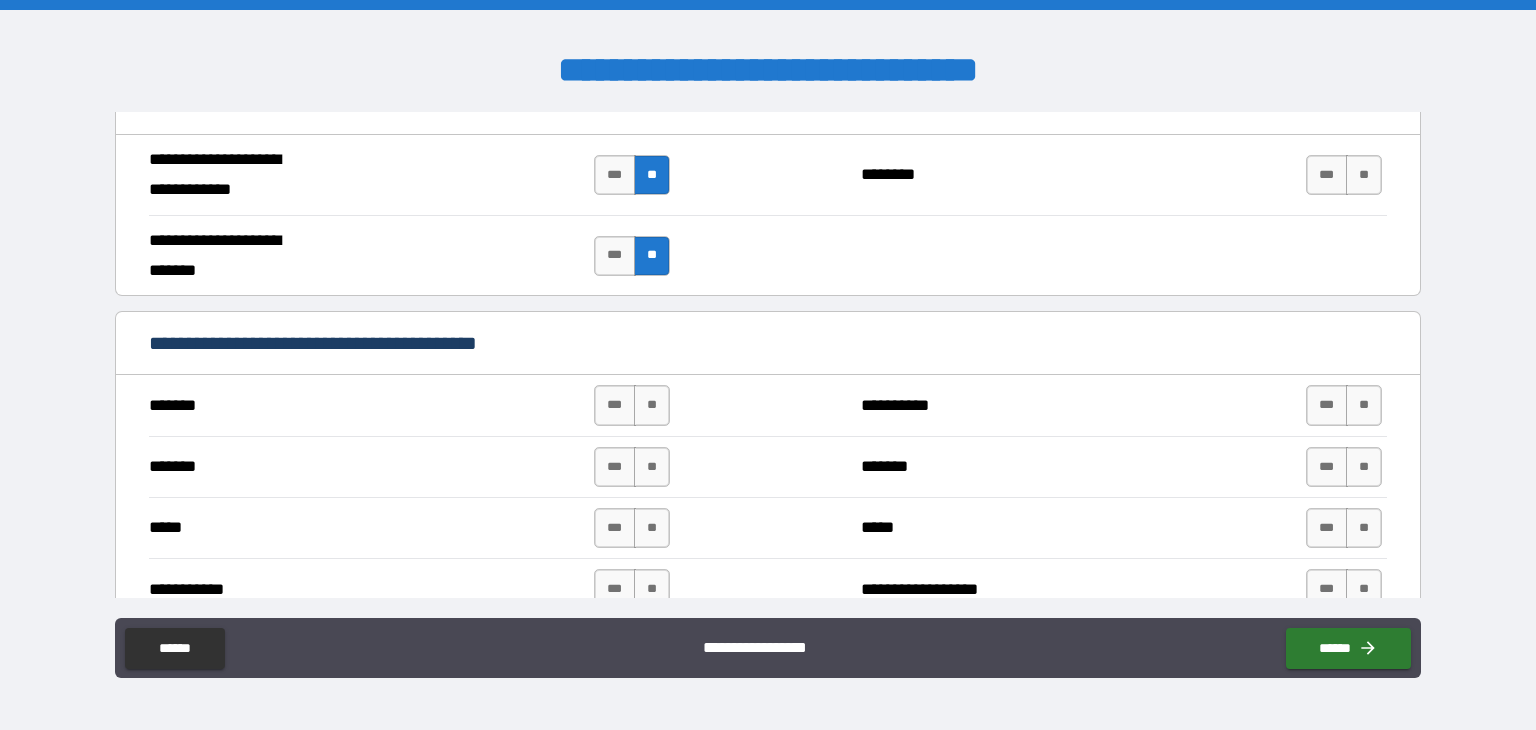 scroll, scrollTop: 1300, scrollLeft: 0, axis: vertical 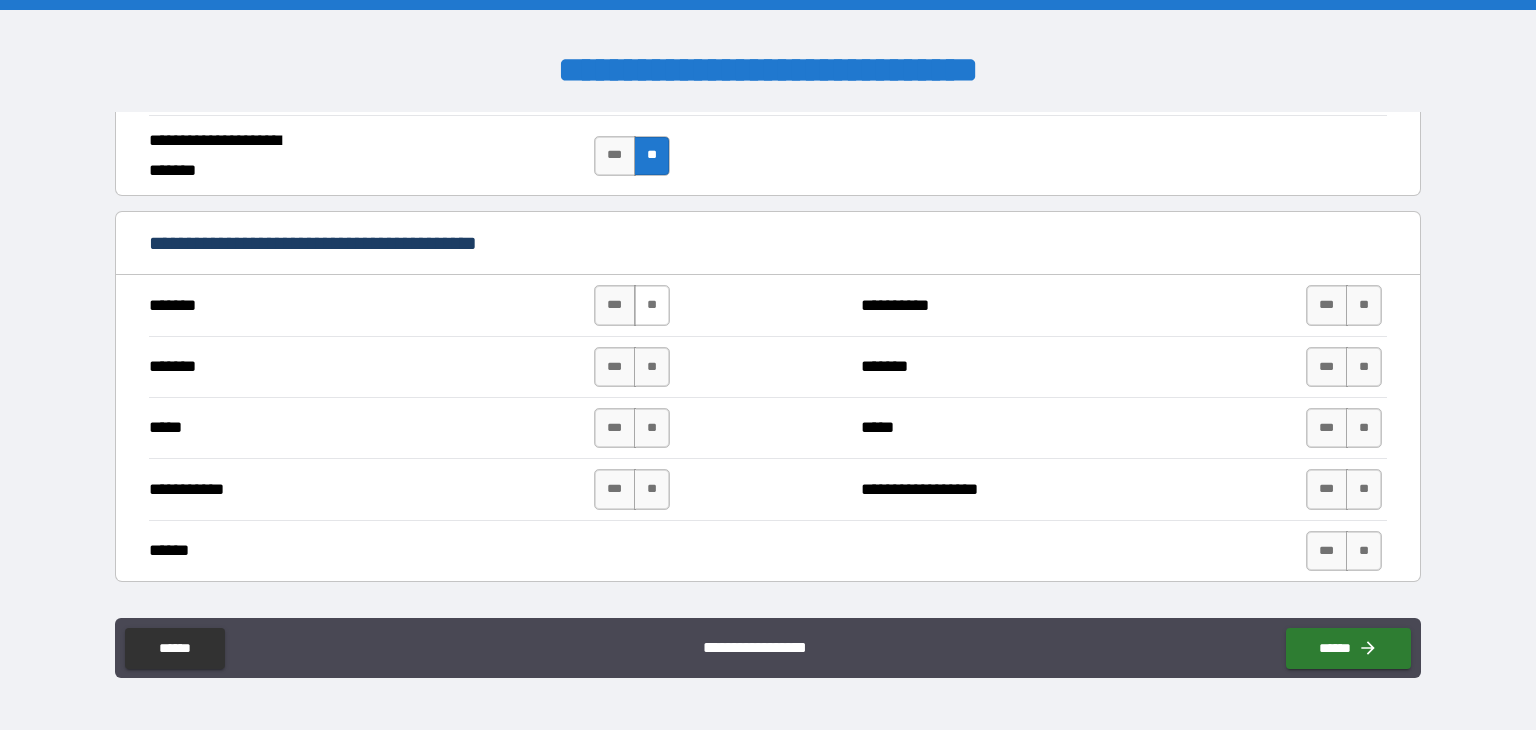 click on "**" at bounding box center [652, 305] 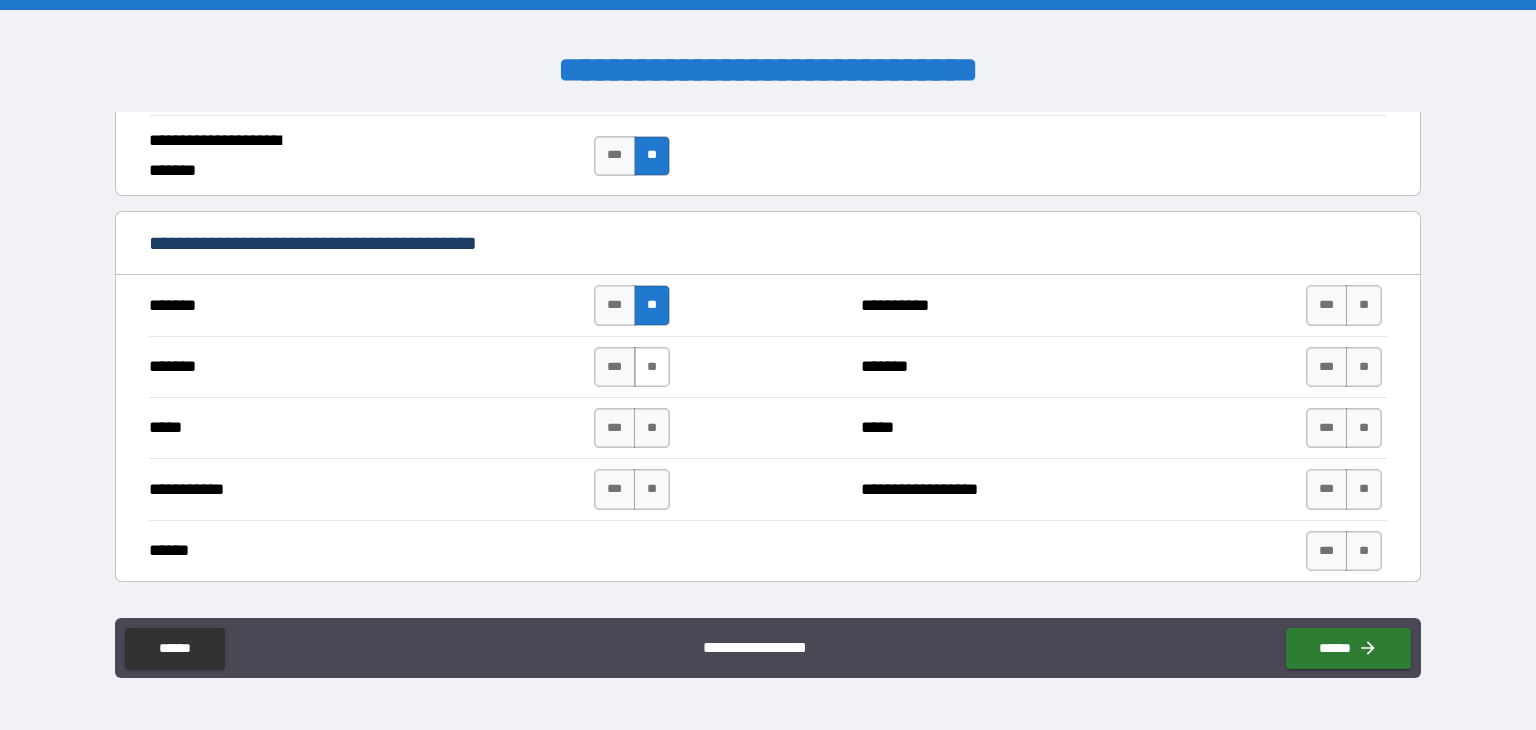 click on "**" at bounding box center (652, 367) 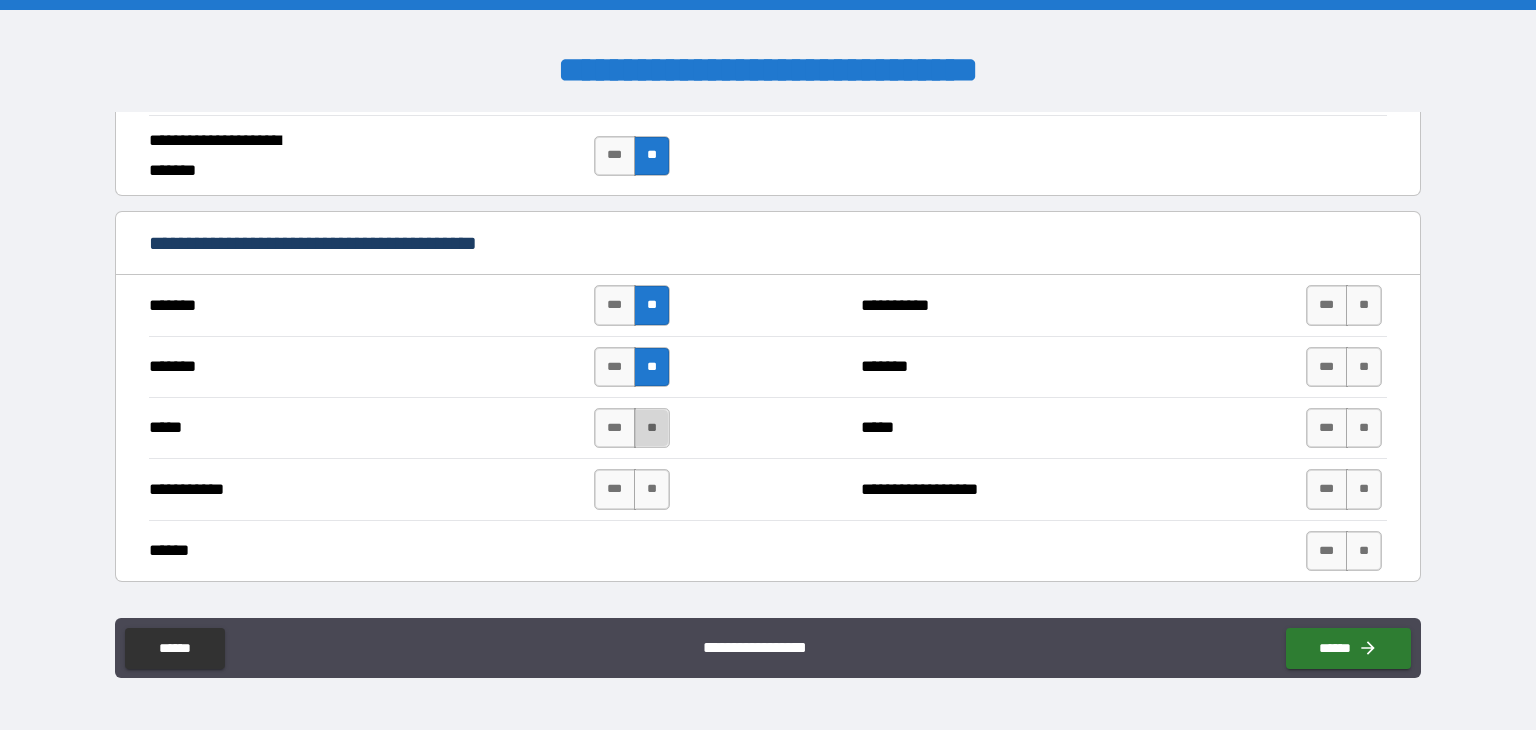 click on "**" at bounding box center (652, 428) 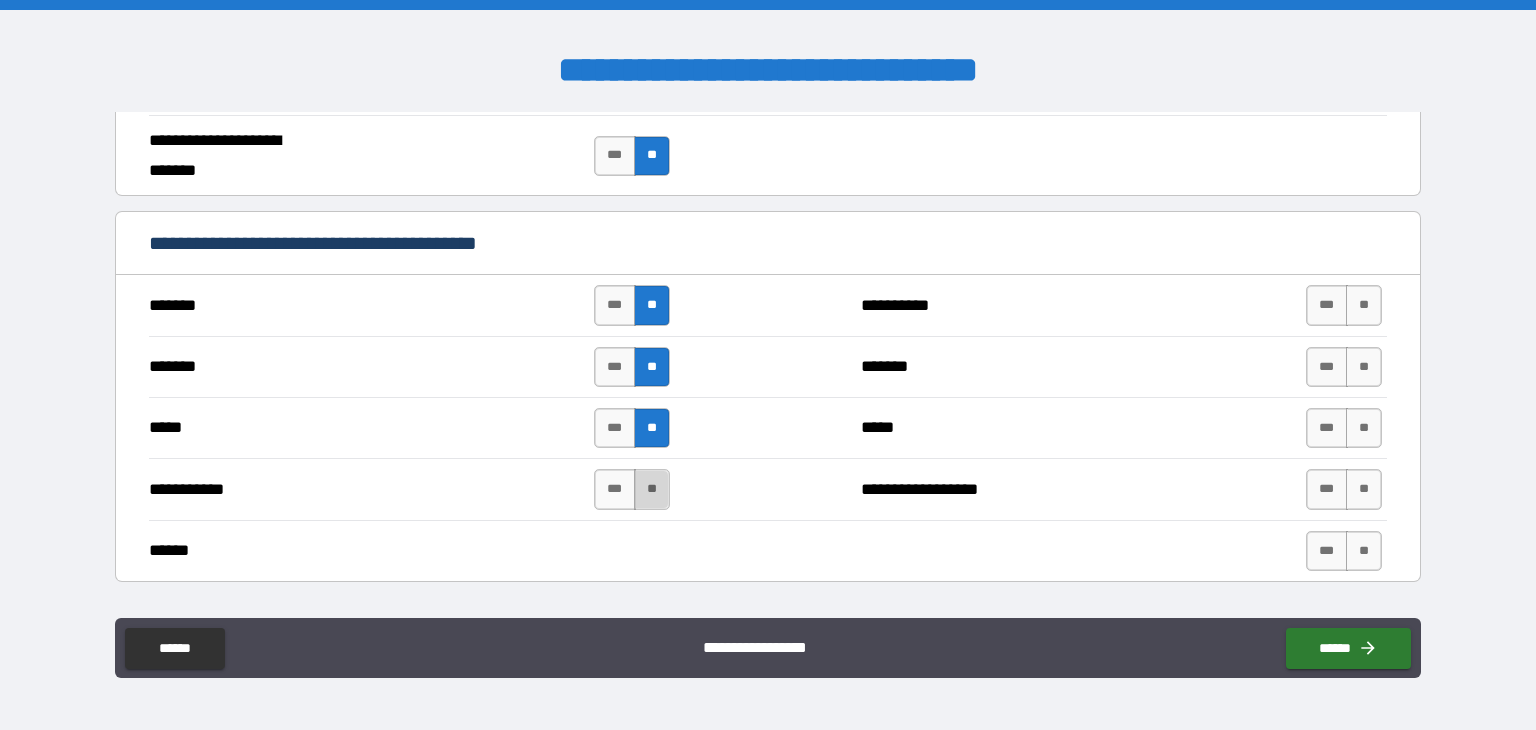 click on "**" at bounding box center (652, 489) 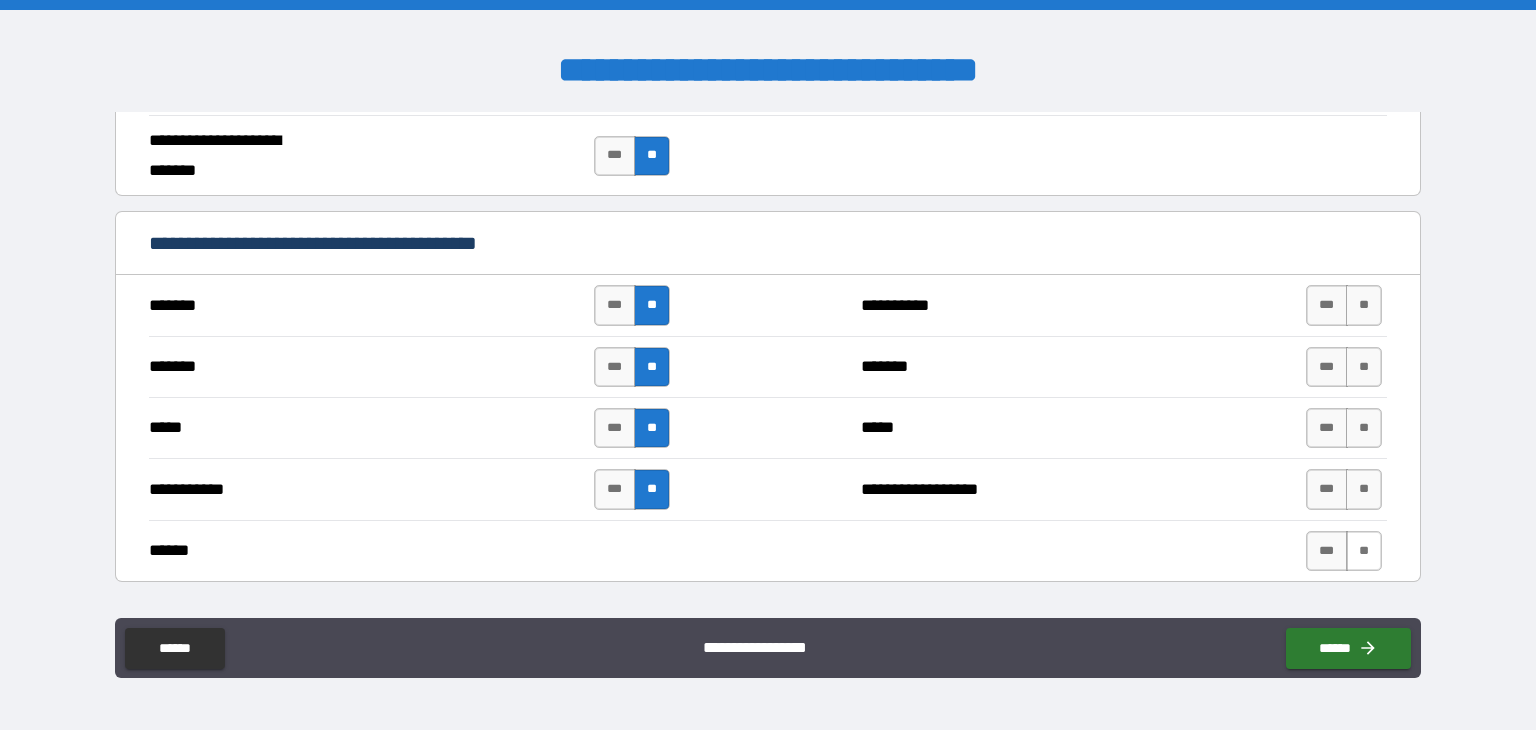 drag, startPoint x: 1337, startPoint y: 541, endPoint x: 1352, endPoint y: 539, distance: 15.132746 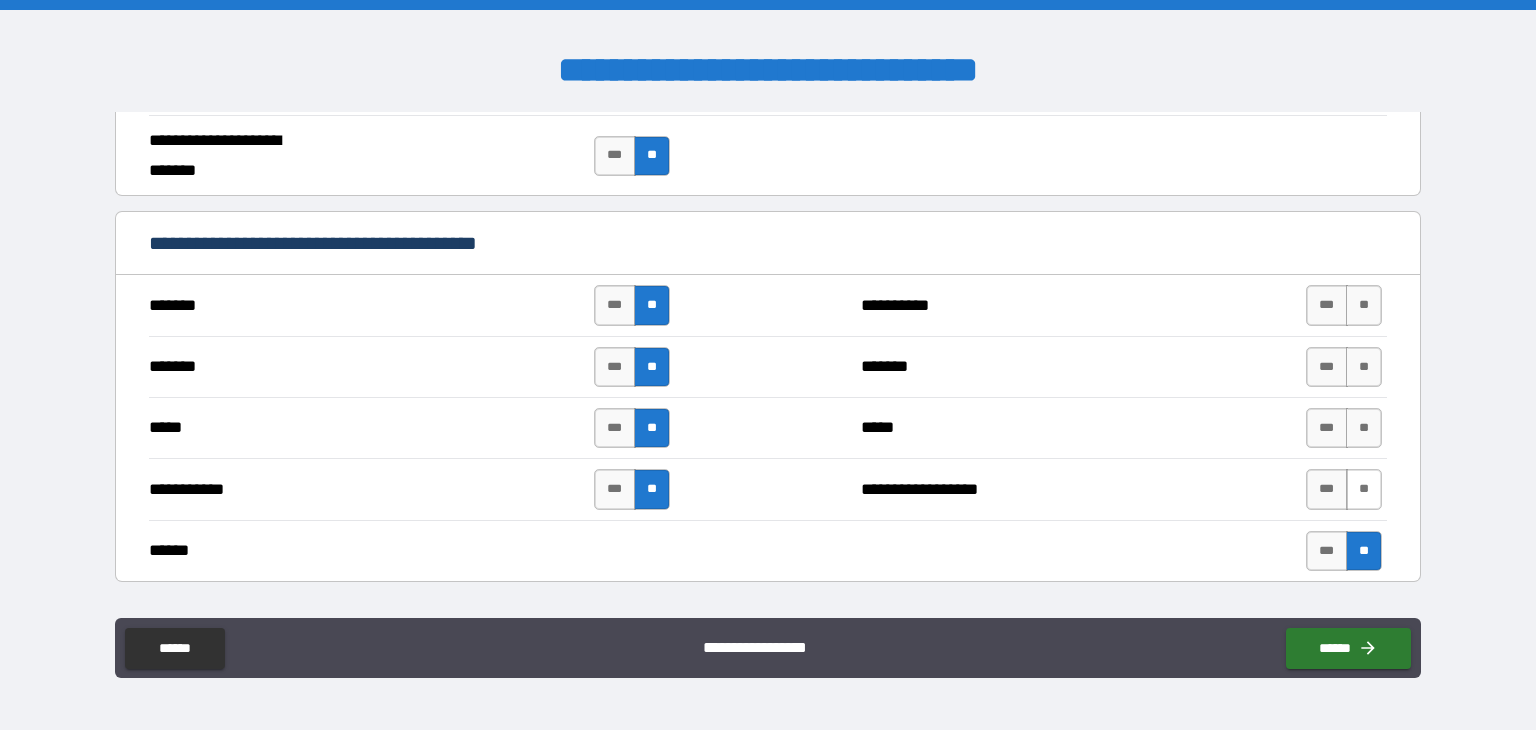 click on "**" at bounding box center (1364, 489) 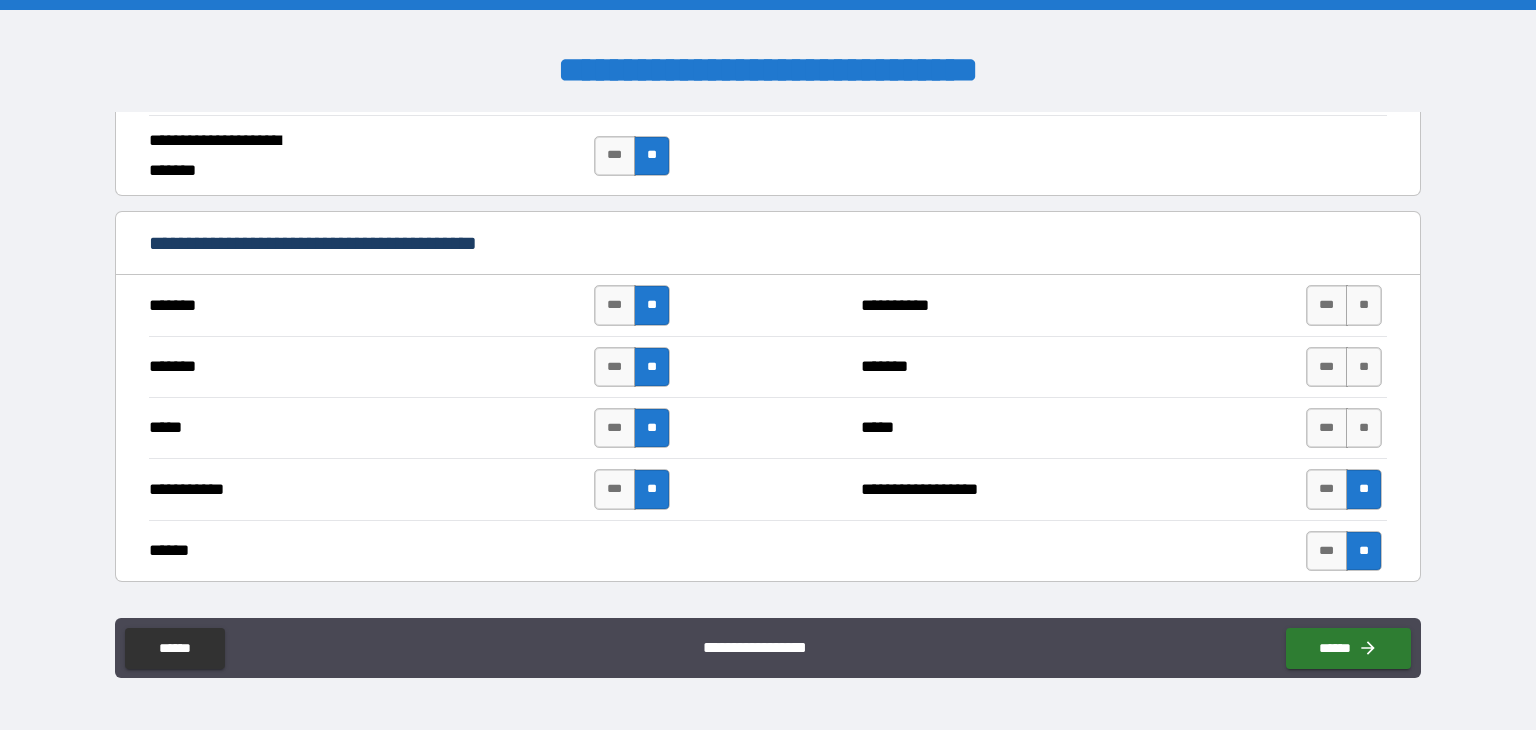 click on "*** **" at bounding box center (1344, 428) 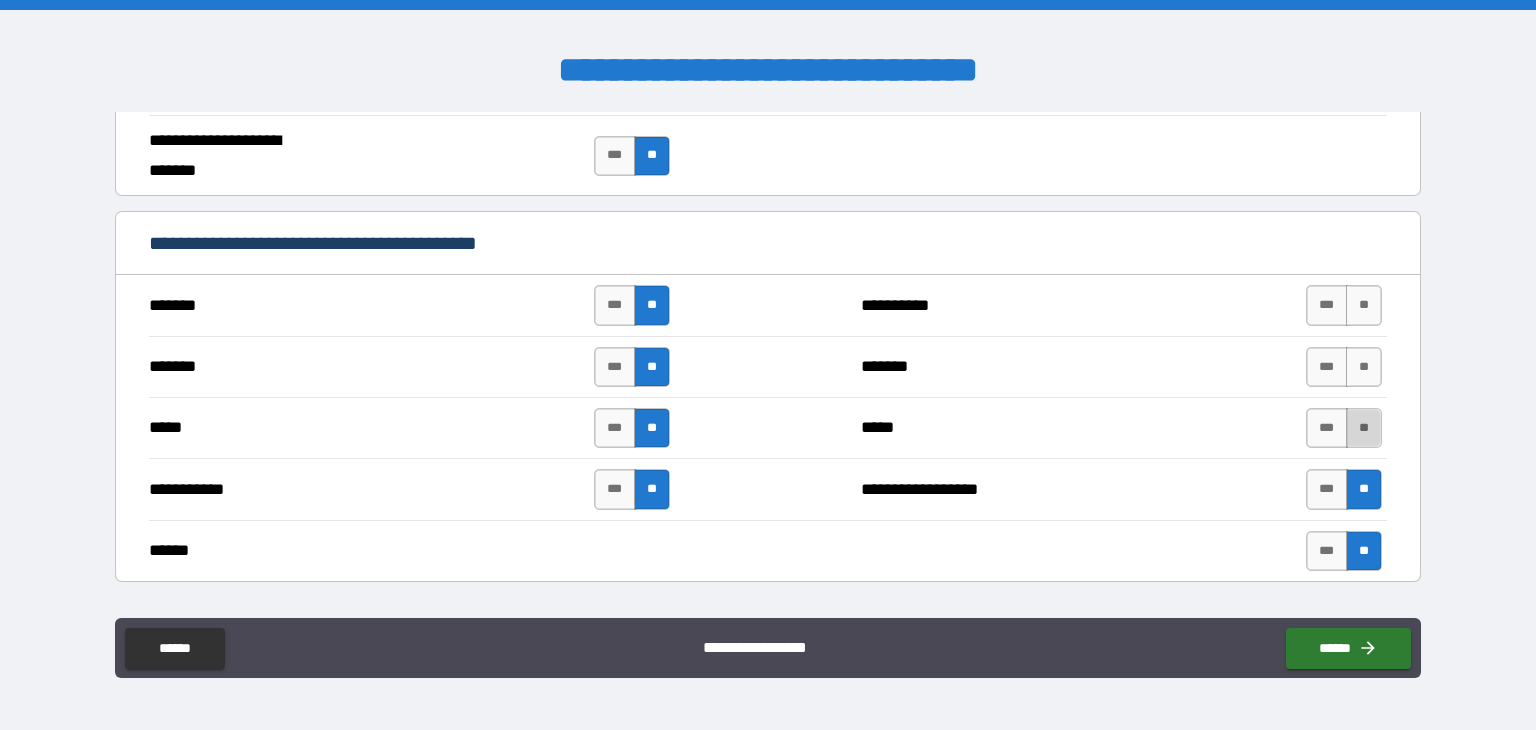 drag, startPoint x: 1354, startPoint y: 430, endPoint x: 1352, endPoint y: 386, distance: 44.04543 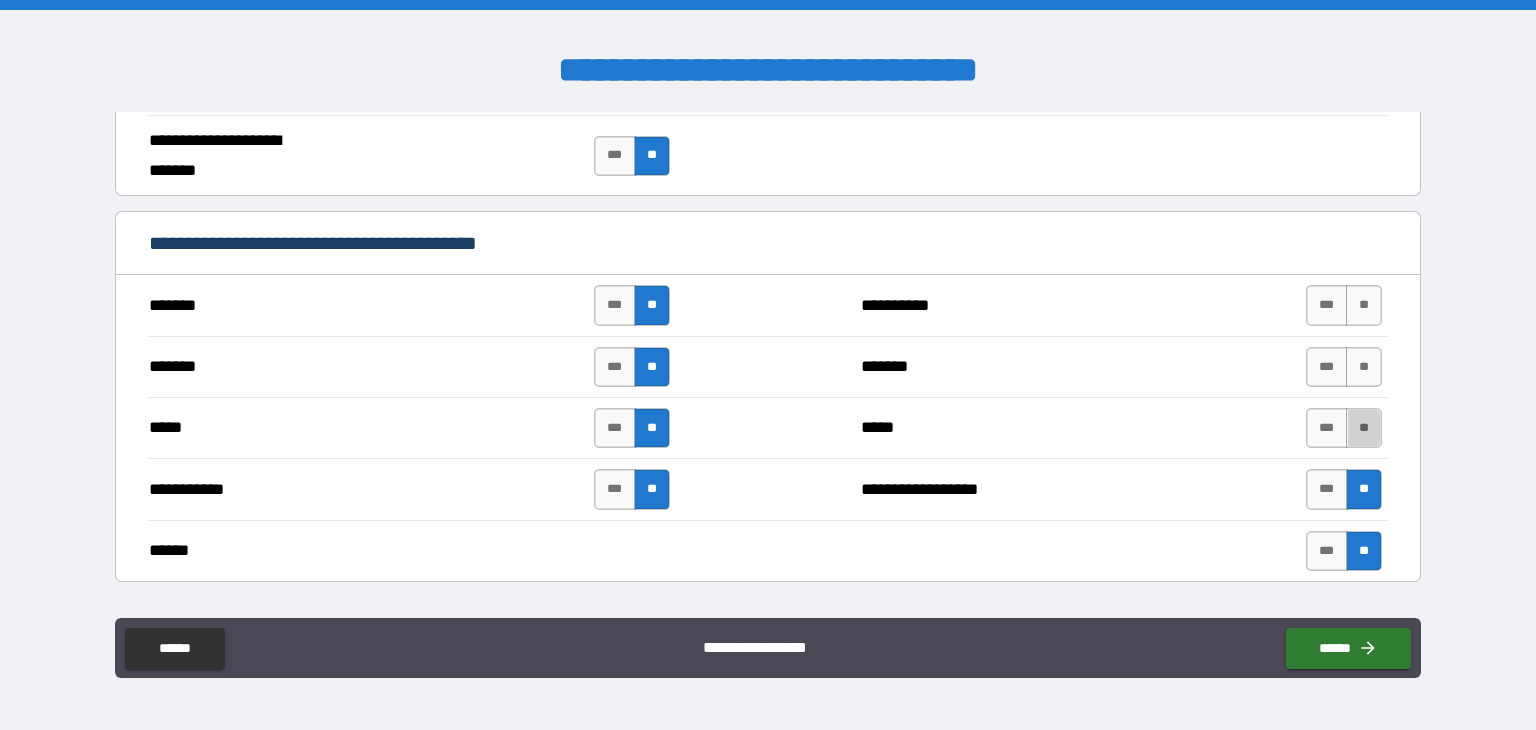click on "**" at bounding box center (1364, 428) 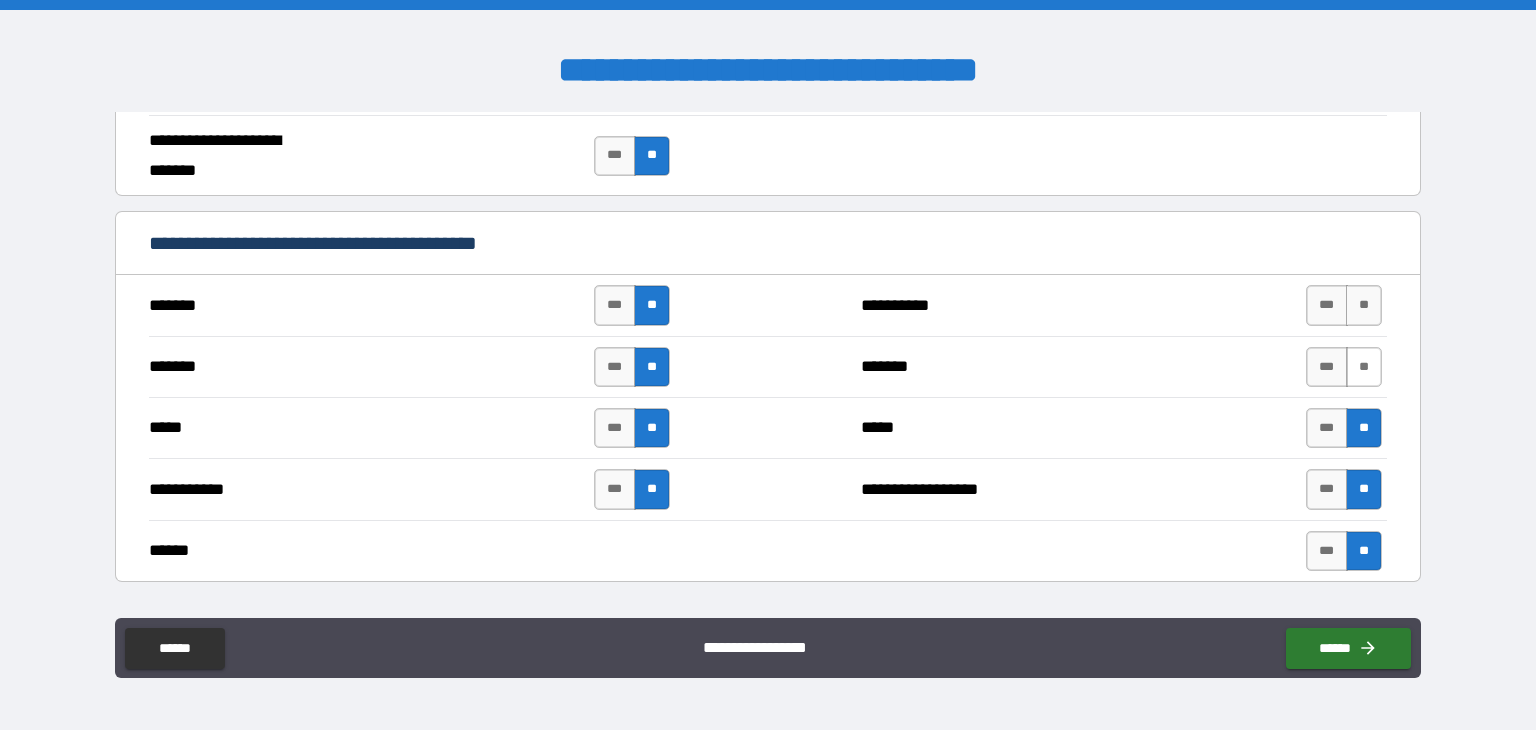 click on "**" at bounding box center (1364, 367) 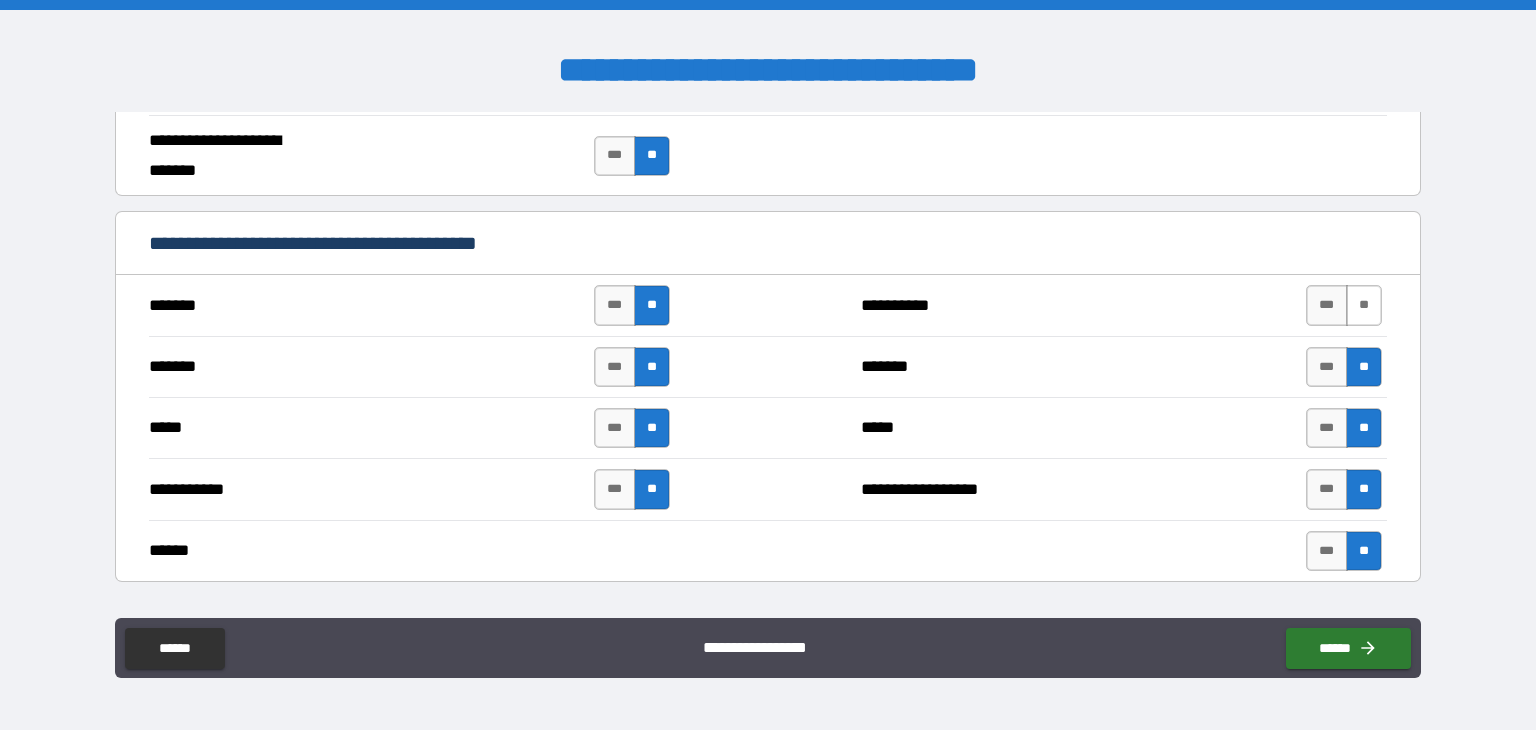 click on "**" at bounding box center [1364, 305] 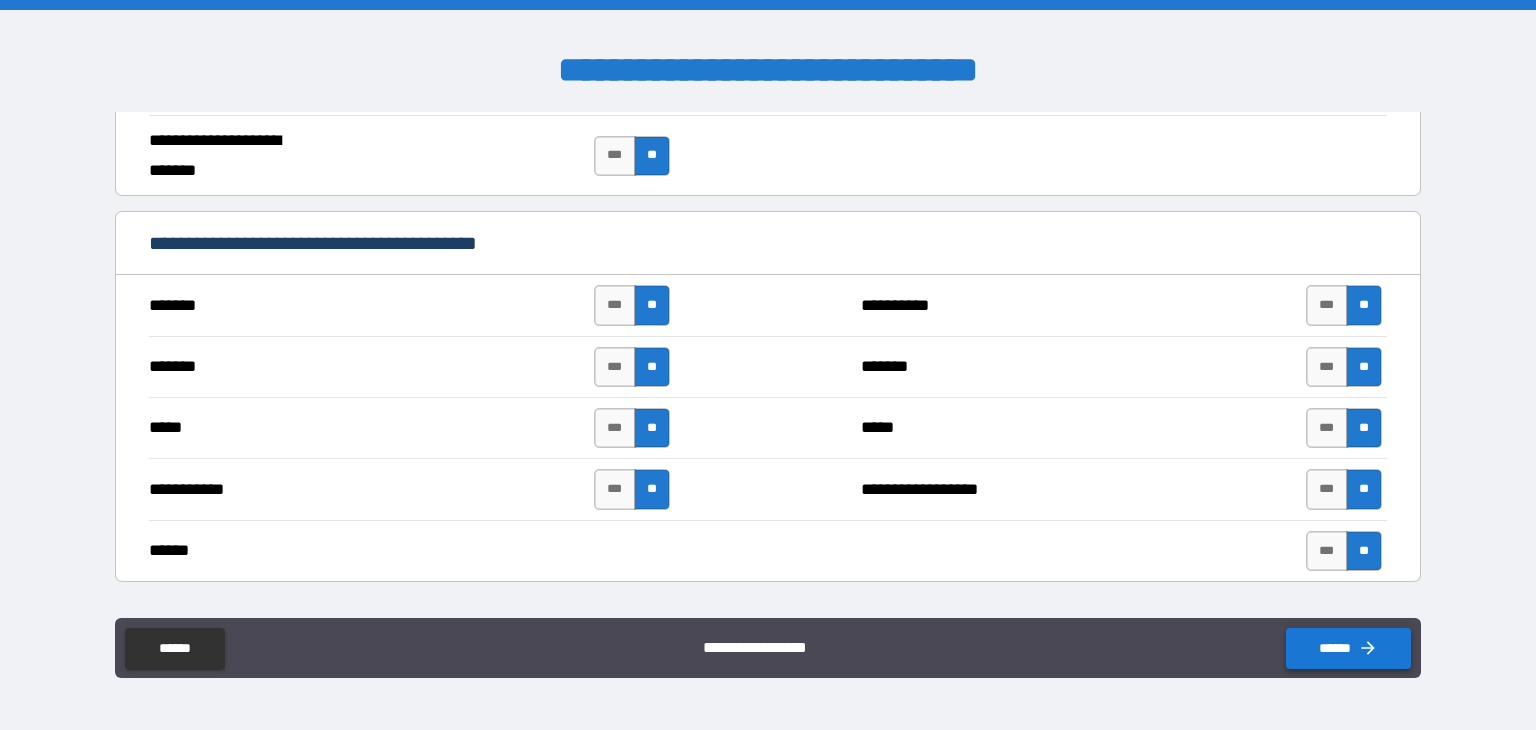 click 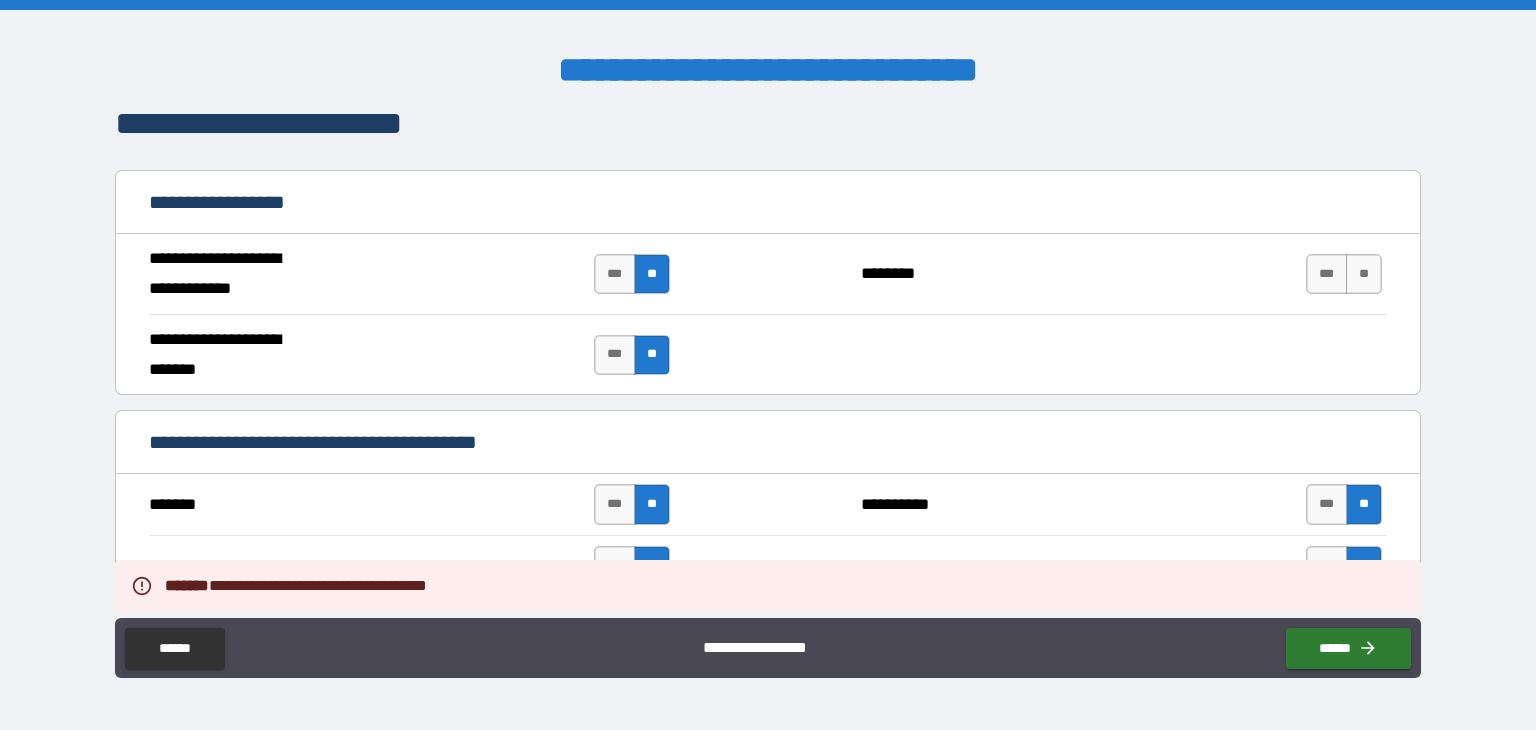 scroll, scrollTop: 1100, scrollLeft: 0, axis: vertical 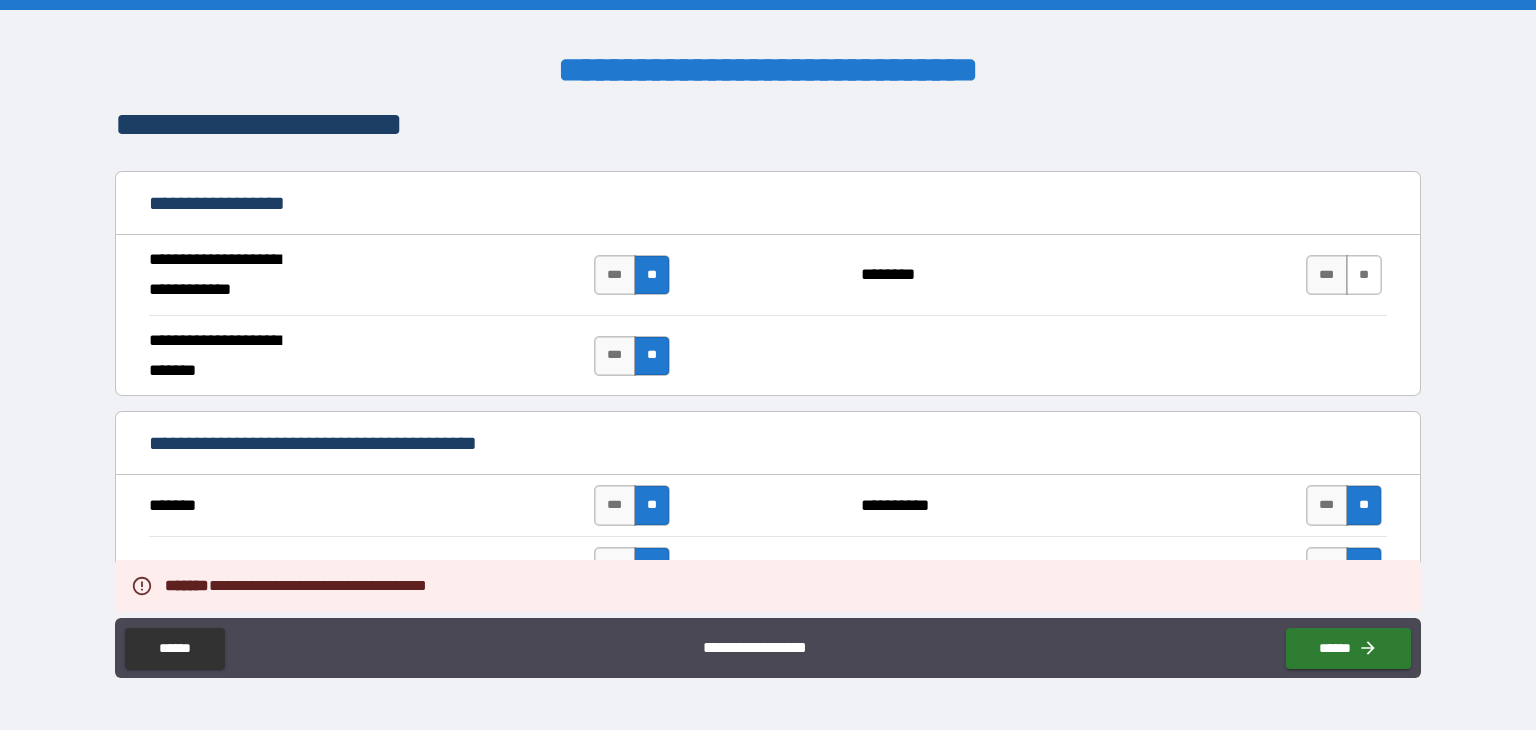click on "**" at bounding box center [1364, 275] 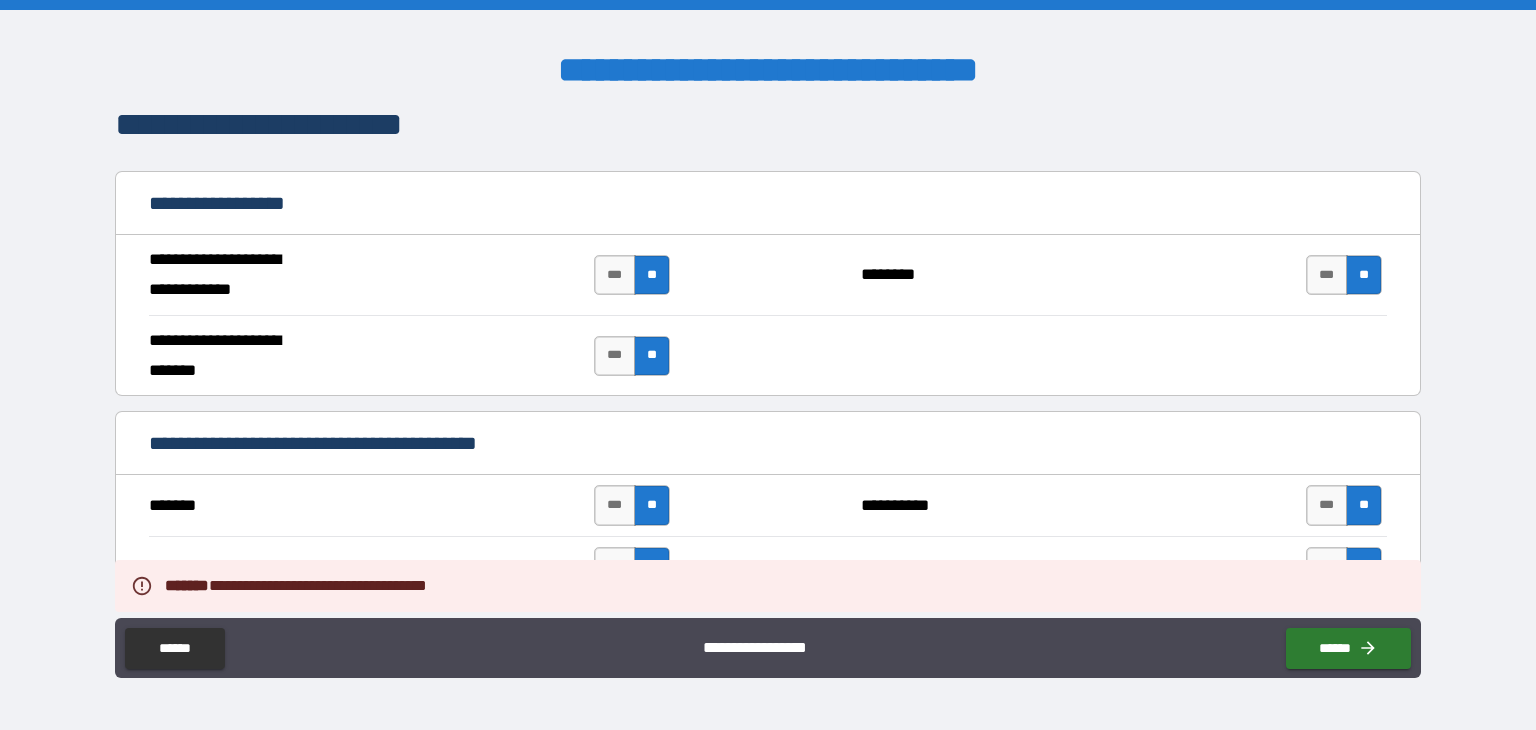 scroll, scrollTop: 1600, scrollLeft: 0, axis: vertical 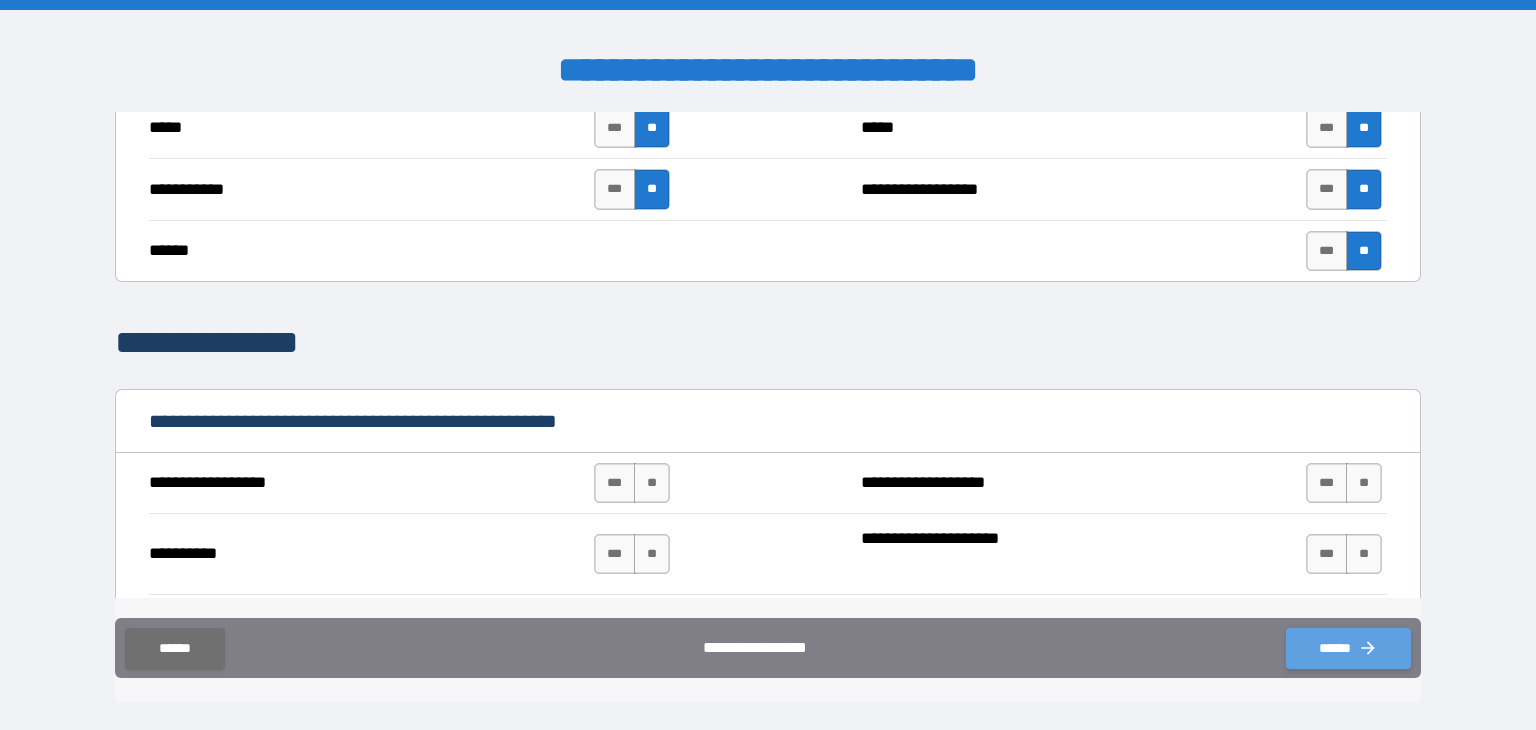 click on "******" at bounding box center [1348, 648] 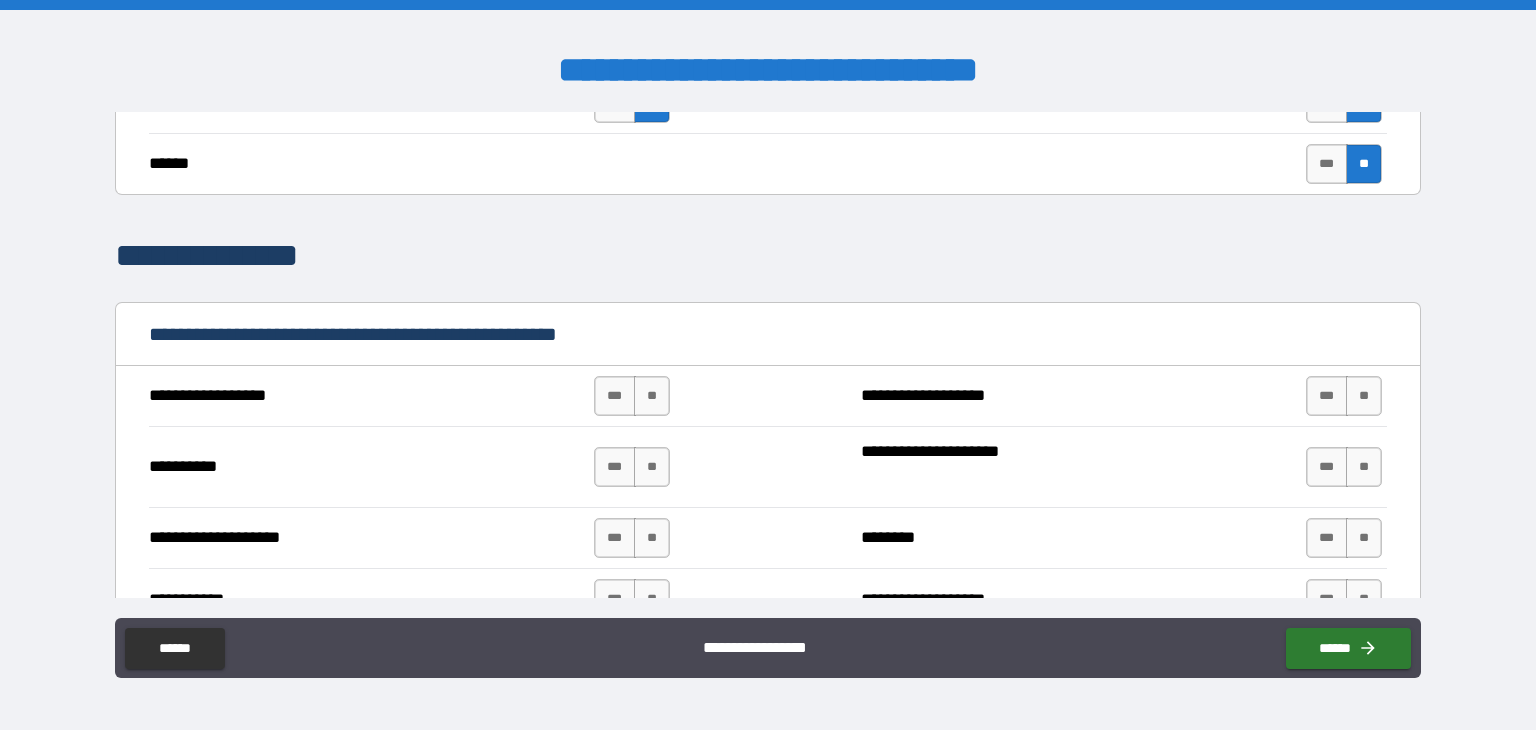 scroll, scrollTop: 1700, scrollLeft: 0, axis: vertical 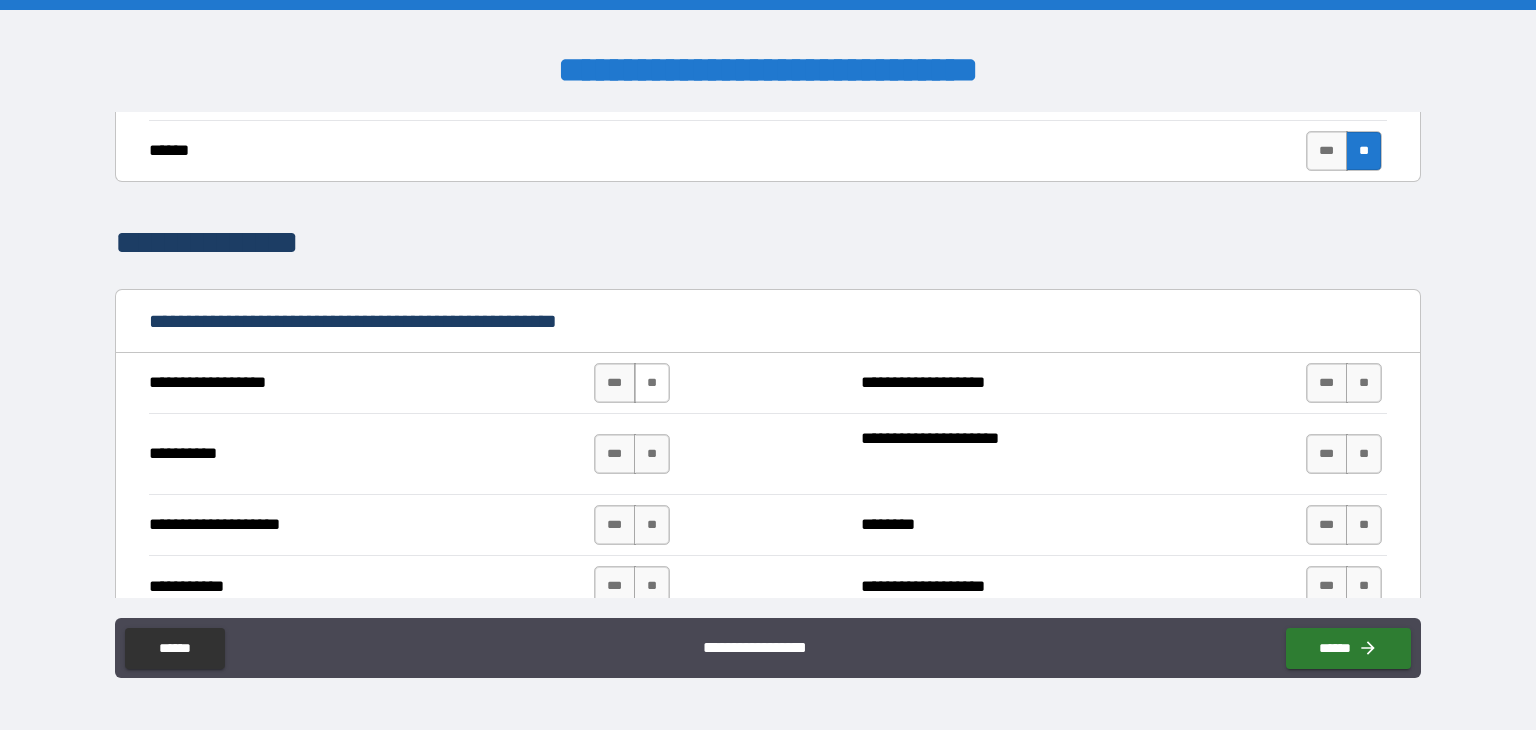 click on "**" at bounding box center (652, 383) 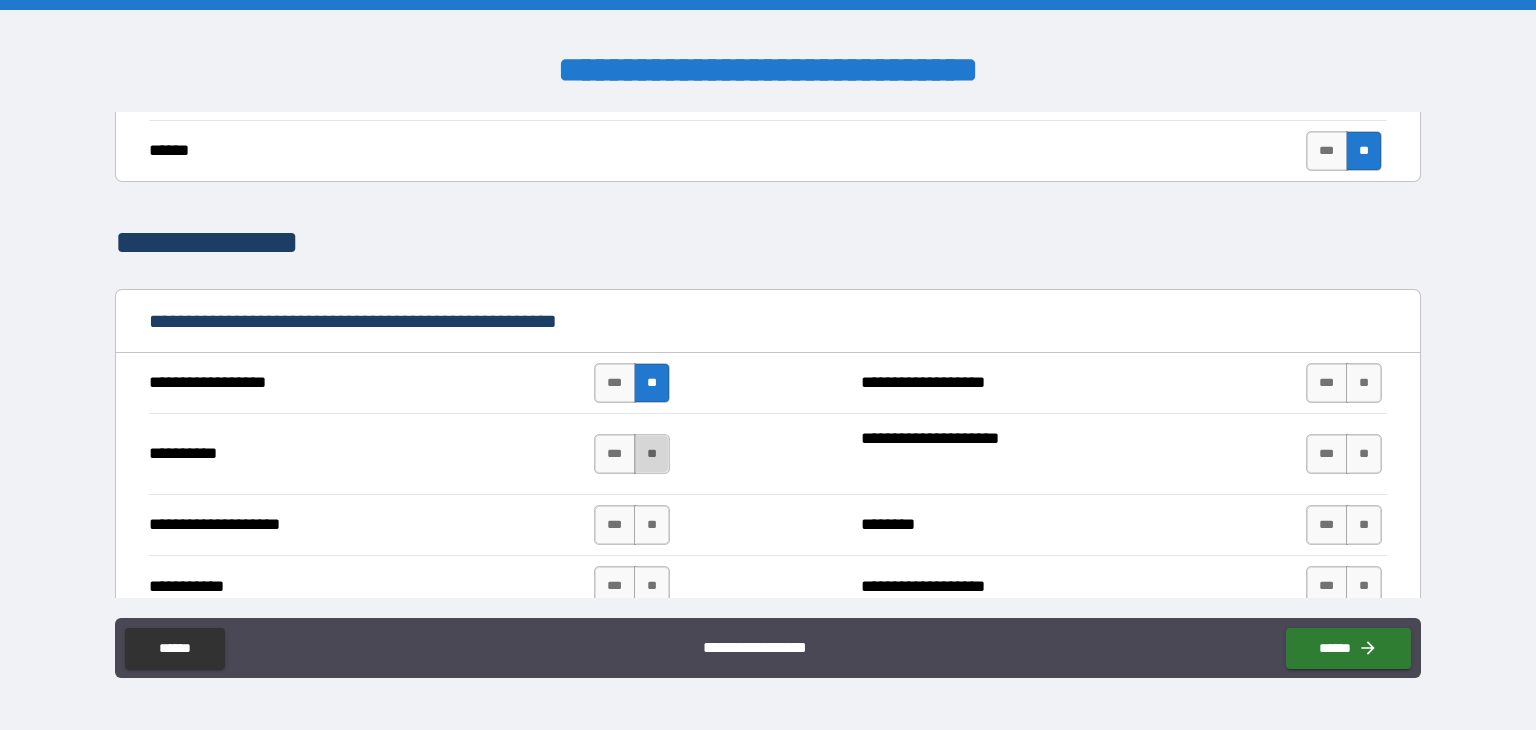 click on "**" at bounding box center [652, 454] 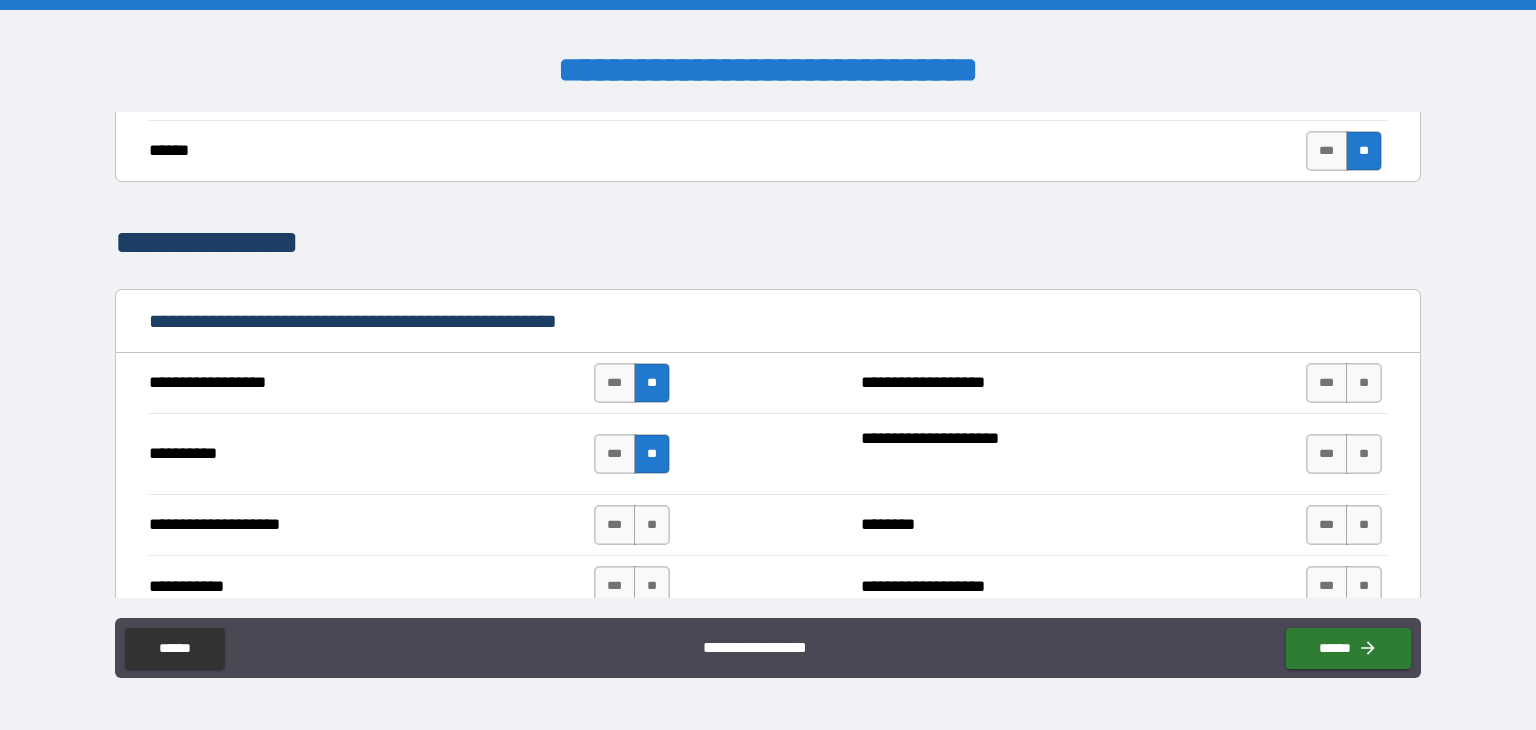 scroll, scrollTop: 1900, scrollLeft: 0, axis: vertical 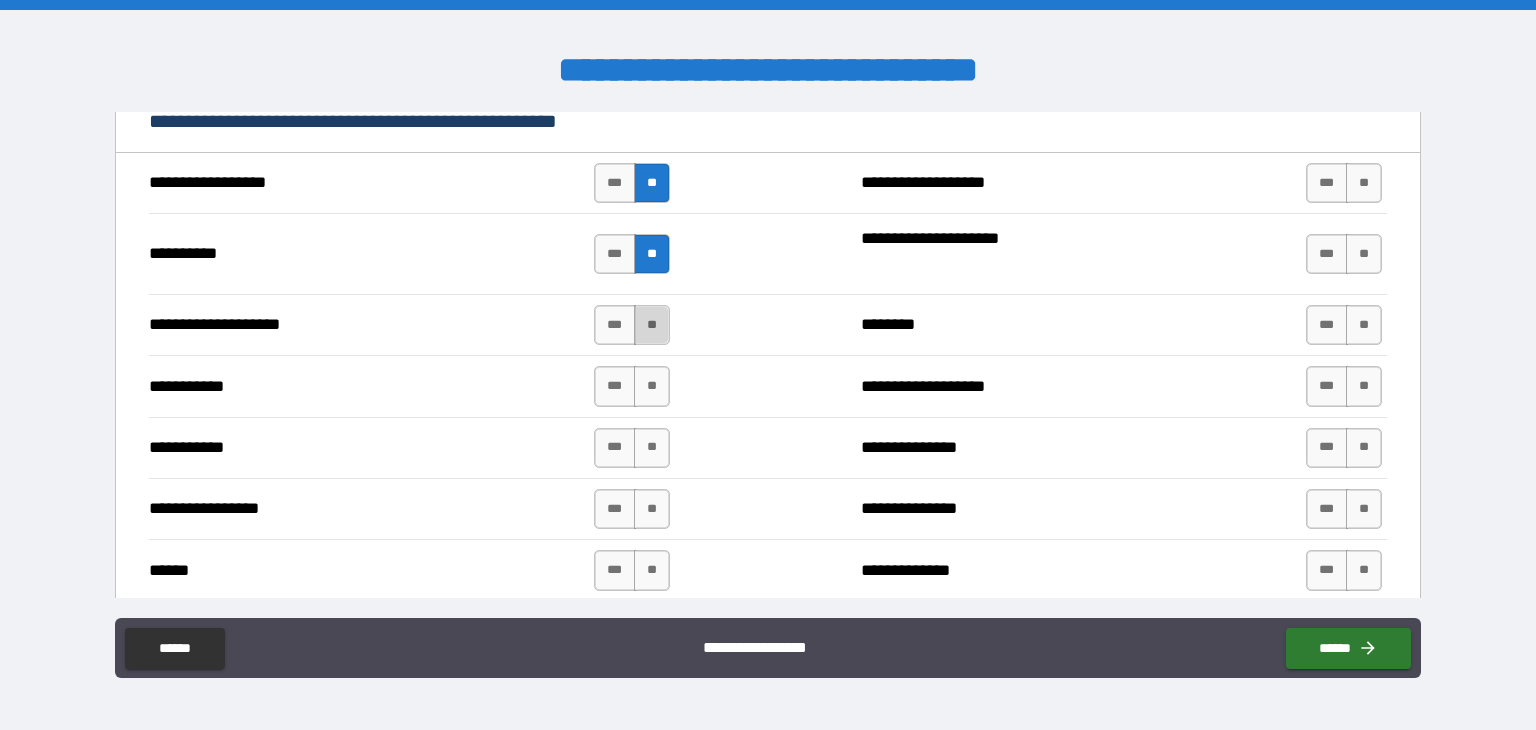 click on "**" at bounding box center [652, 325] 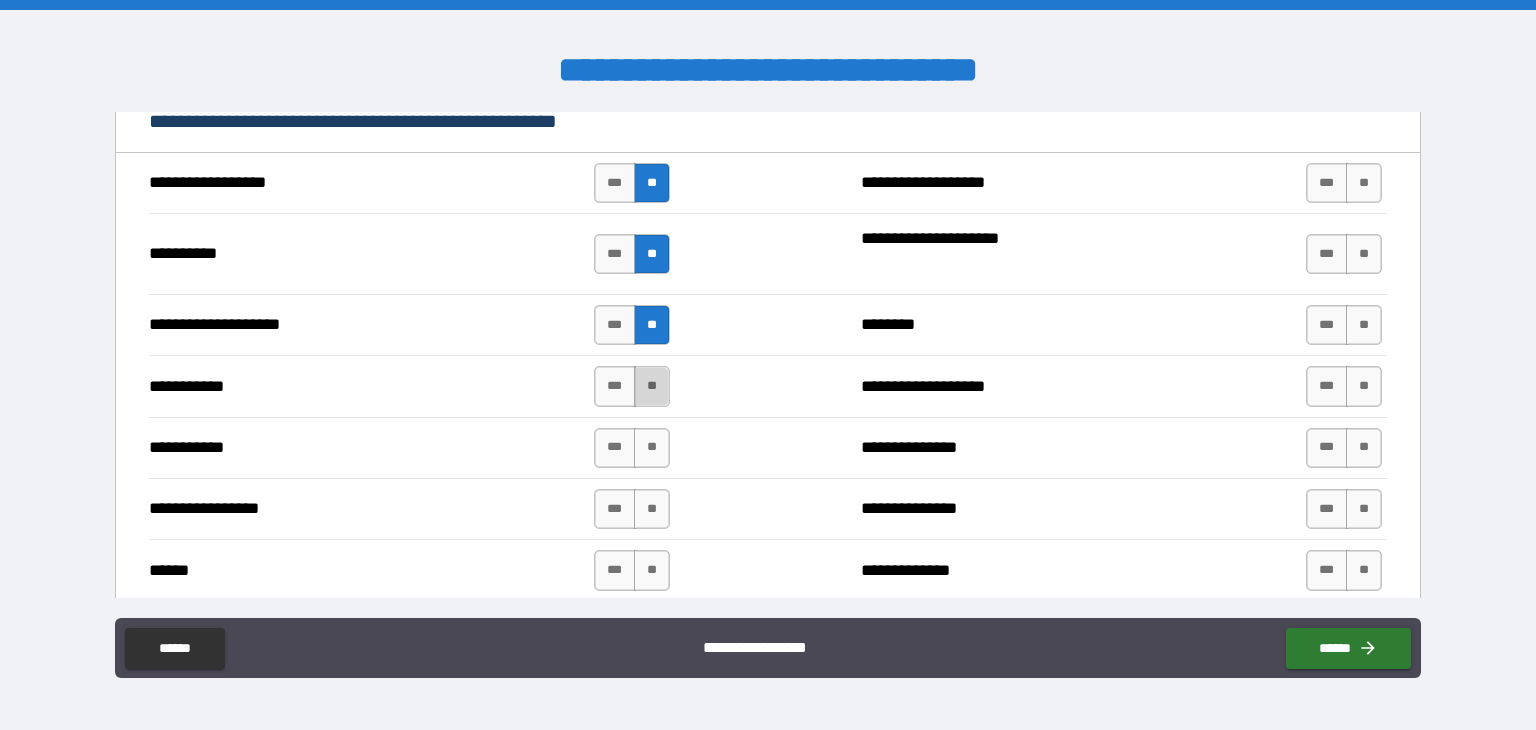 click on "**" at bounding box center [652, 386] 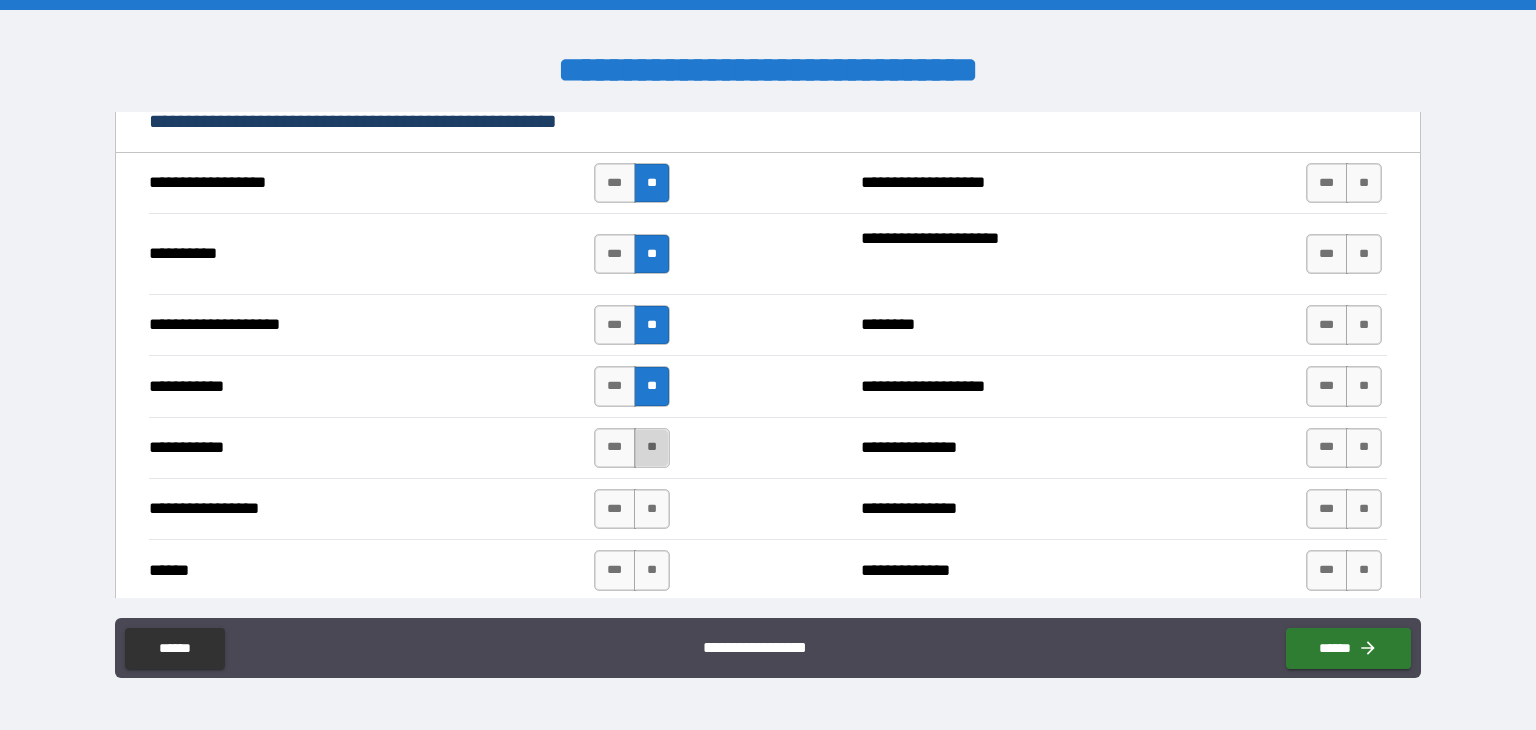 click on "**" at bounding box center [652, 448] 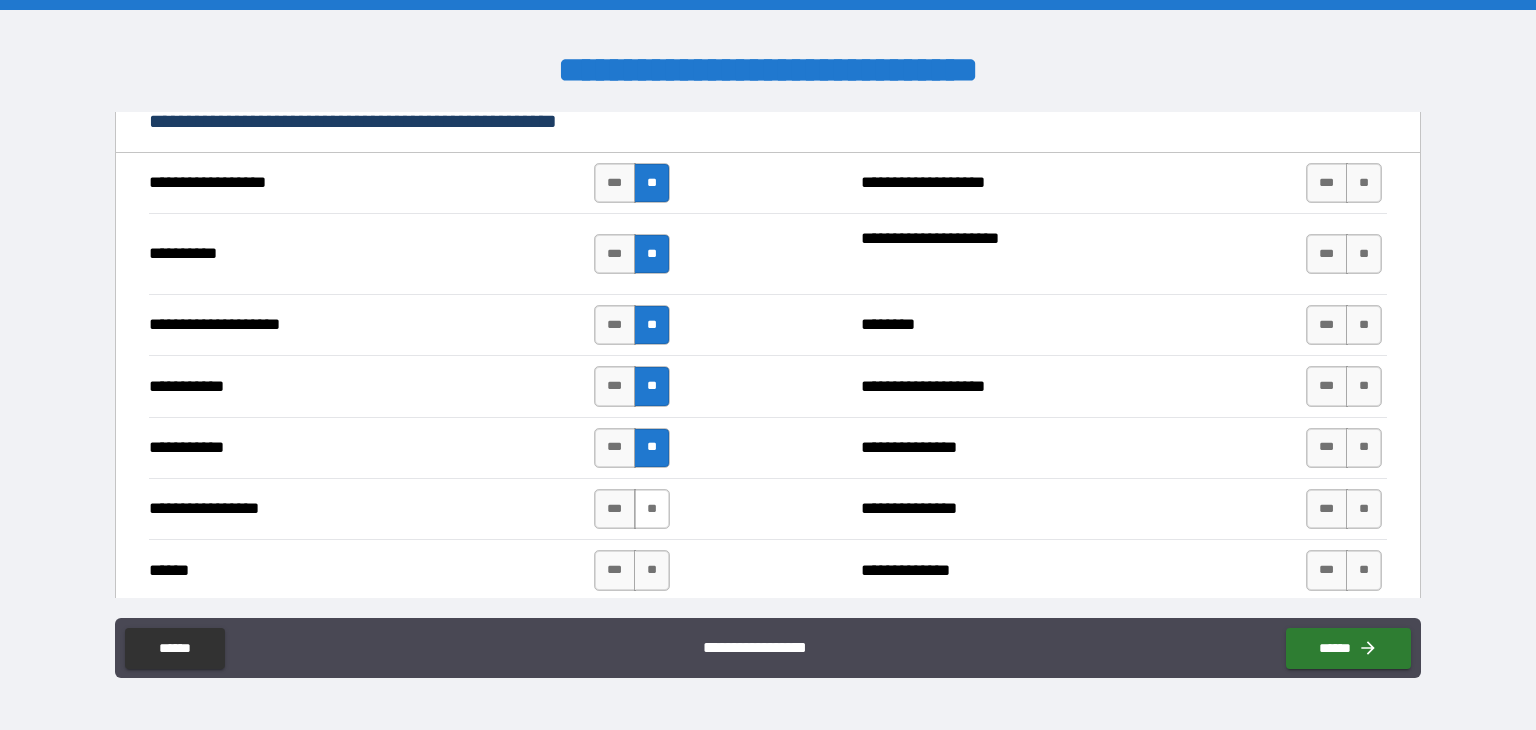 click on "**" at bounding box center [652, 509] 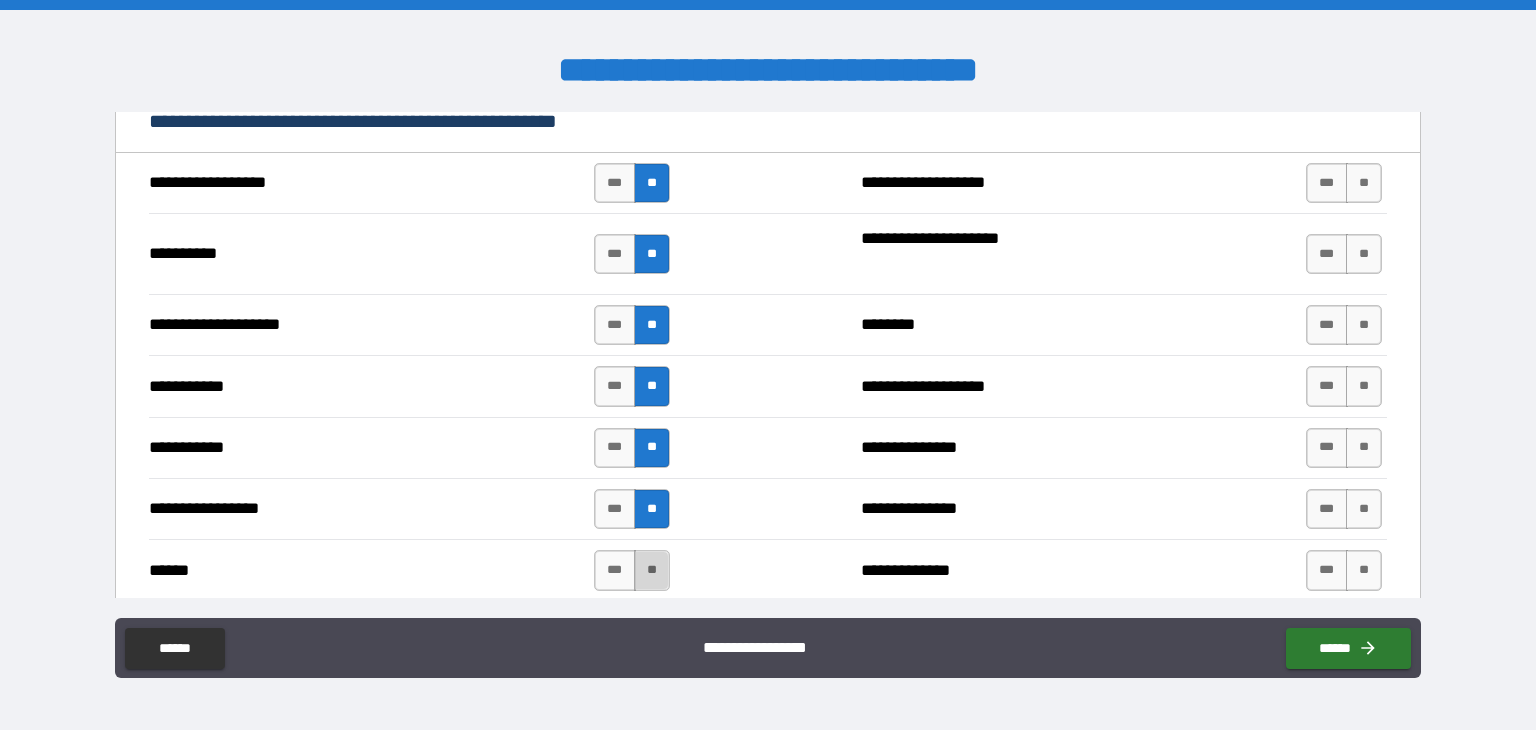 click on "**" at bounding box center [652, 570] 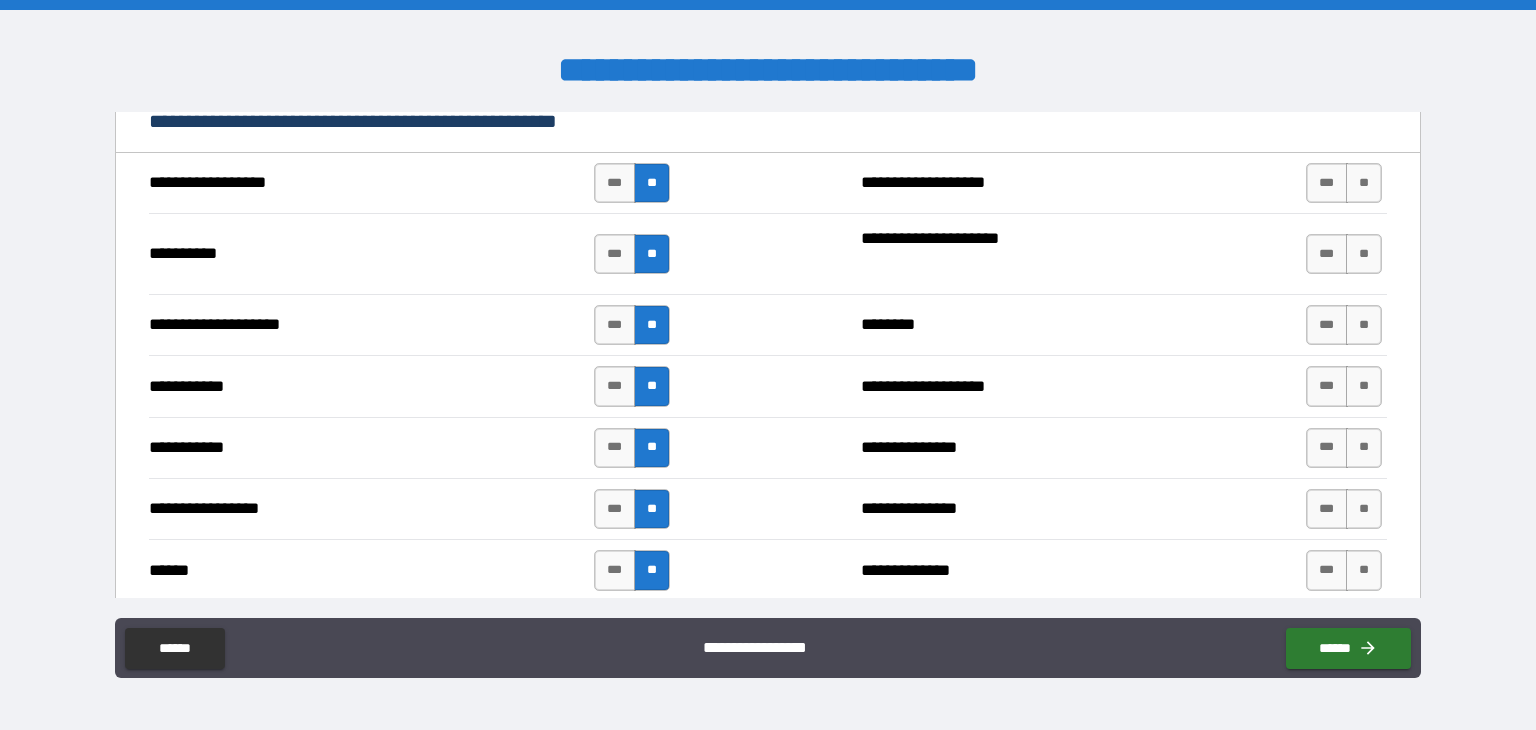 click on "*** **" at bounding box center (1346, 570) 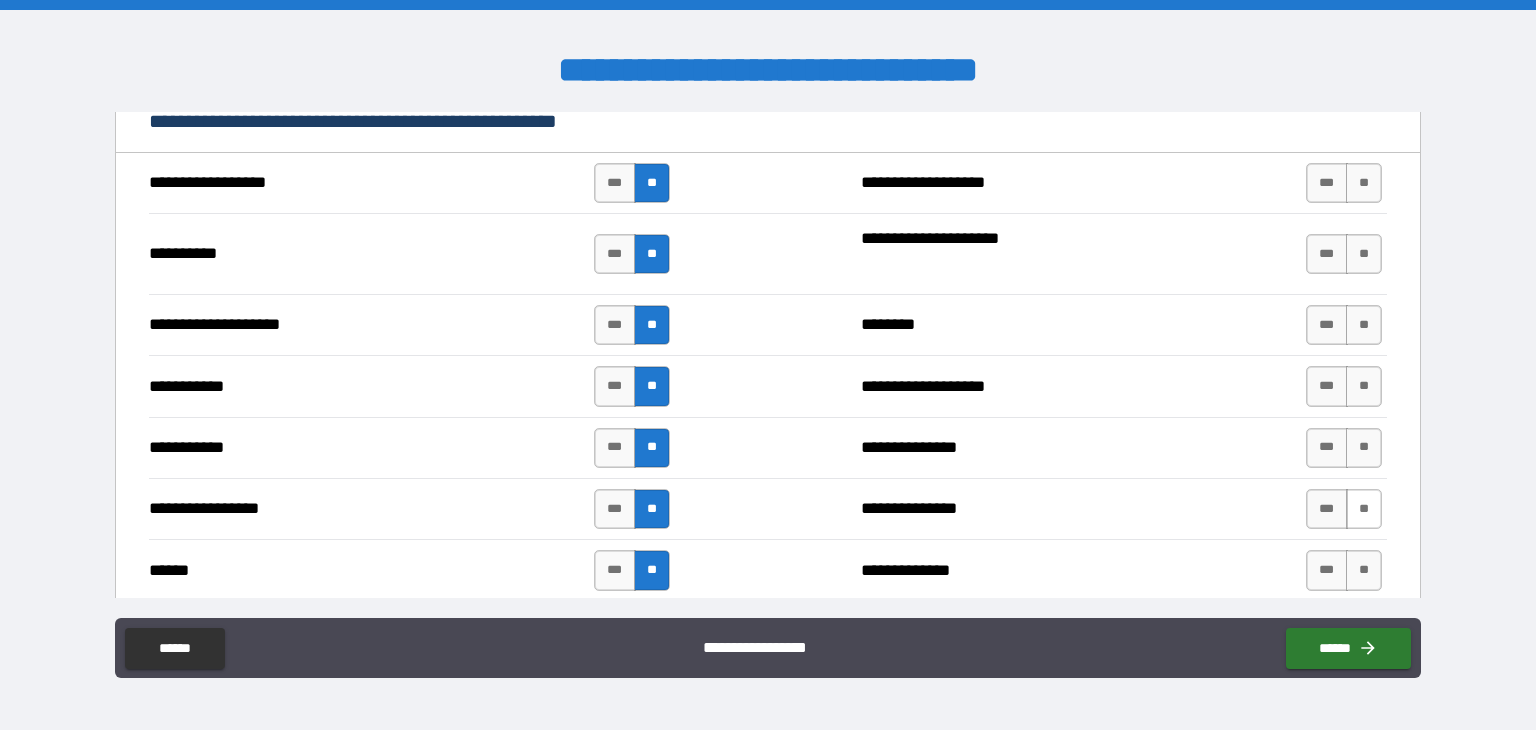 click on "**" at bounding box center [1364, 509] 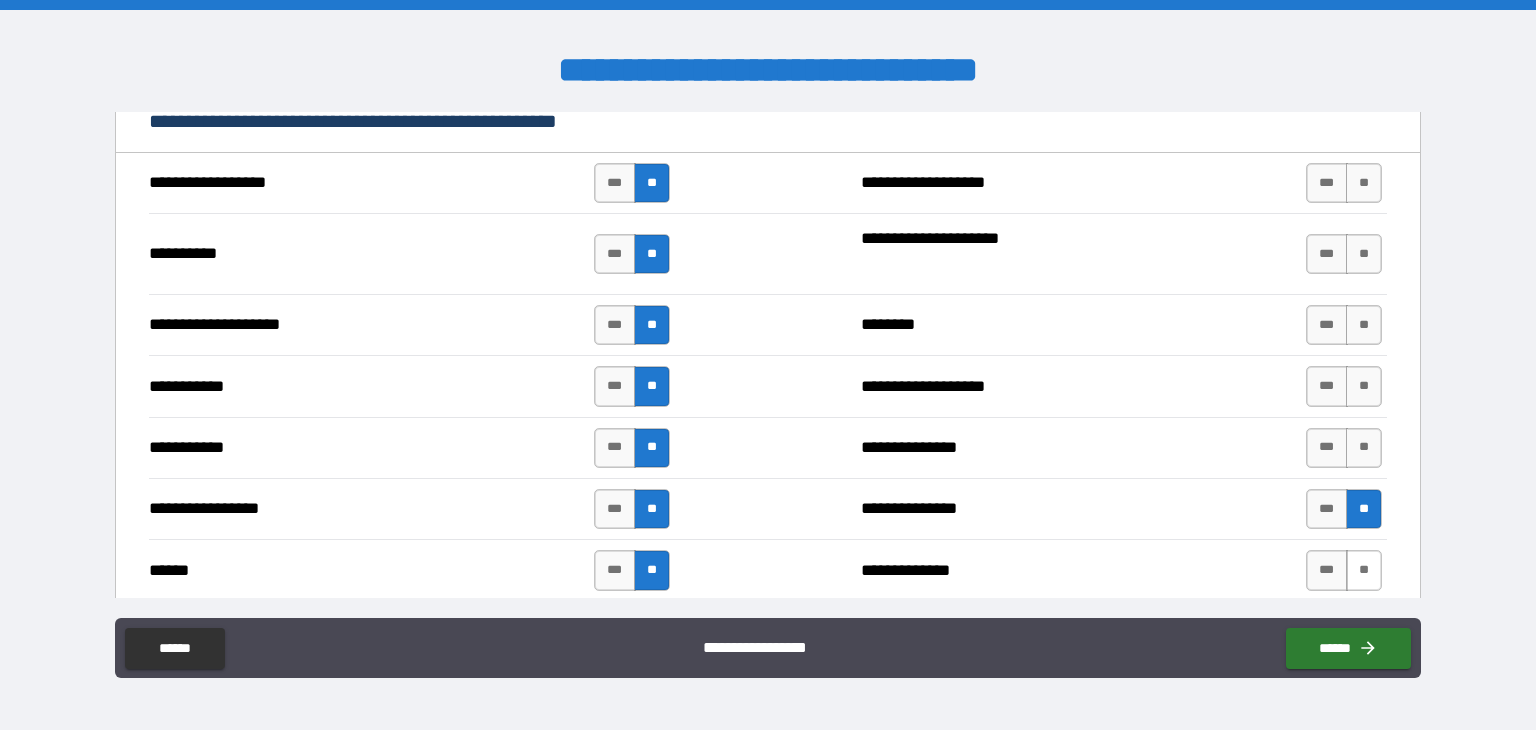 click on "**" at bounding box center (1364, 570) 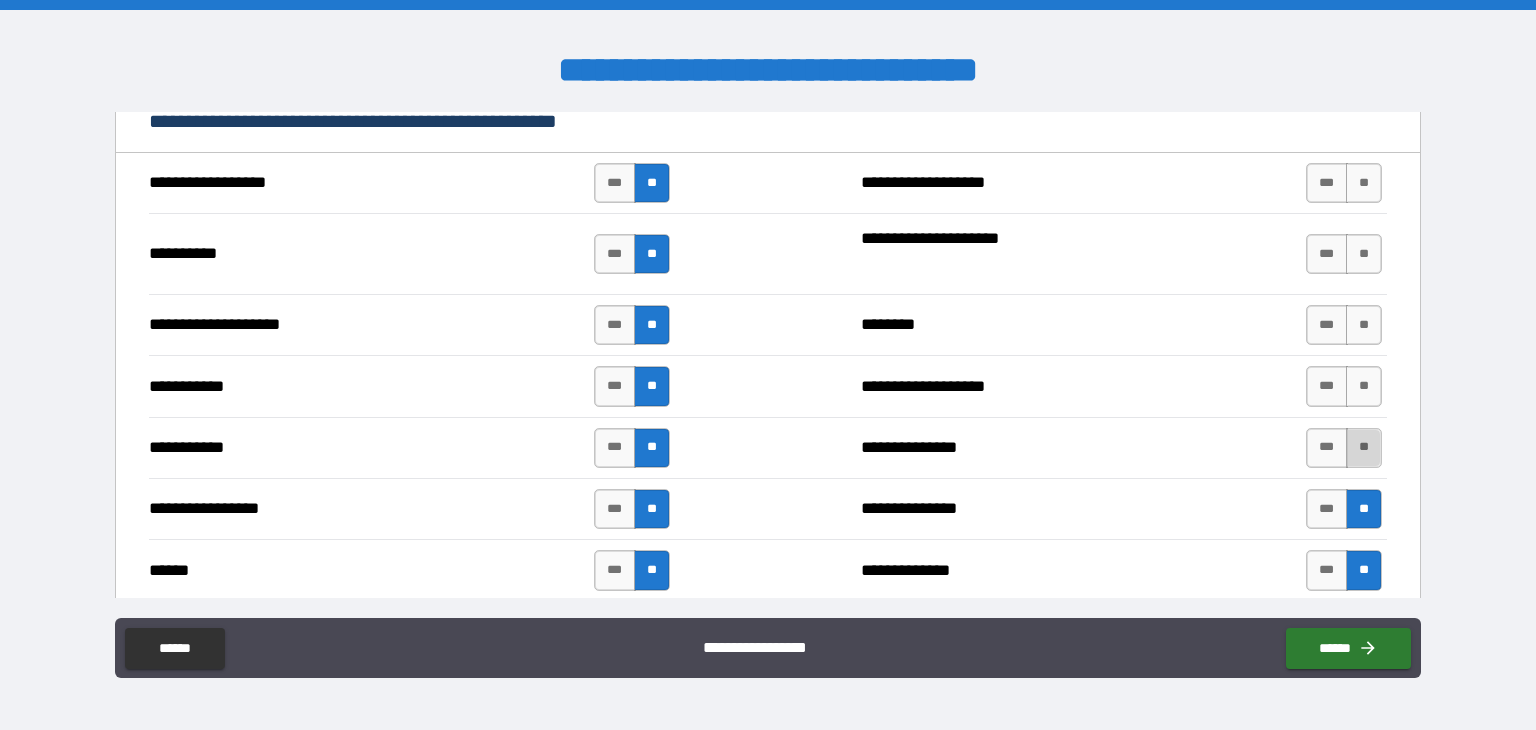click on "**" at bounding box center (1364, 448) 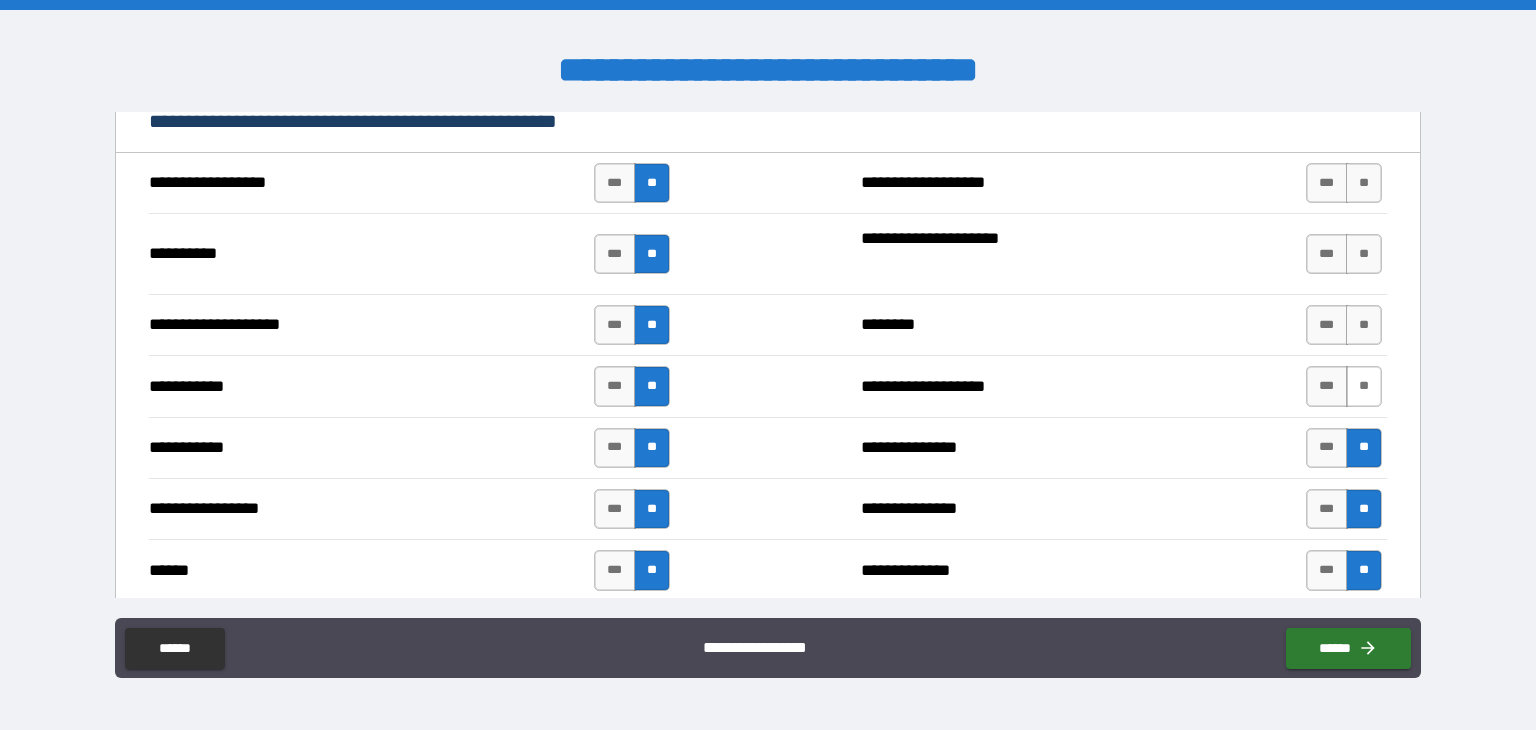 click on "**" at bounding box center [1364, 386] 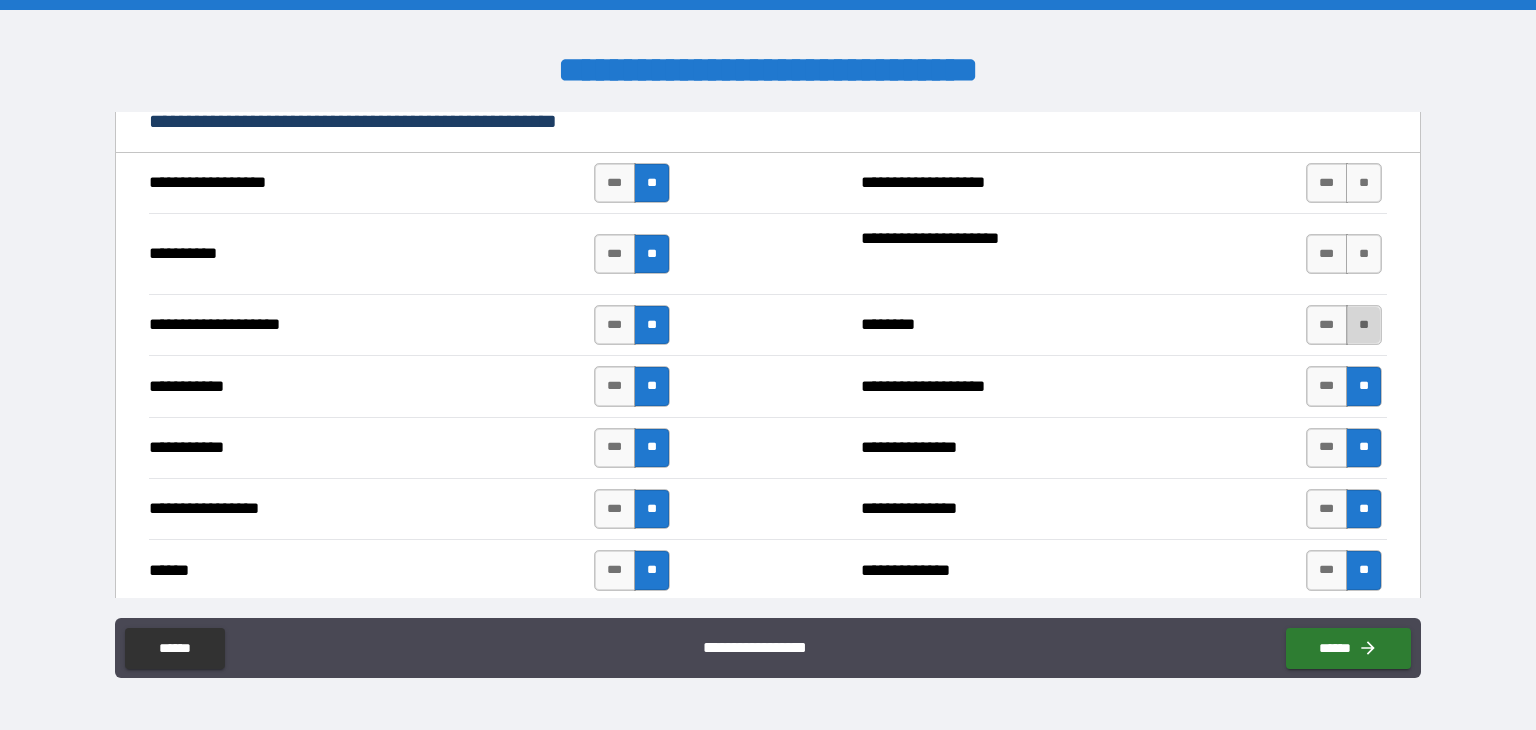 click on "**" at bounding box center (1364, 325) 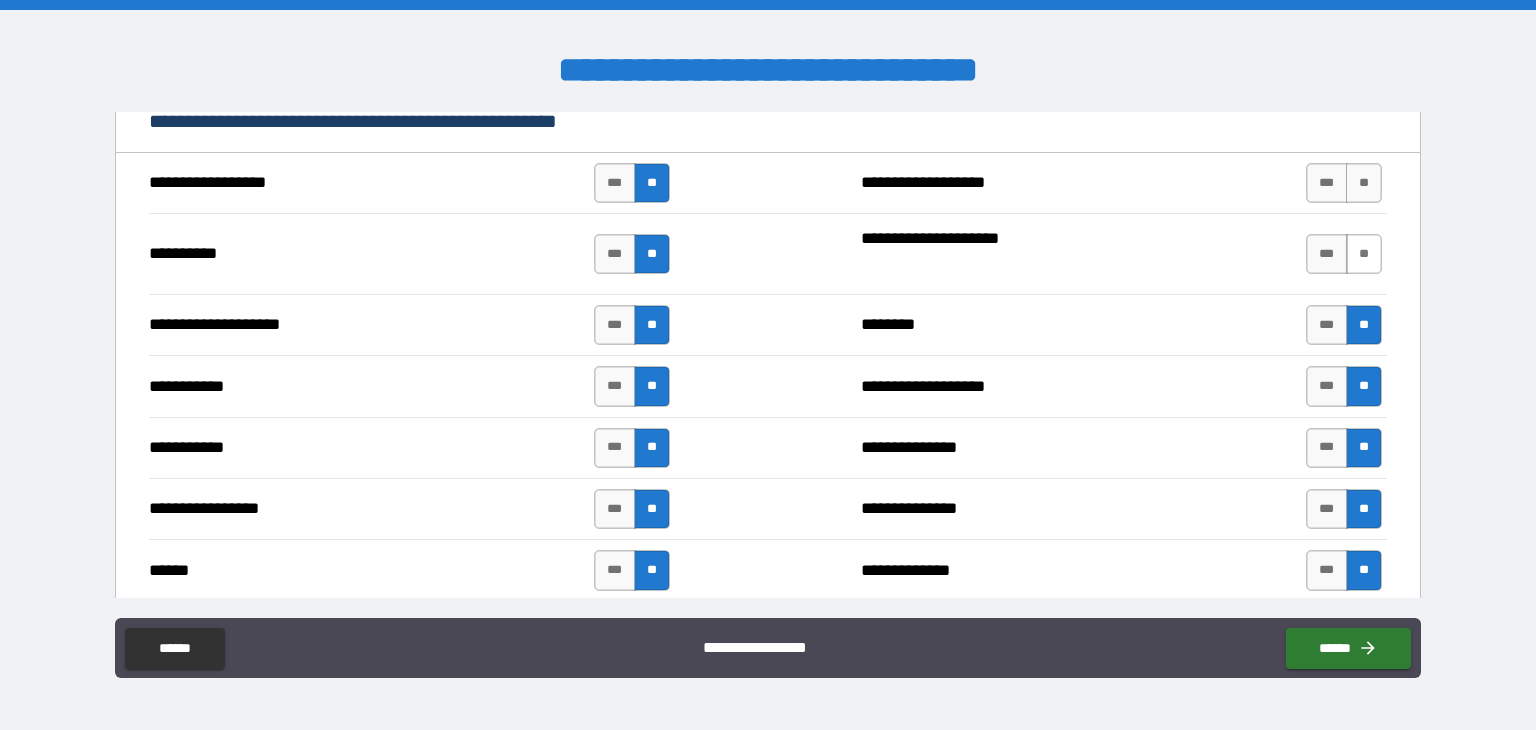 click on "**" at bounding box center (1364, 254) 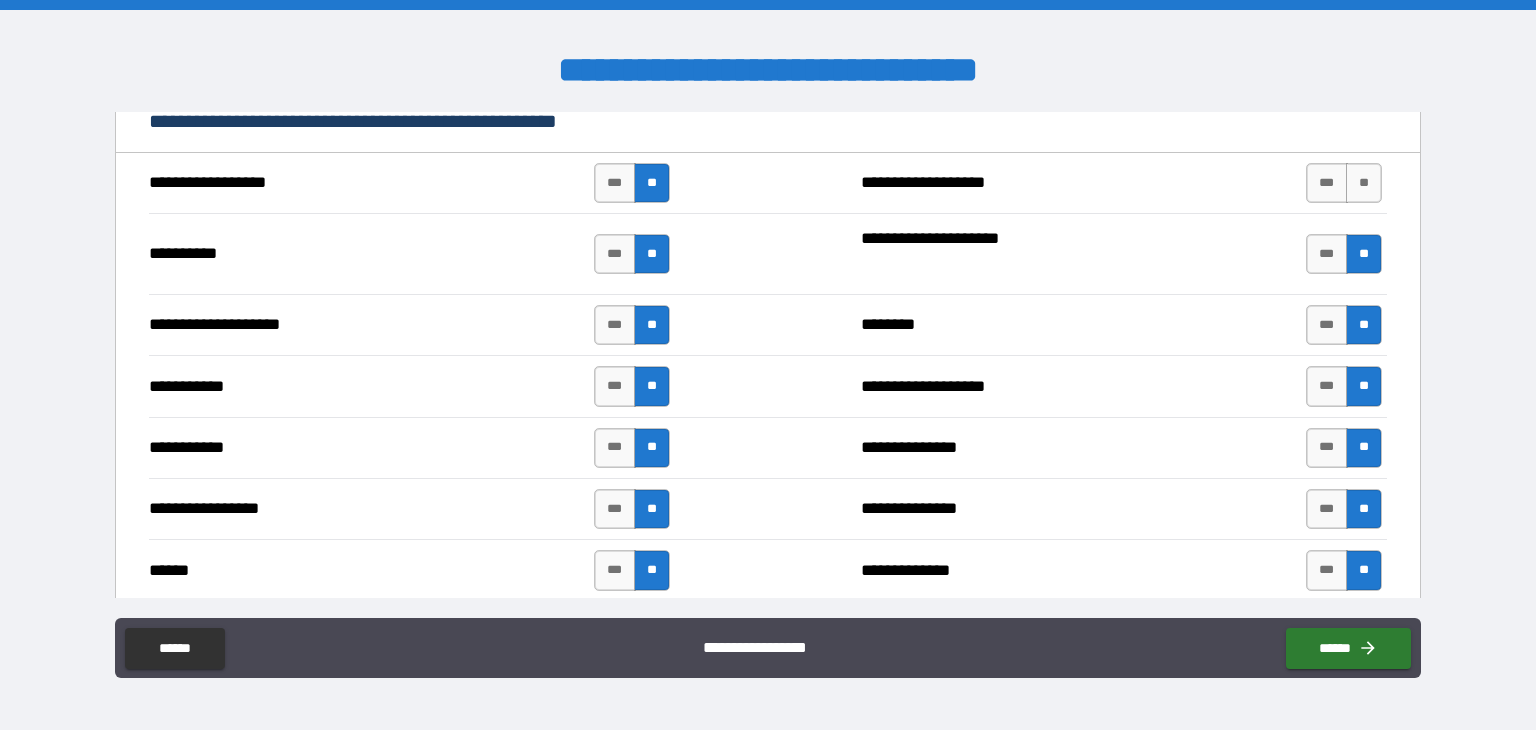 drag, startPoint x: 1357, startPoint y: 181, endPoint x: 1345, endPoint y: 201, distance: 23.323807 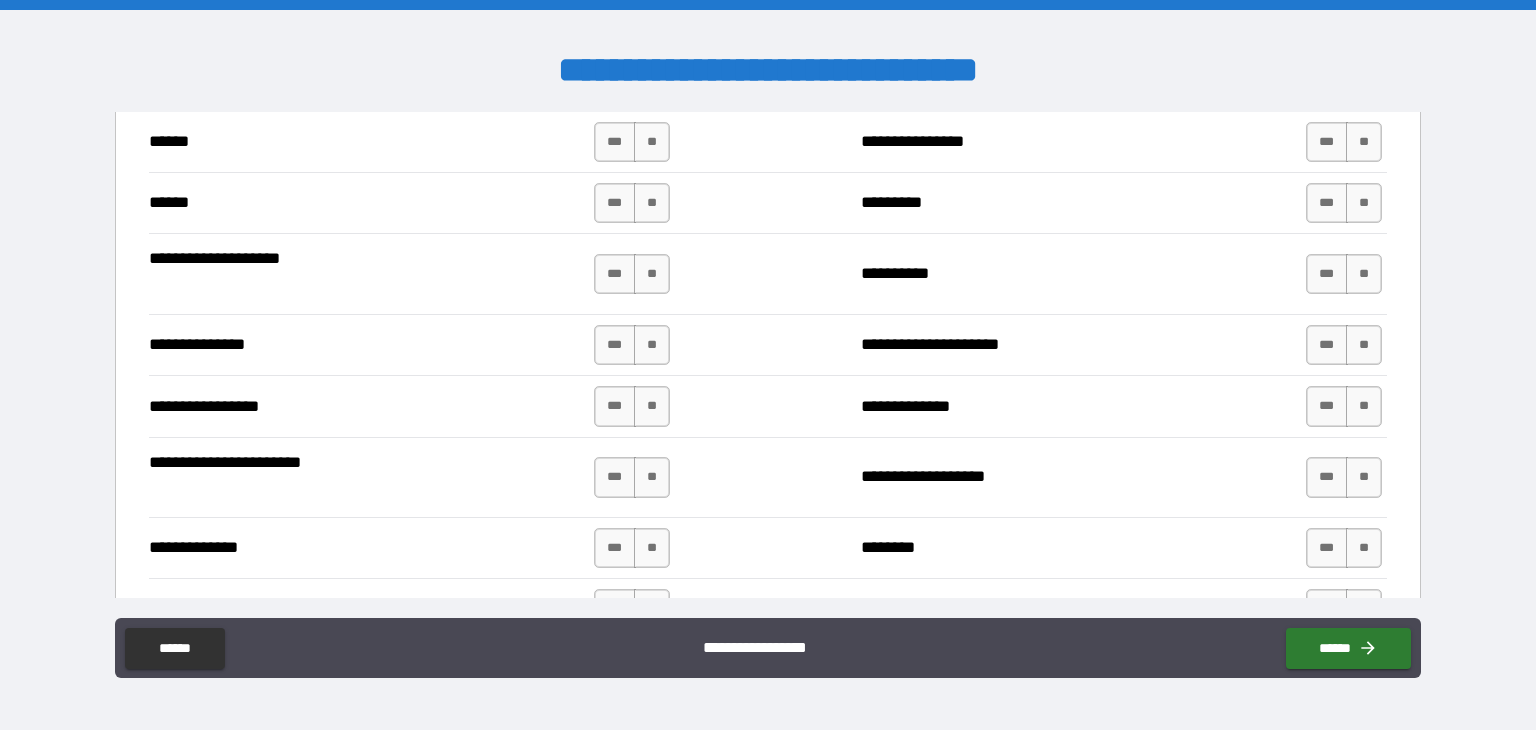 scroll, scrollTop: 2400, scrollLeft: 0, axis: vertical 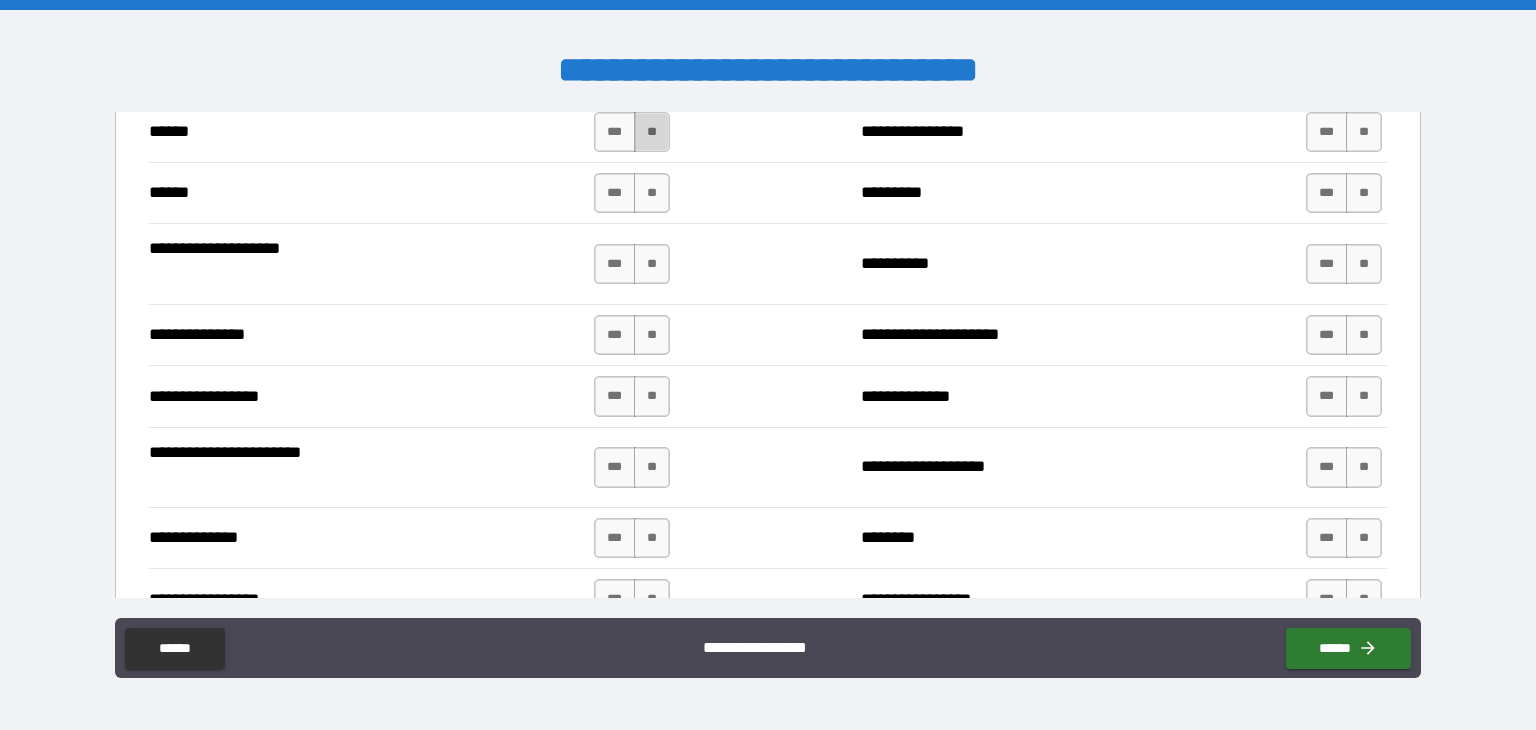 click on "**" at bounding box center (652, 132) 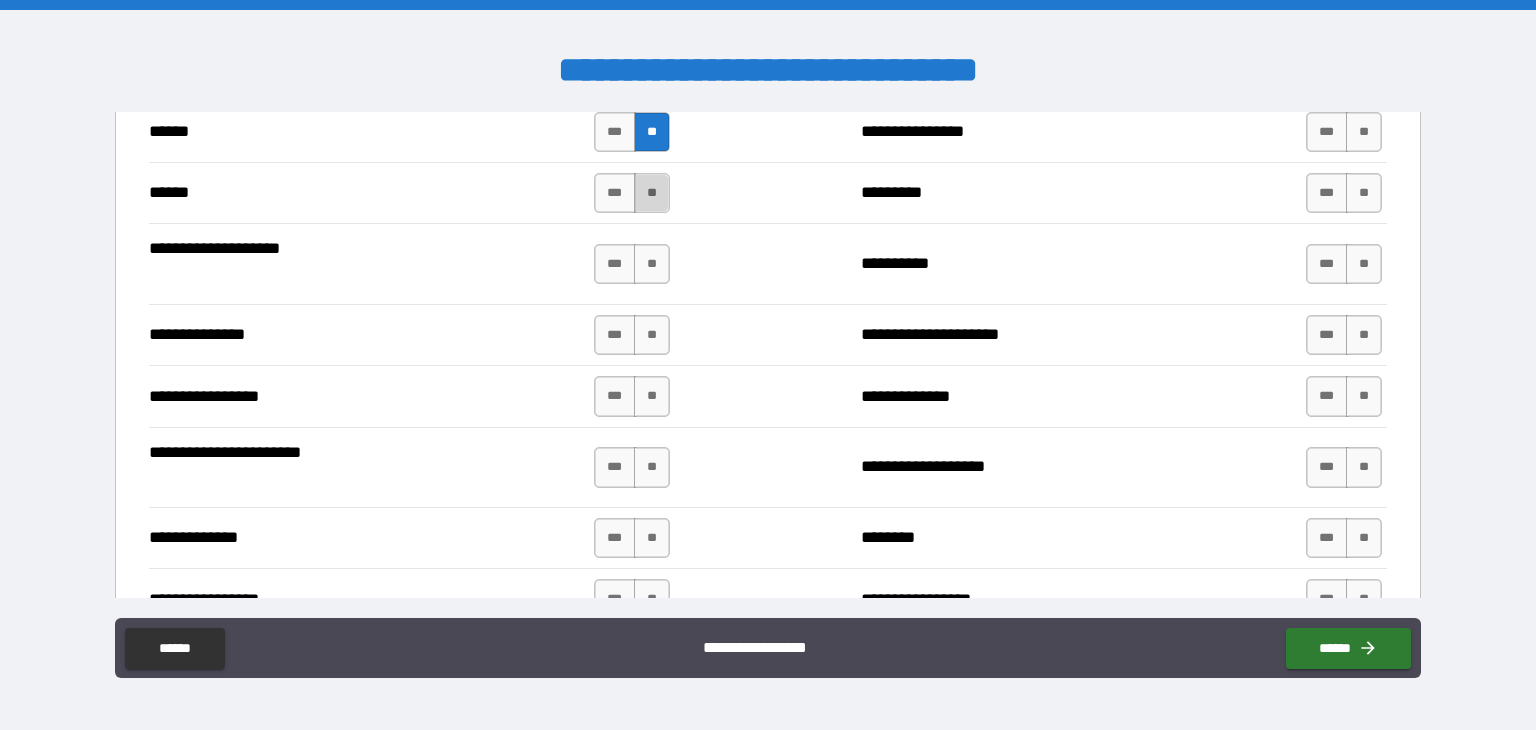 click on "**" at bounding box center [652, 193] 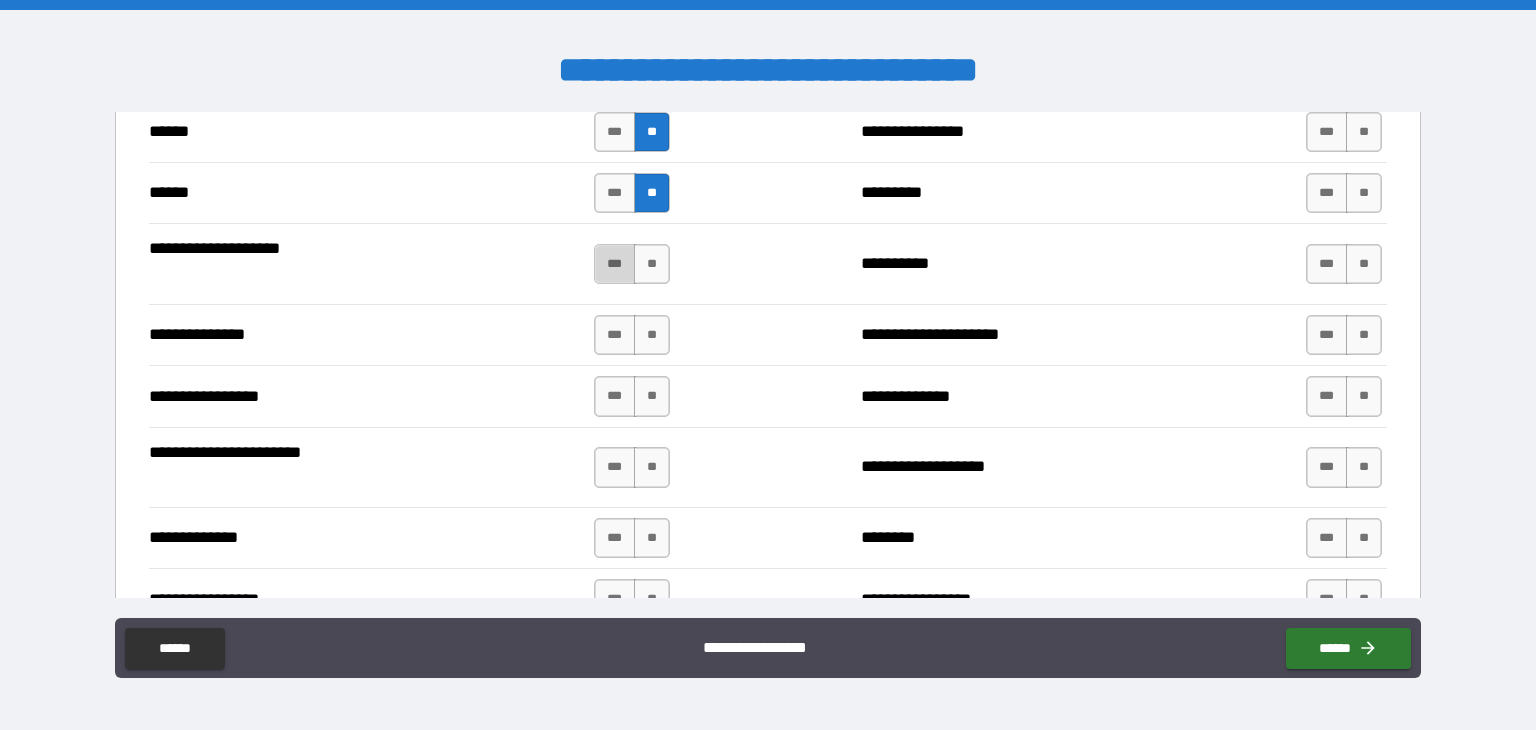 click on "***" at bounding box center (615, 264) 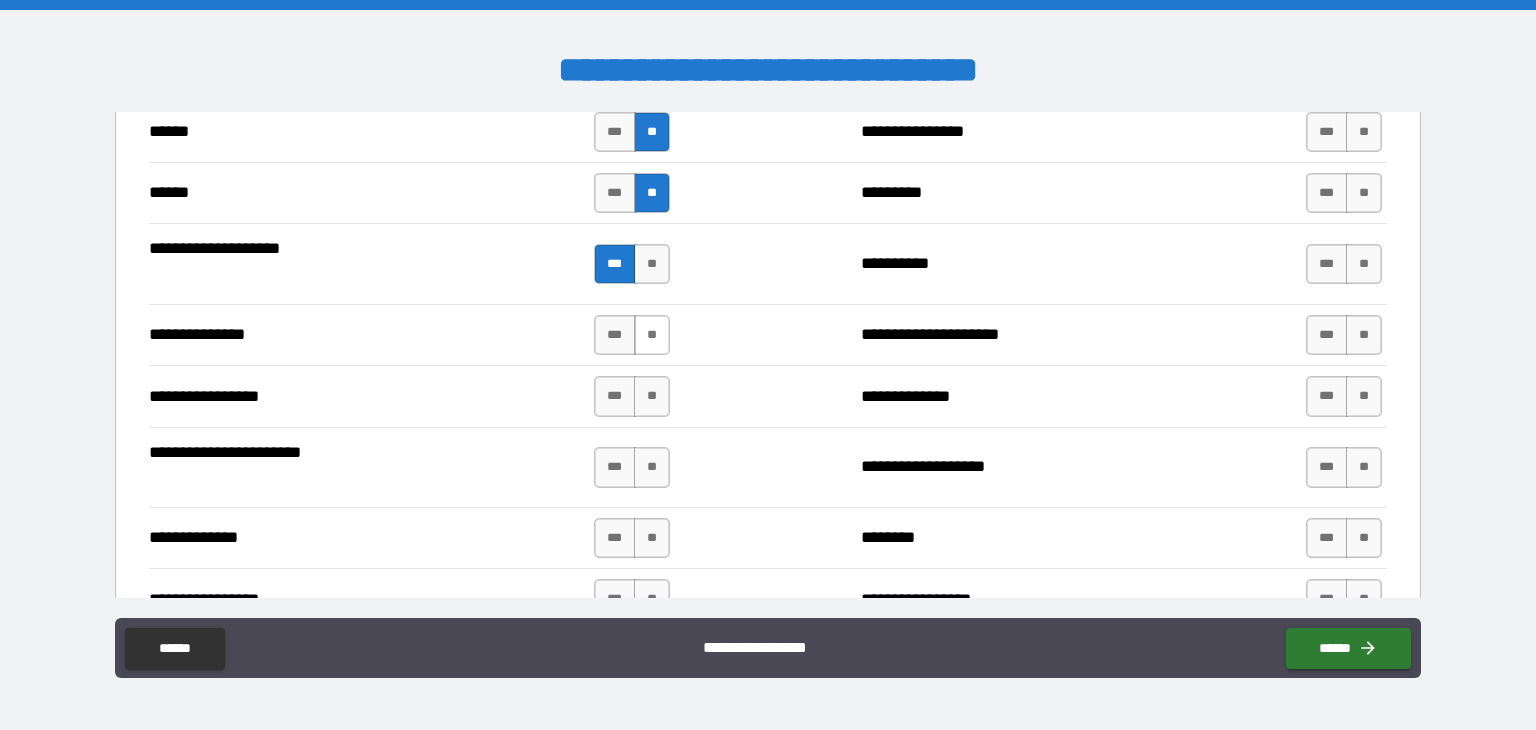 click on "**" at bounding box center (652, 335) 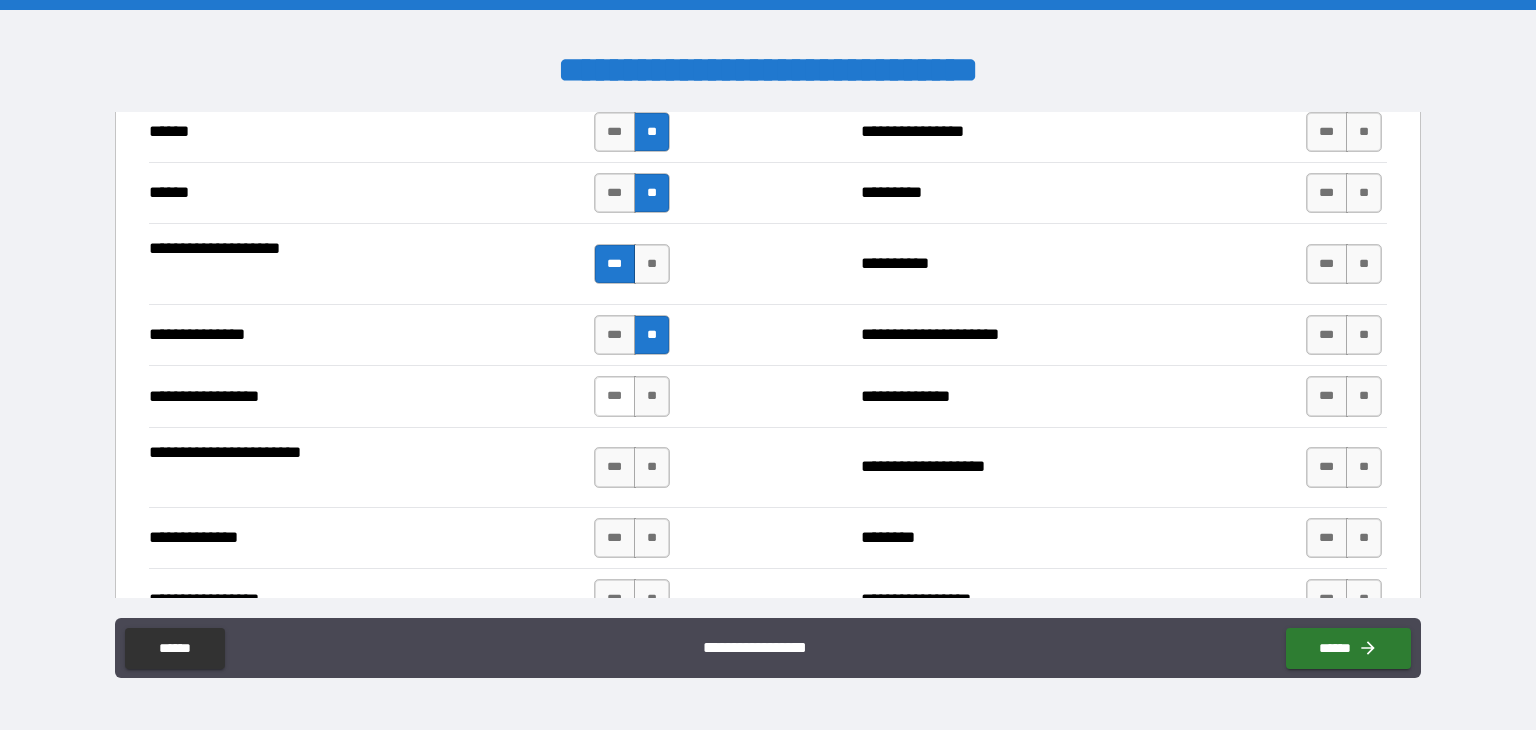 click on "***" at bounding box center (615, 396) 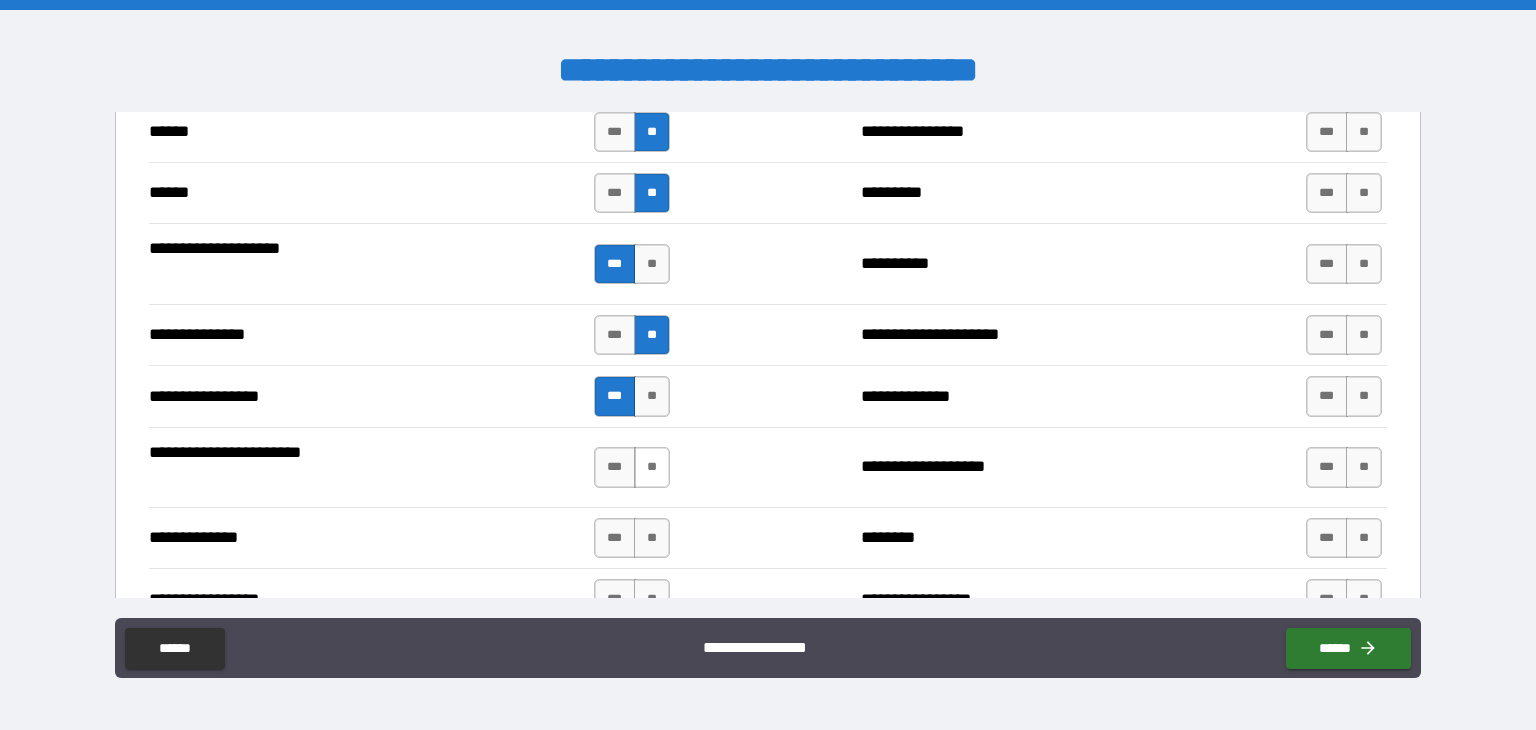 click on "**" at bounding box center (652, 467) 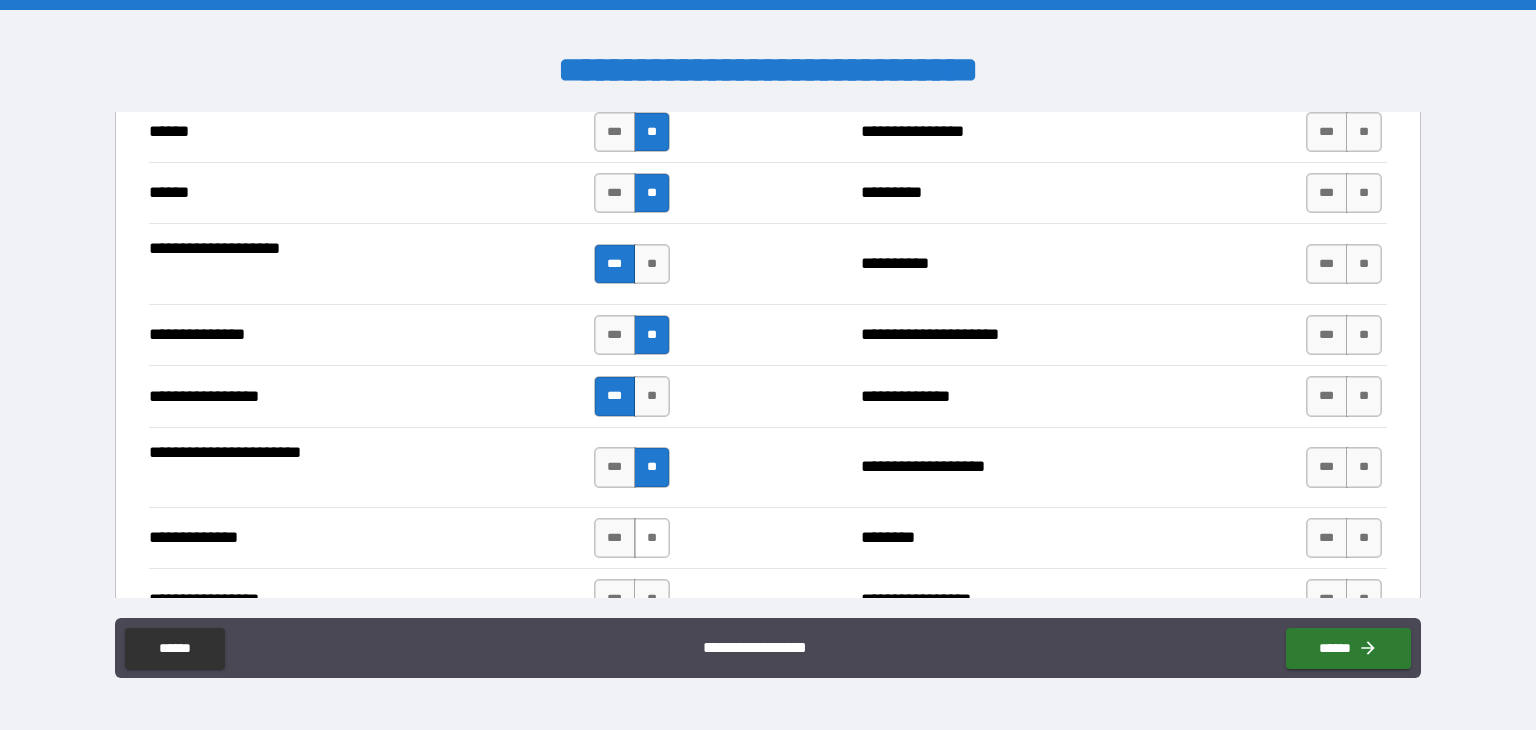 click on "**" at bounding box center [652, 538] 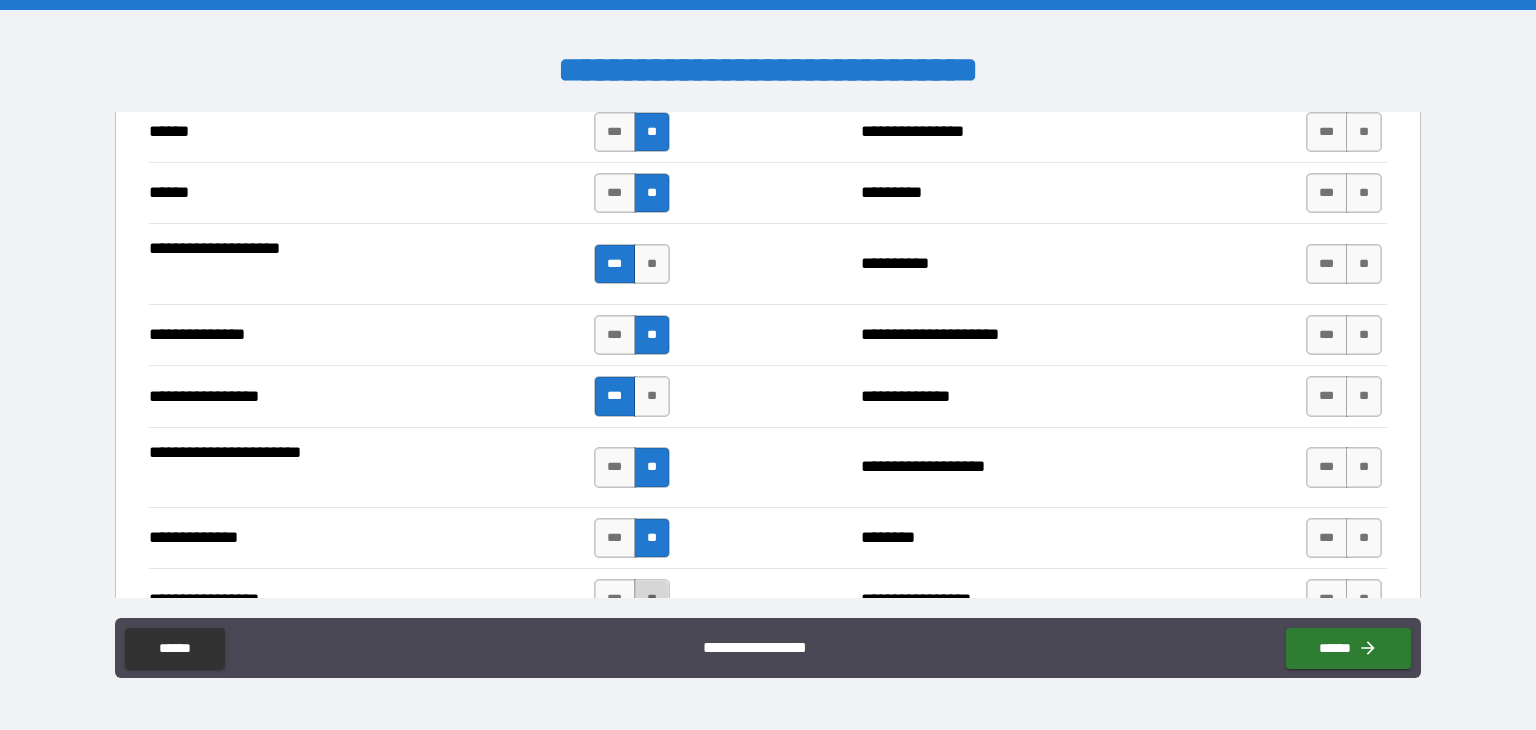 click on "**" at bounding box center [652, 599] 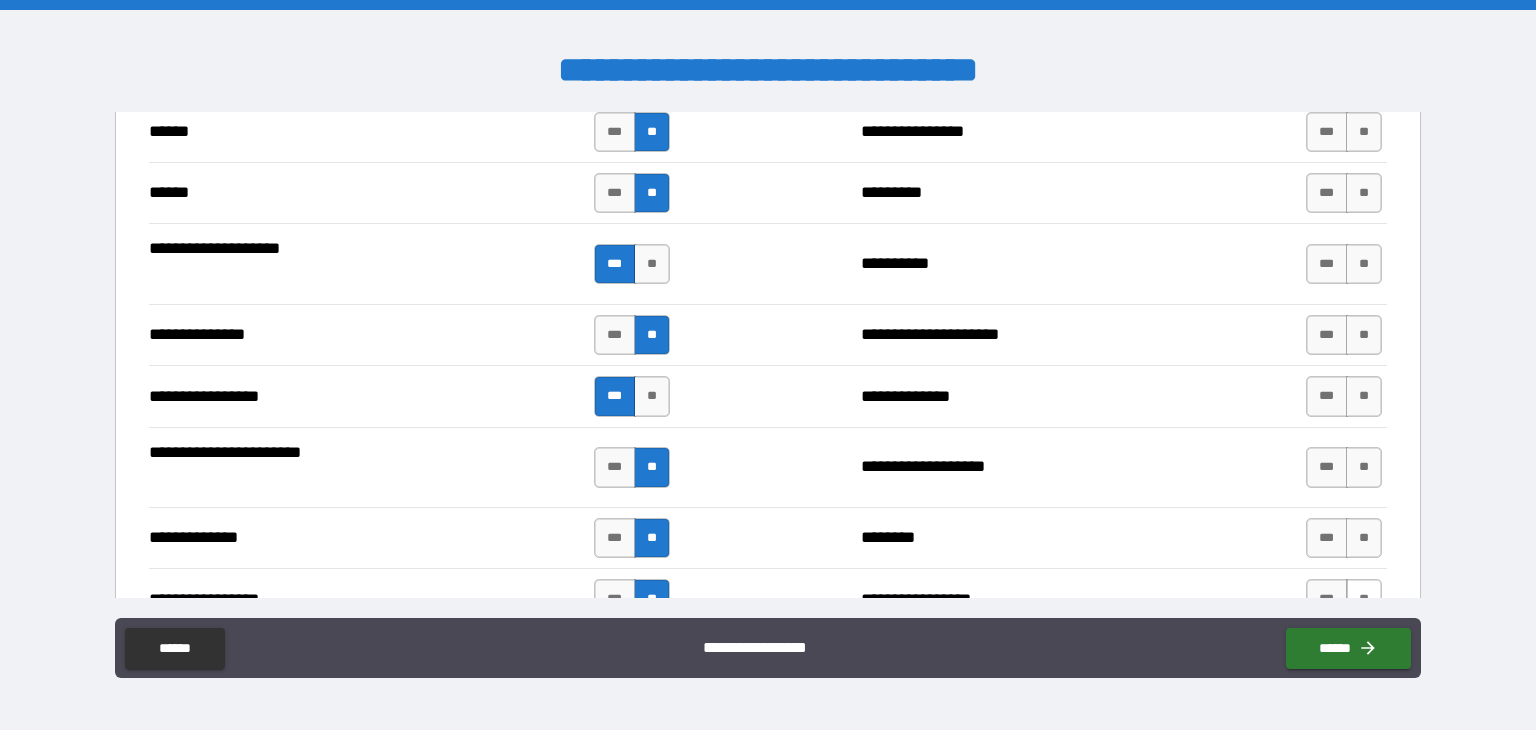 click on "**" at bounding box center (1364, 599) 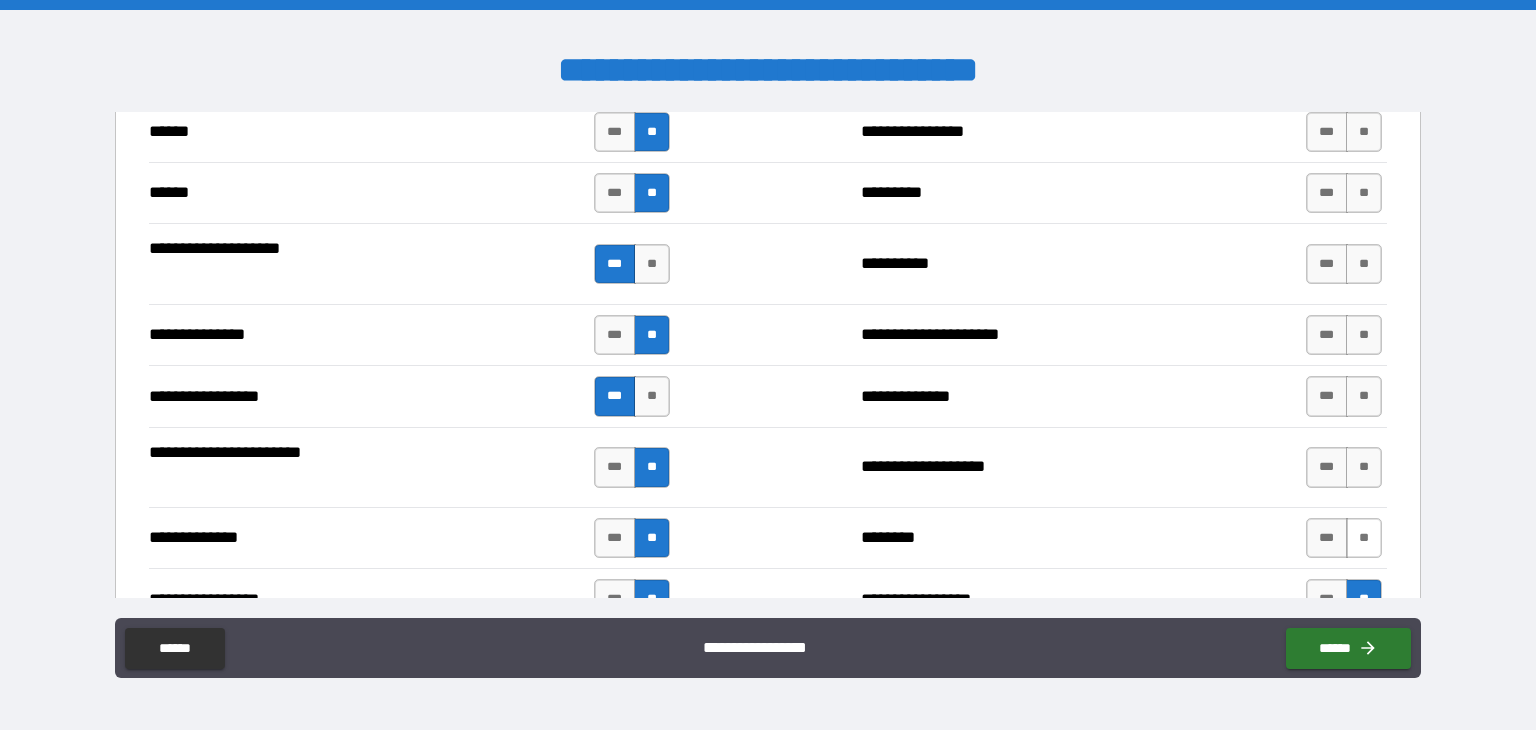 click on "**" at bounding box center (1364, 538) 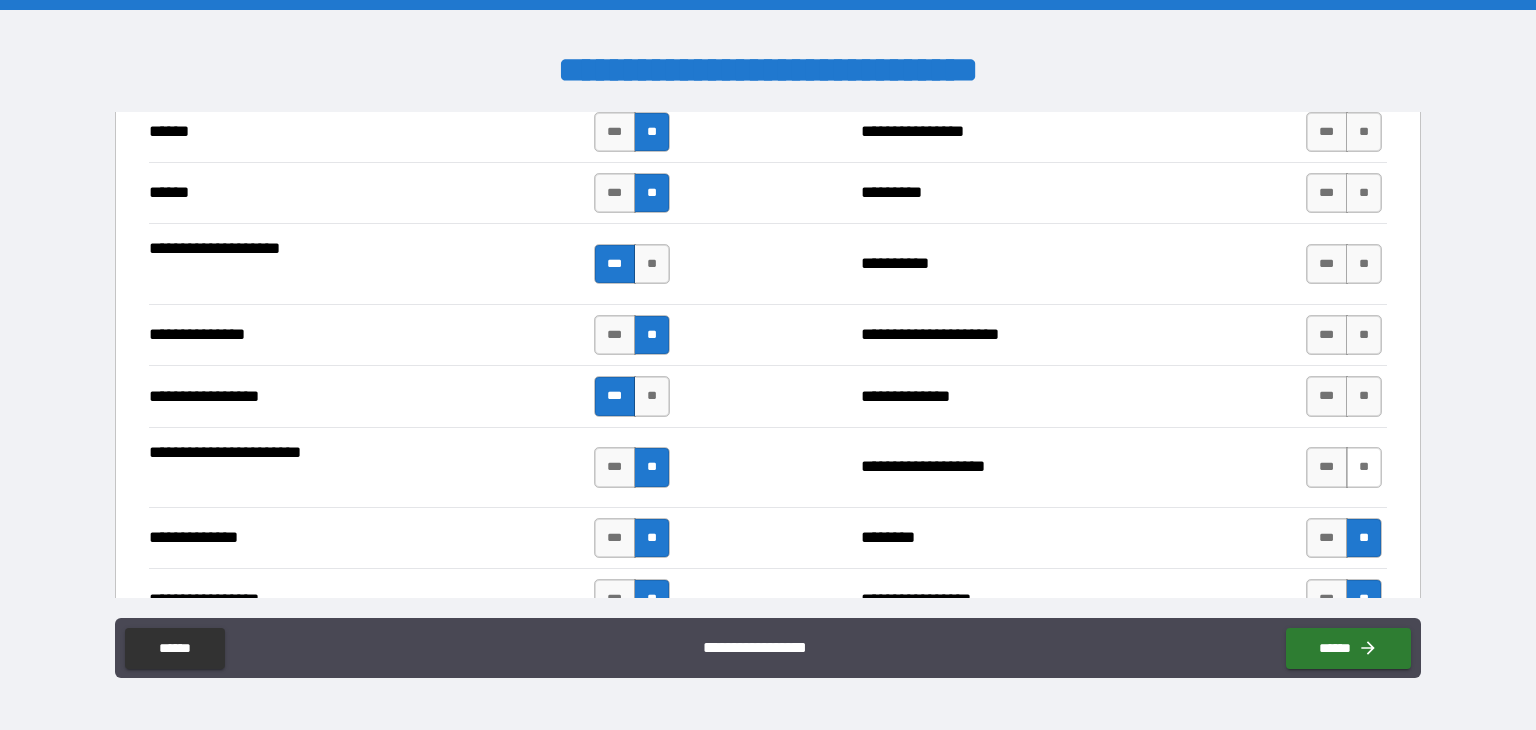 click on "**" at bounding box center [1364, 467] 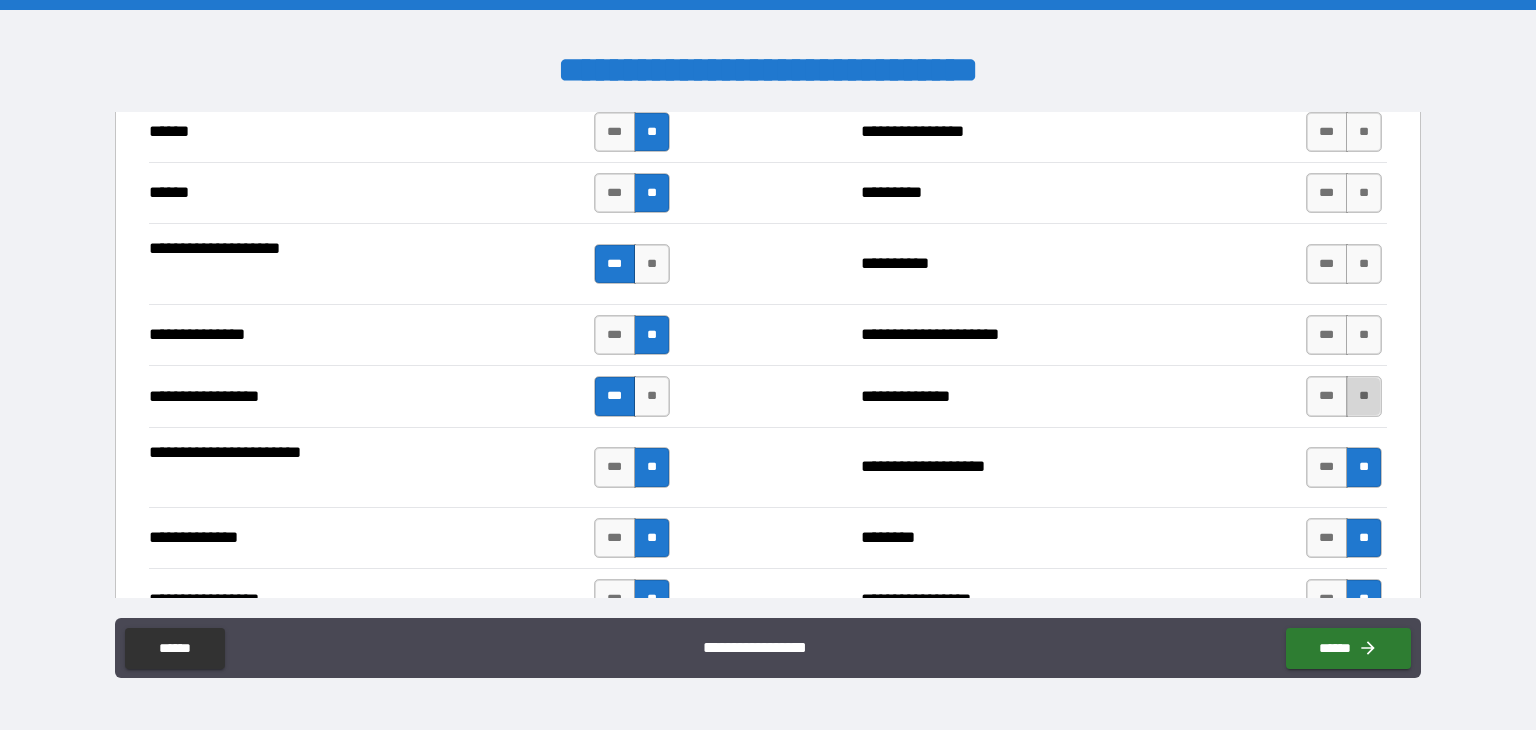 click on "**" at bounding box center [1364, 396] 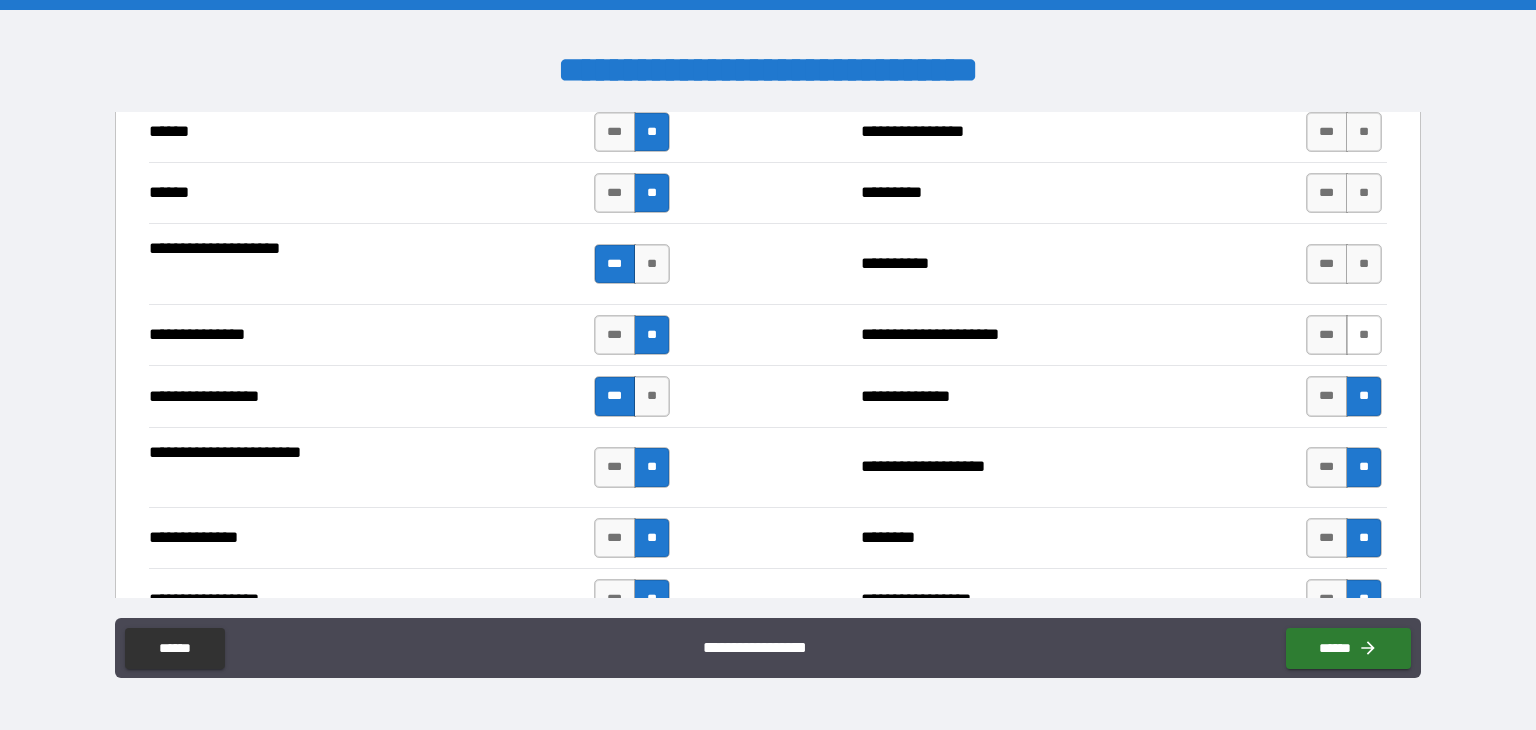 click on "**" at bounding box center (1364, 335) 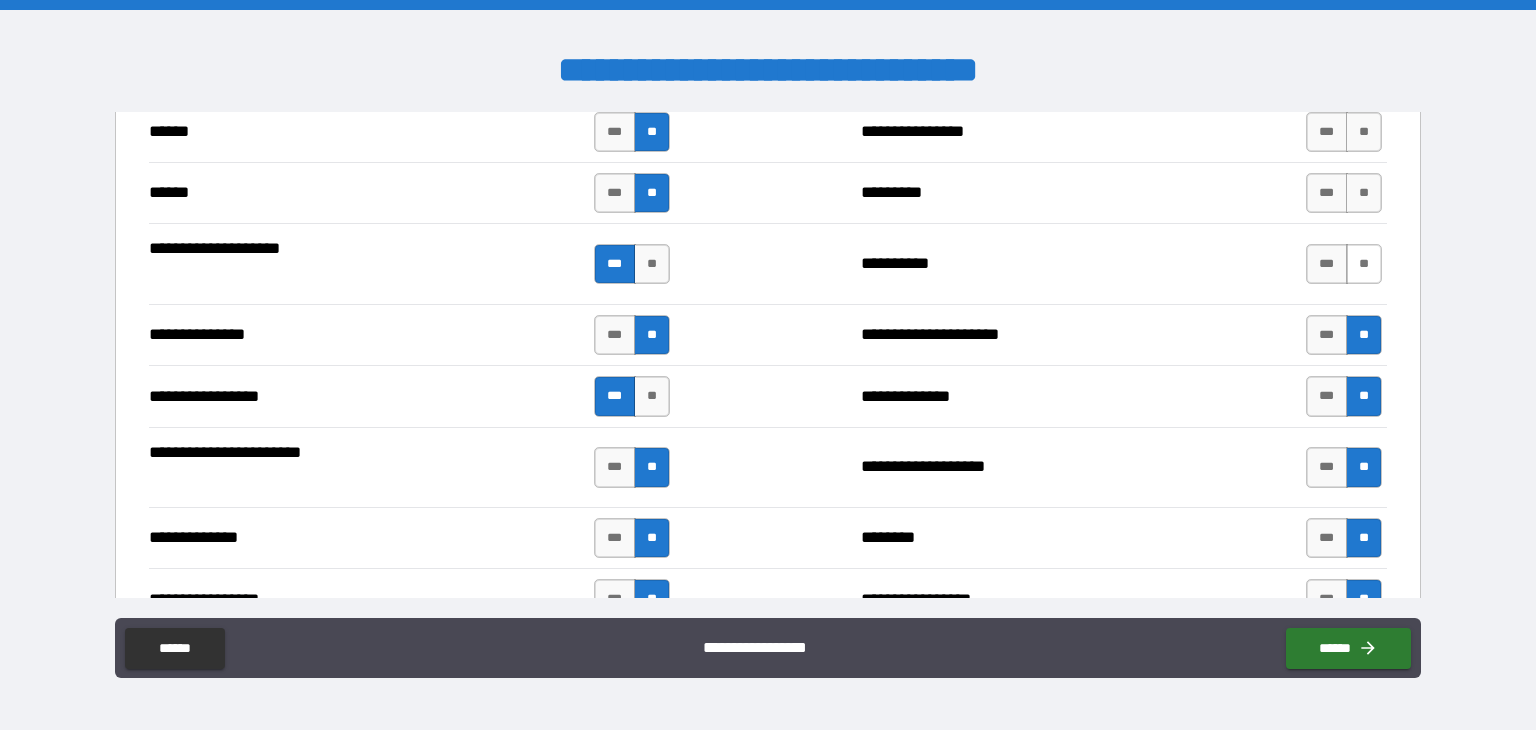 click on "**" at bounding box center [1364, 264] 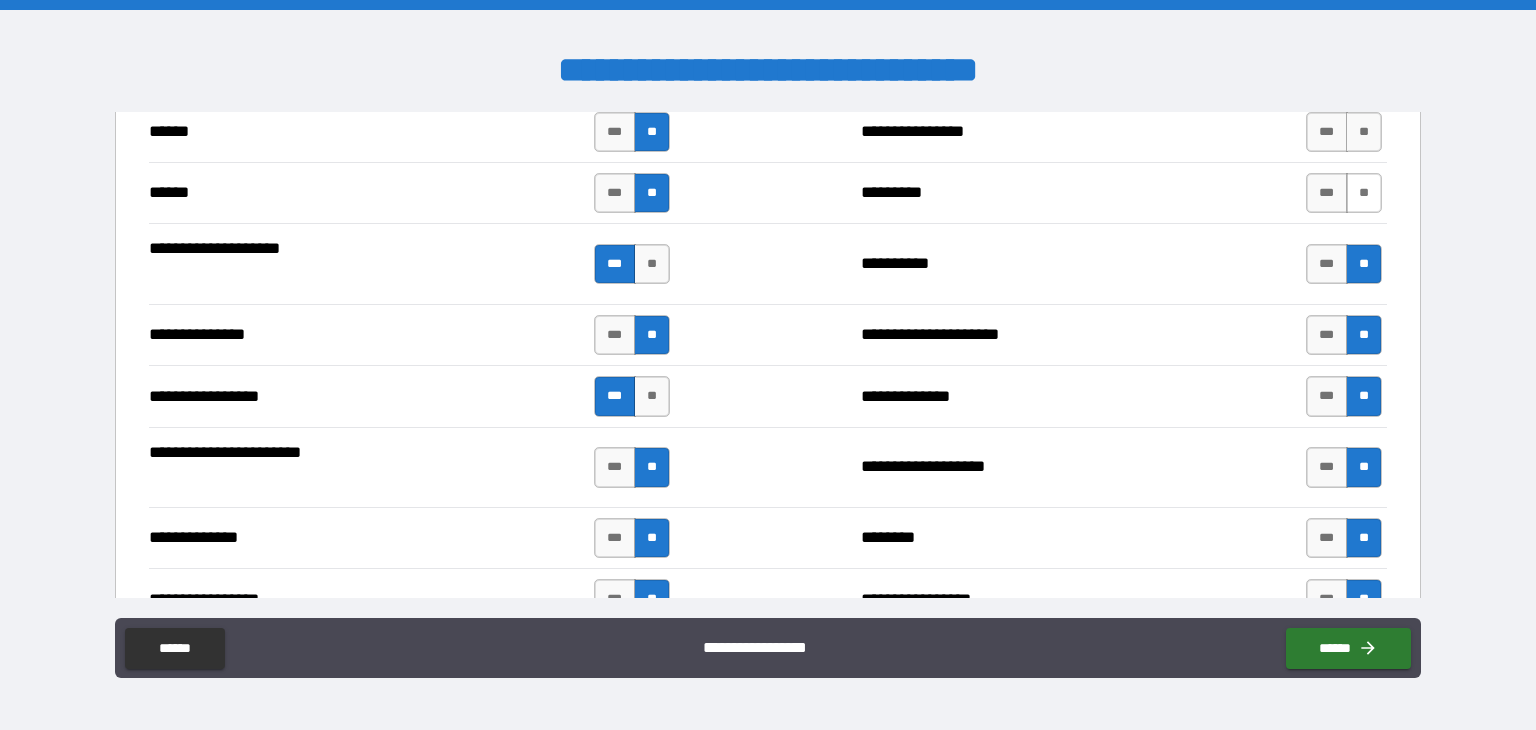 click on "**" at bounding box center [1364, 193] 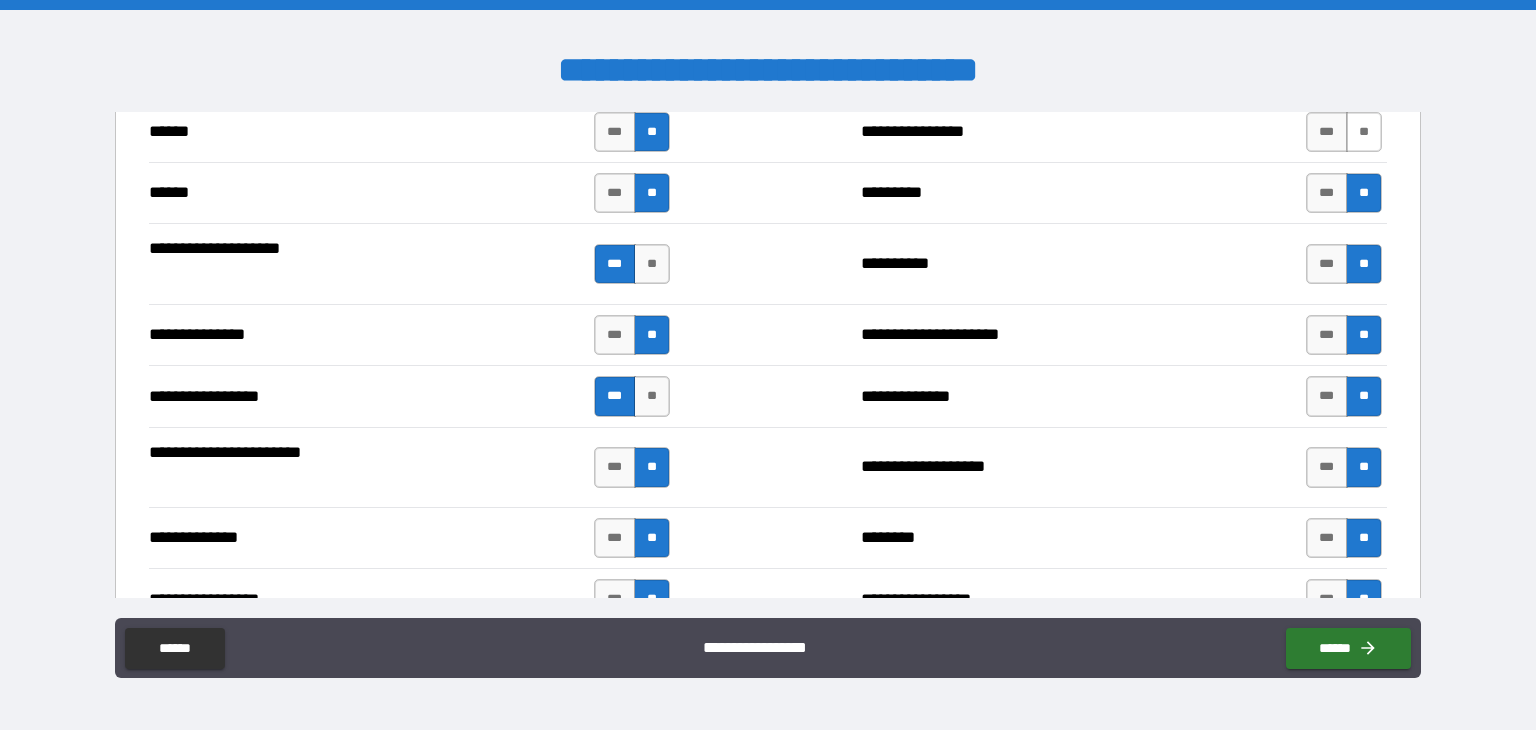 click on "**" at bounding box center (1364, 132) 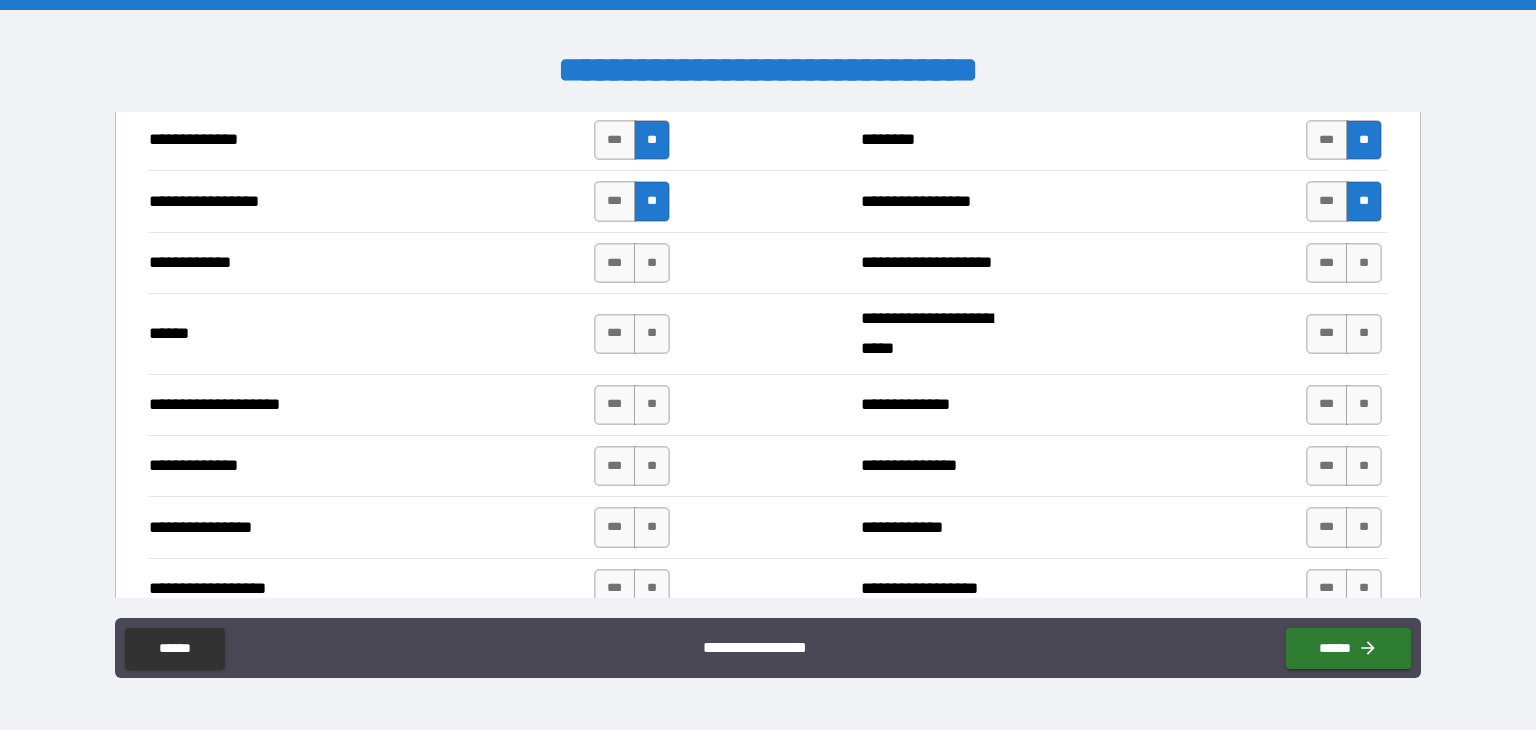 scroll, scrollTop: 2800, scrollLeft: 0, axis: vertical 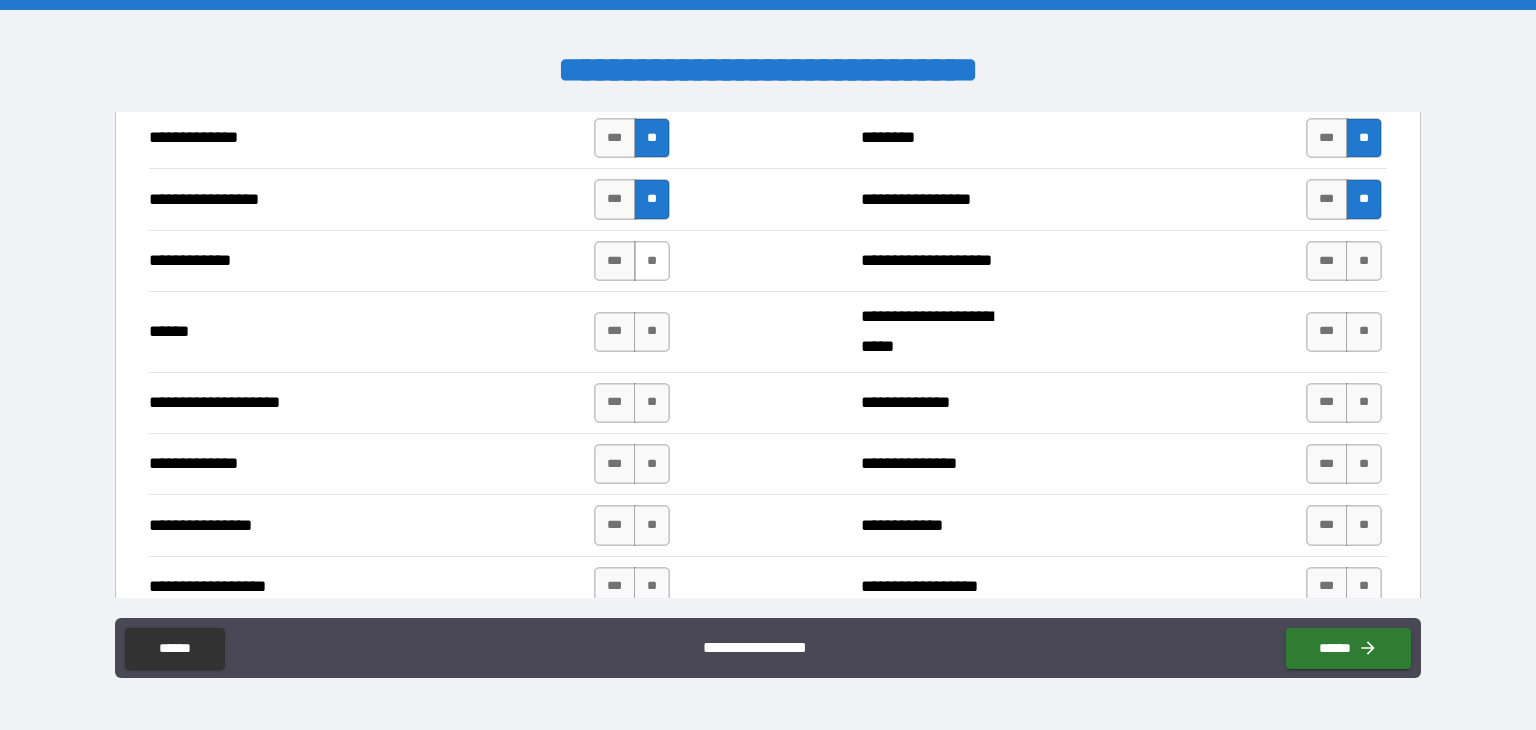 click on "**" at bounding box center (652, 261) 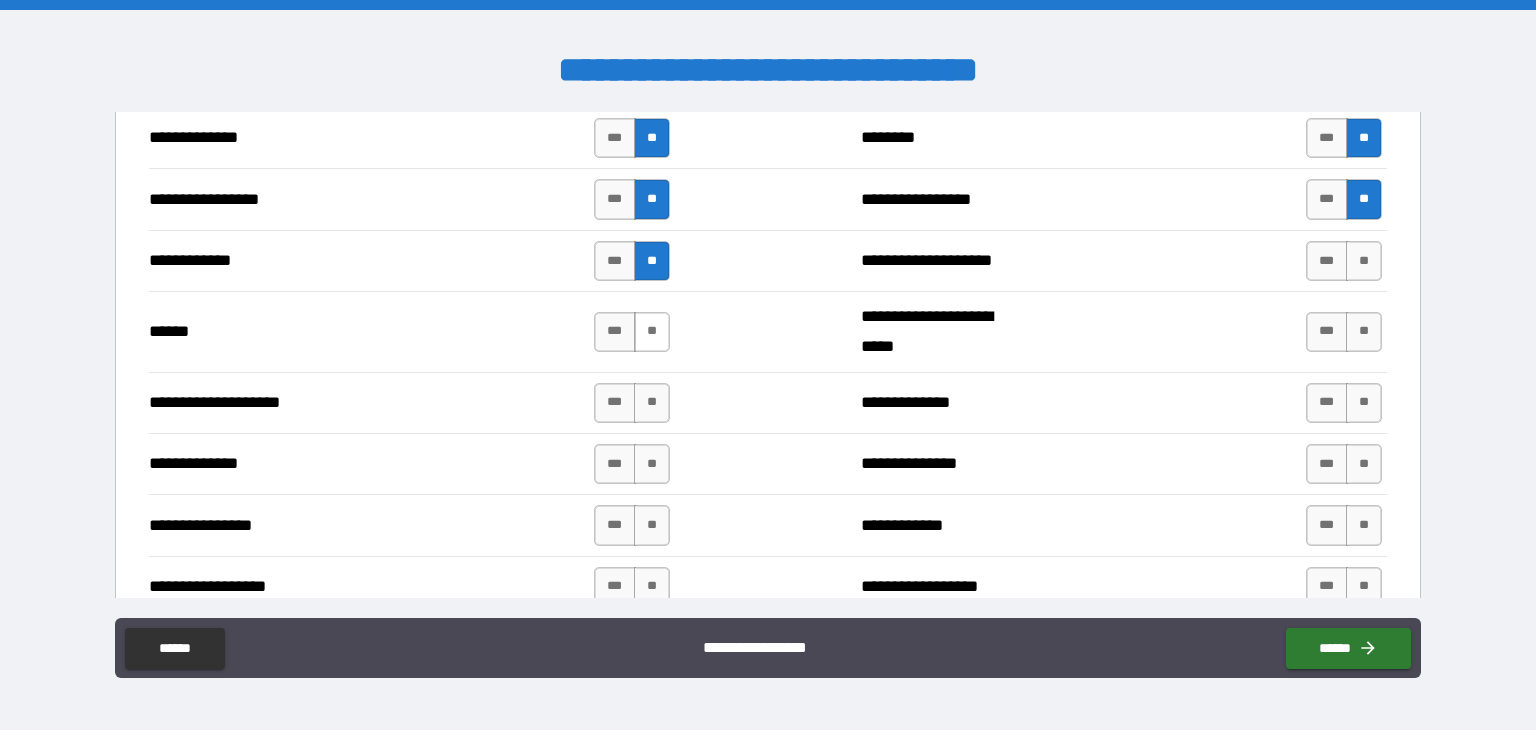 click on "**" at bounding box center (652, 332) 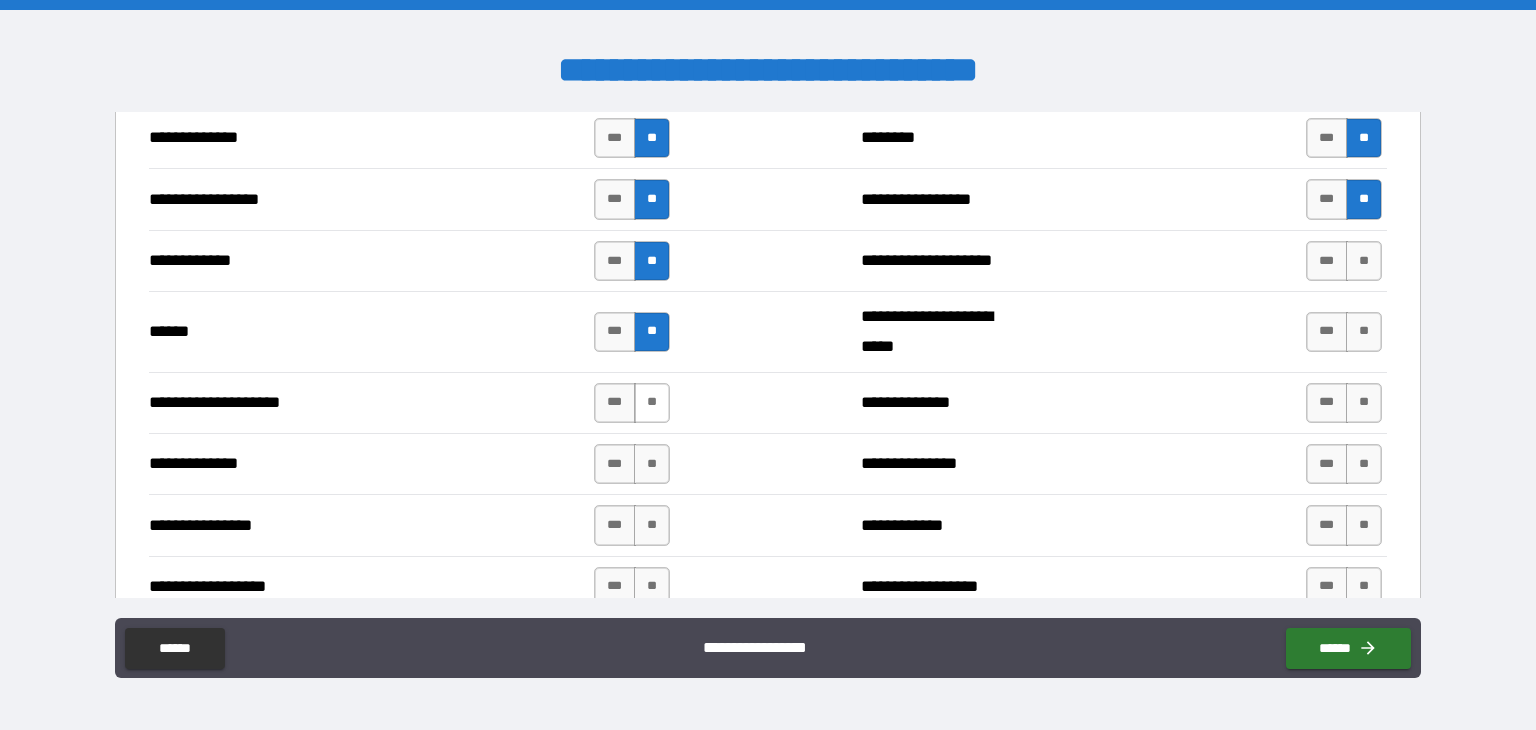 click on "**" at bounding box center [652, 403] 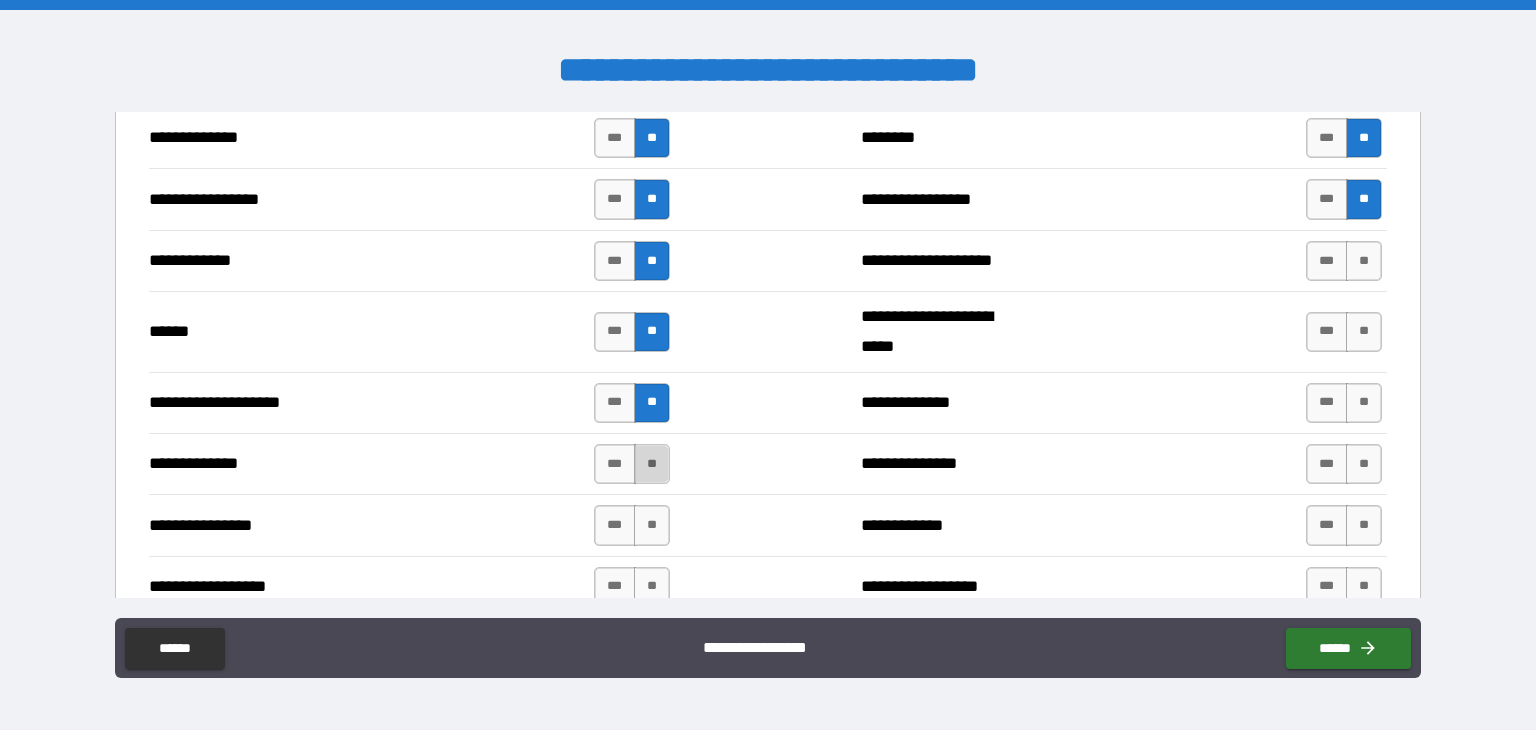 click on "**" at bounding box center [652, 464] 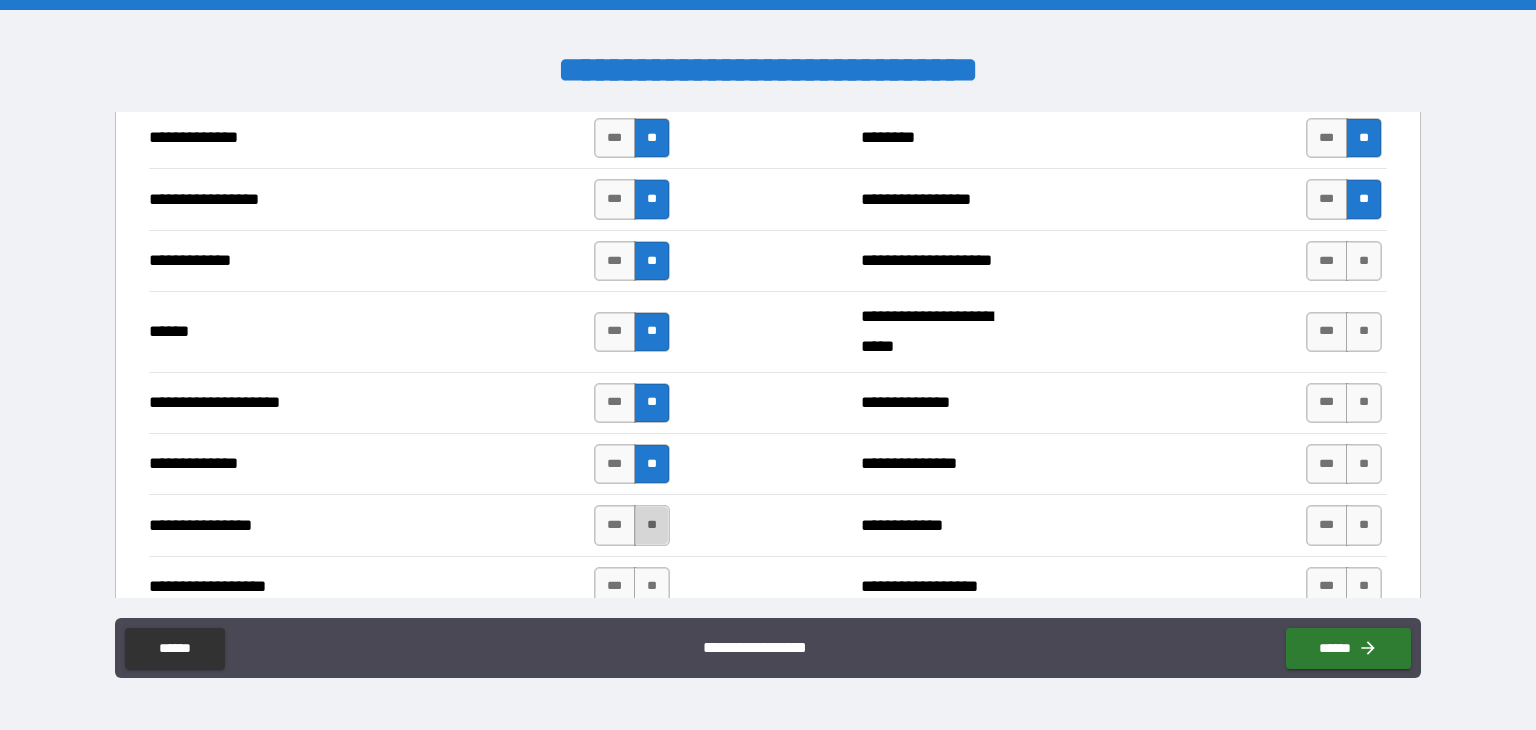 click on "**" at bounding box center [652, 525] 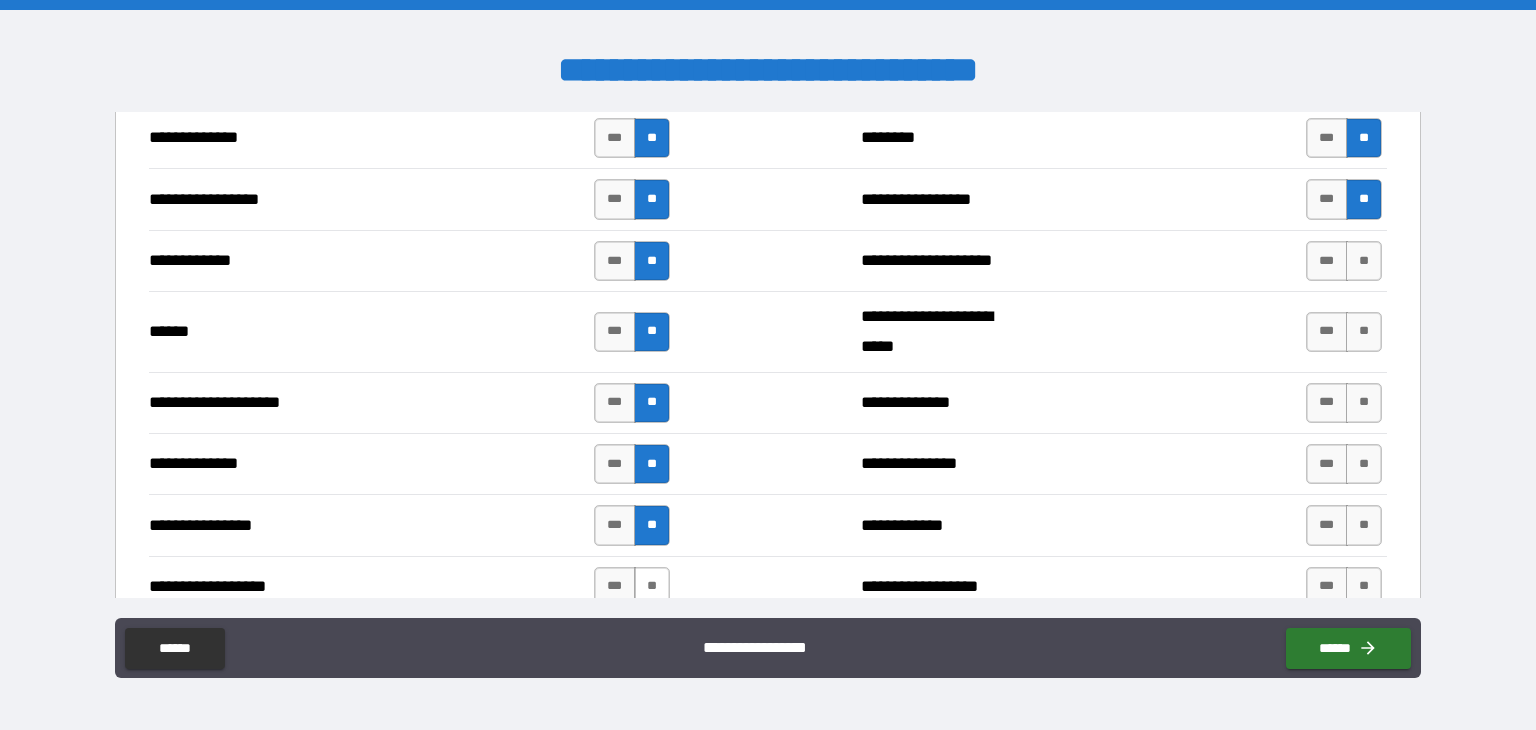 click on "**" at bounding box center (652, 587) 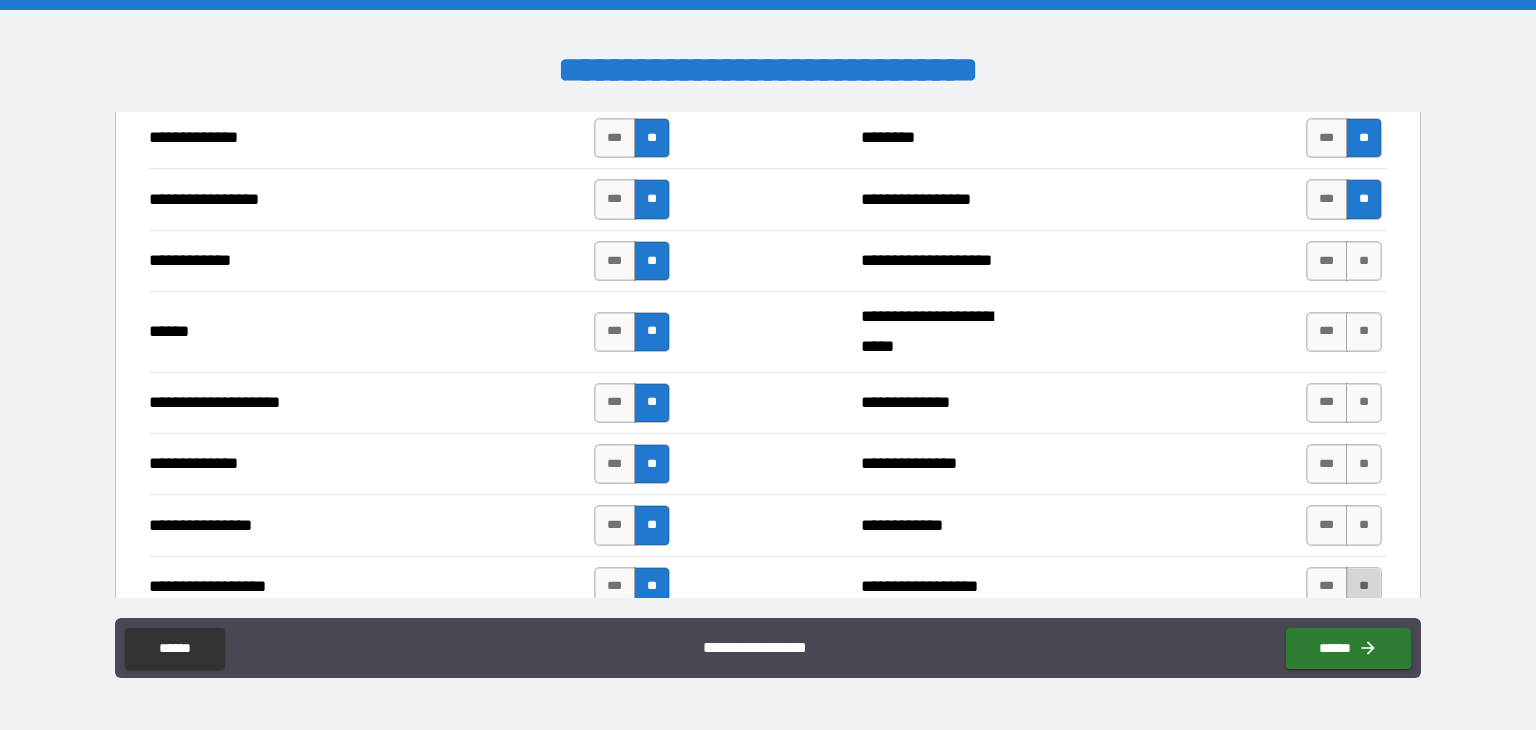click on "**" at bounding box center [1364, 587] 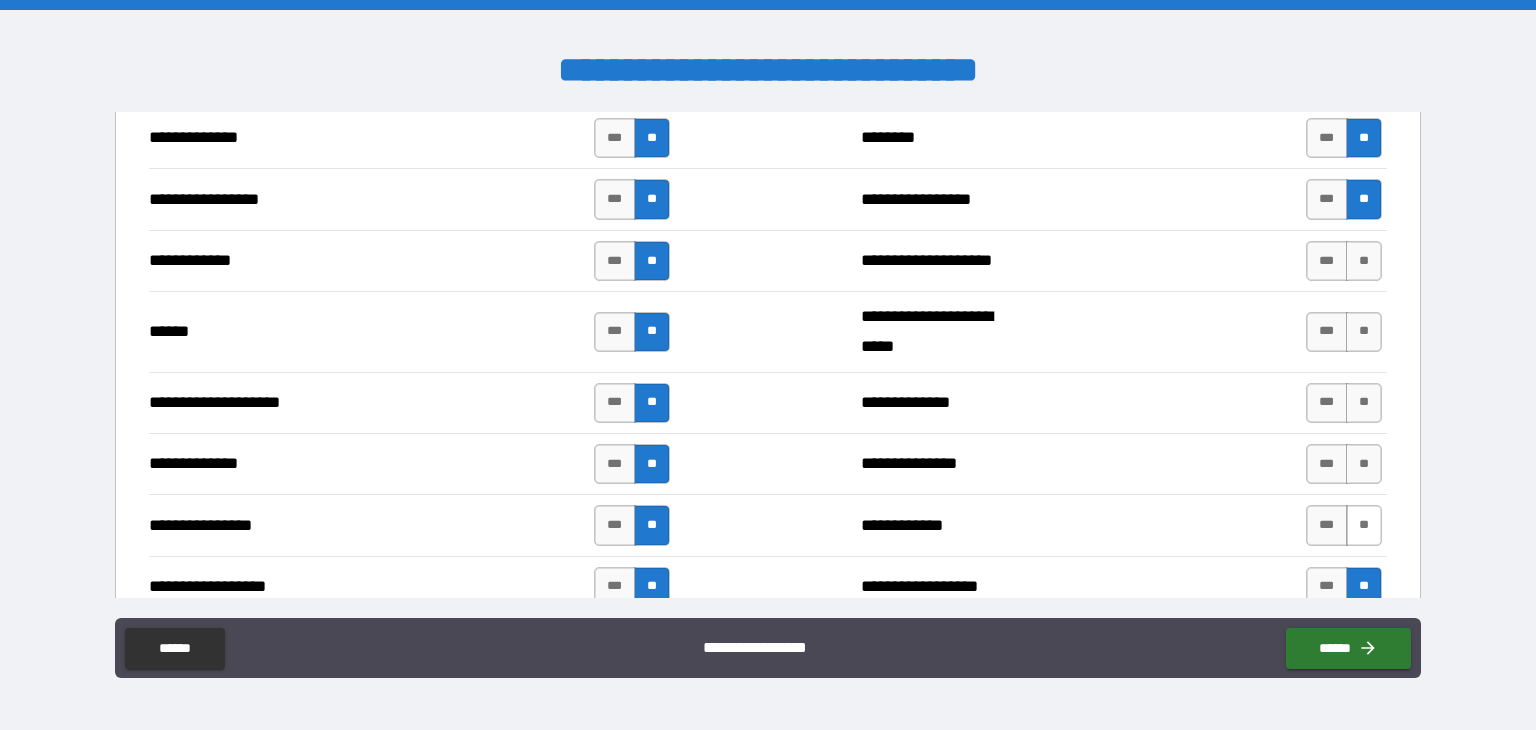 click on "**" at bounding box center (1364, 525) 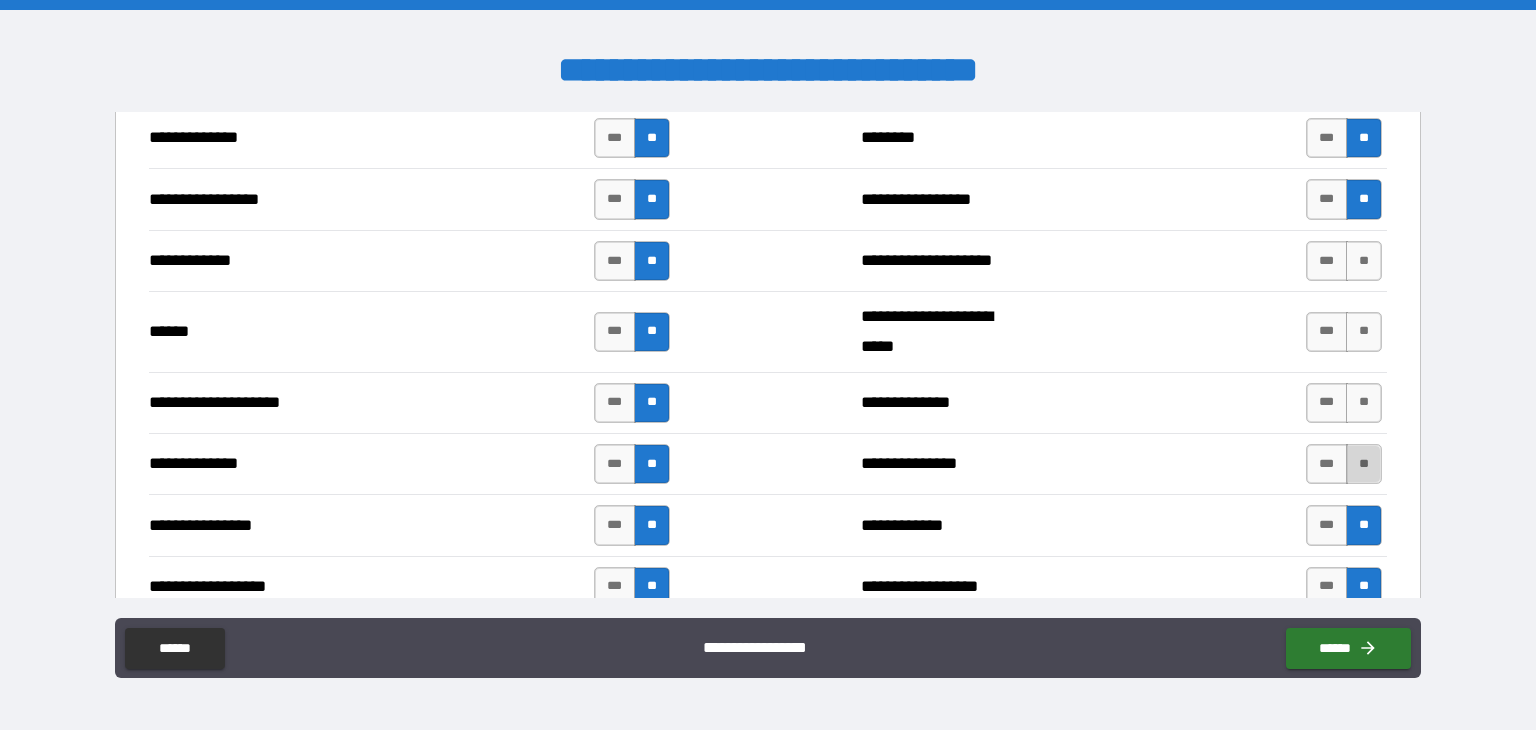 click on "**" at bounding box center (1364, 464) 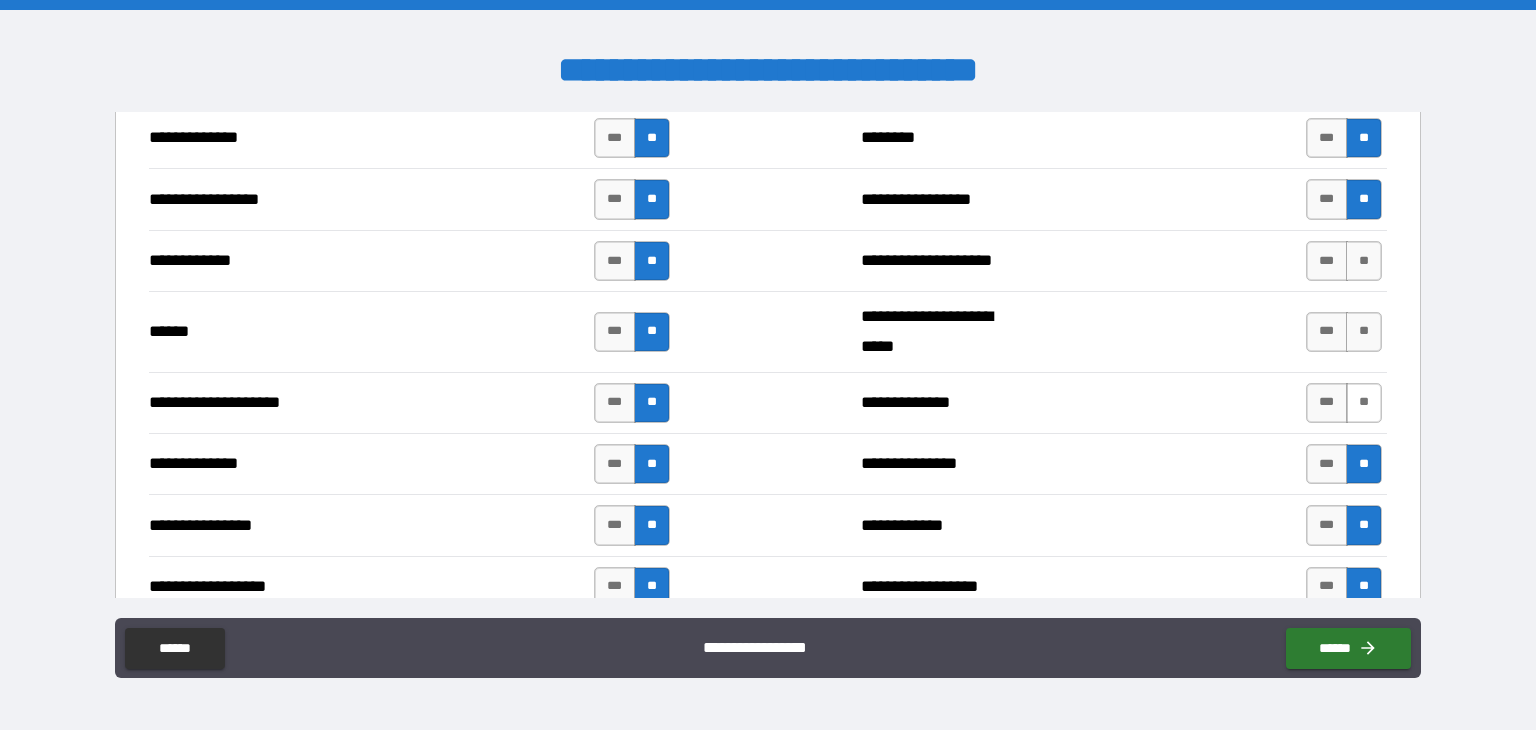 click on "**" at bounding box center (1364, 403) 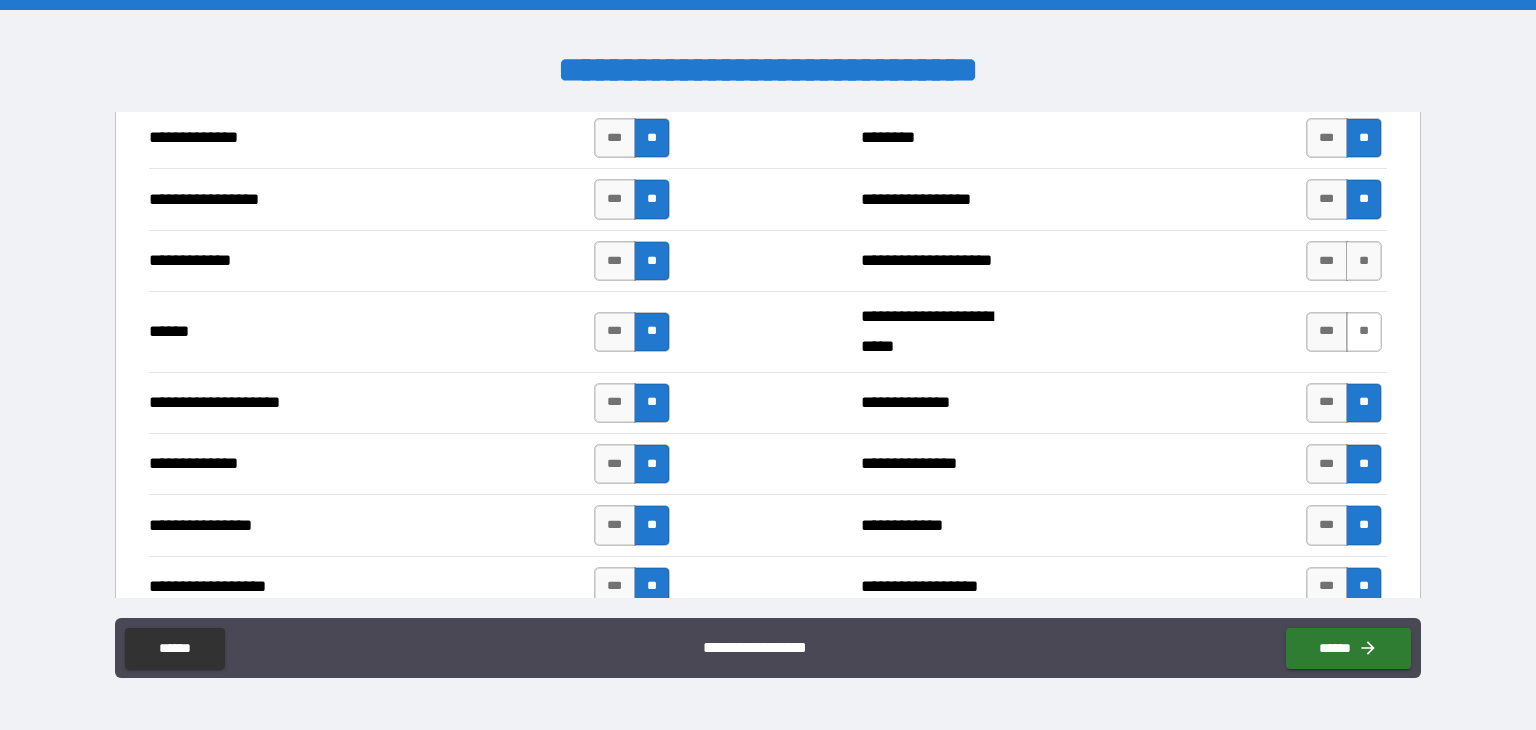 click on "**" at bounding box center [1364, 332] 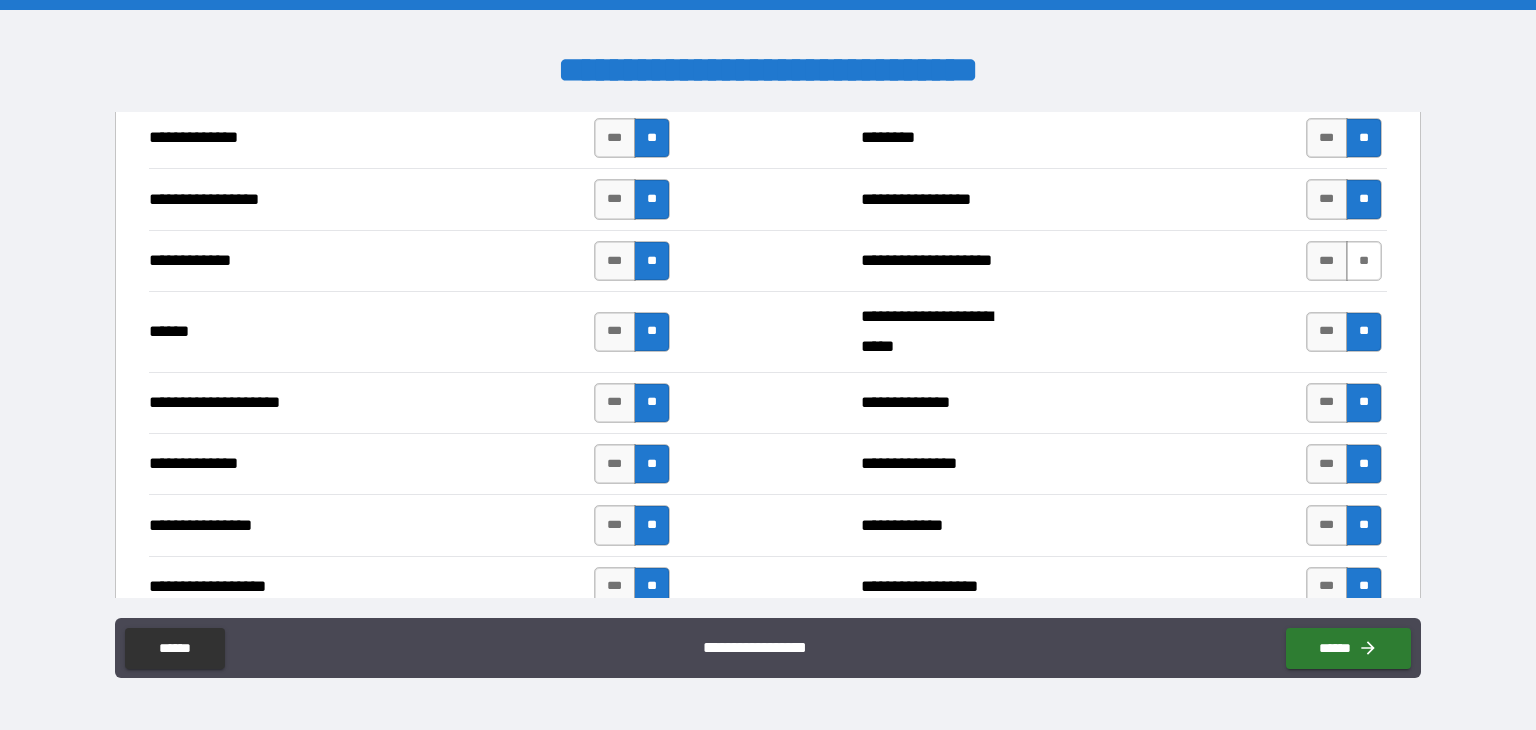 click on "**" at bounding box center [1364, 261] 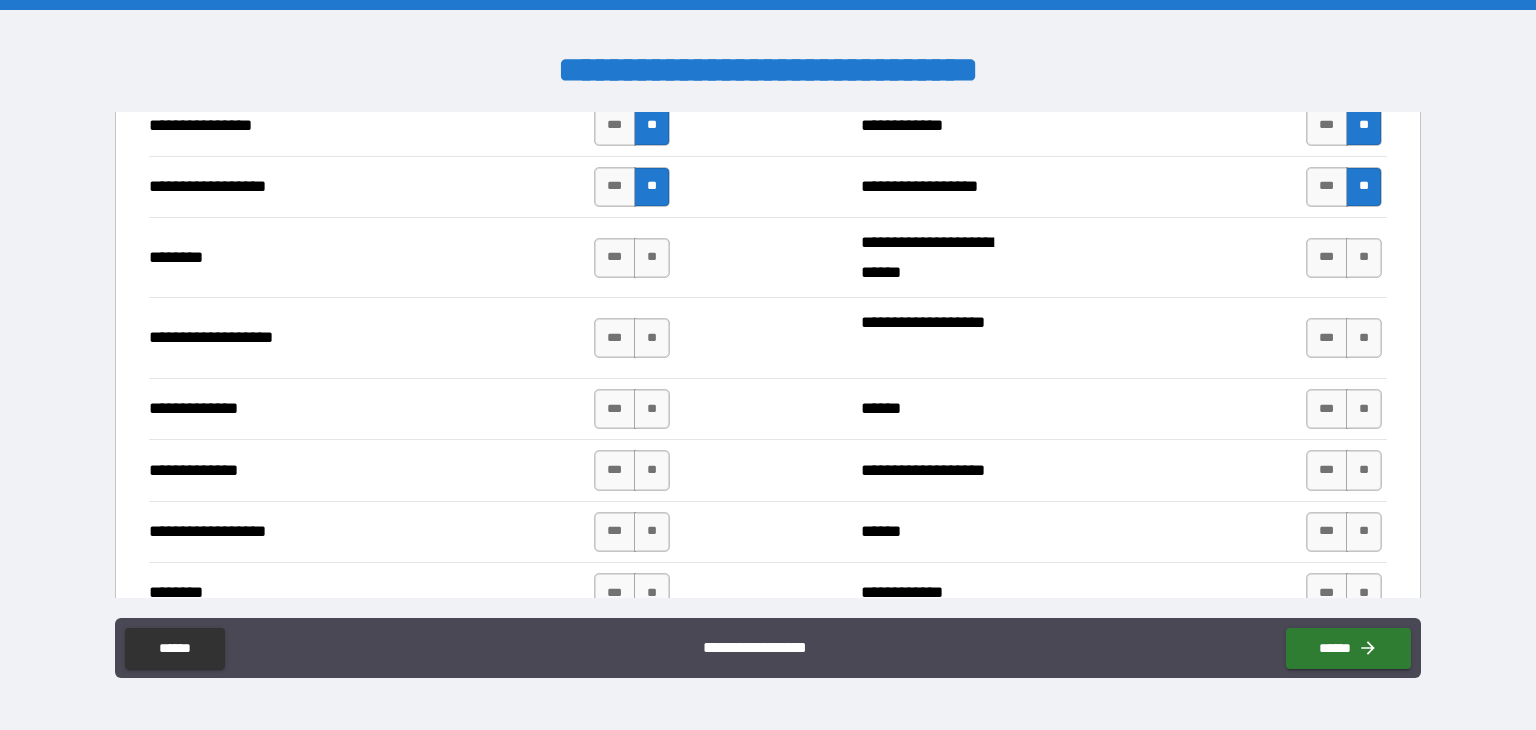scroll, scrollTop: 3300, scrollLeft: 0, axis: vertical 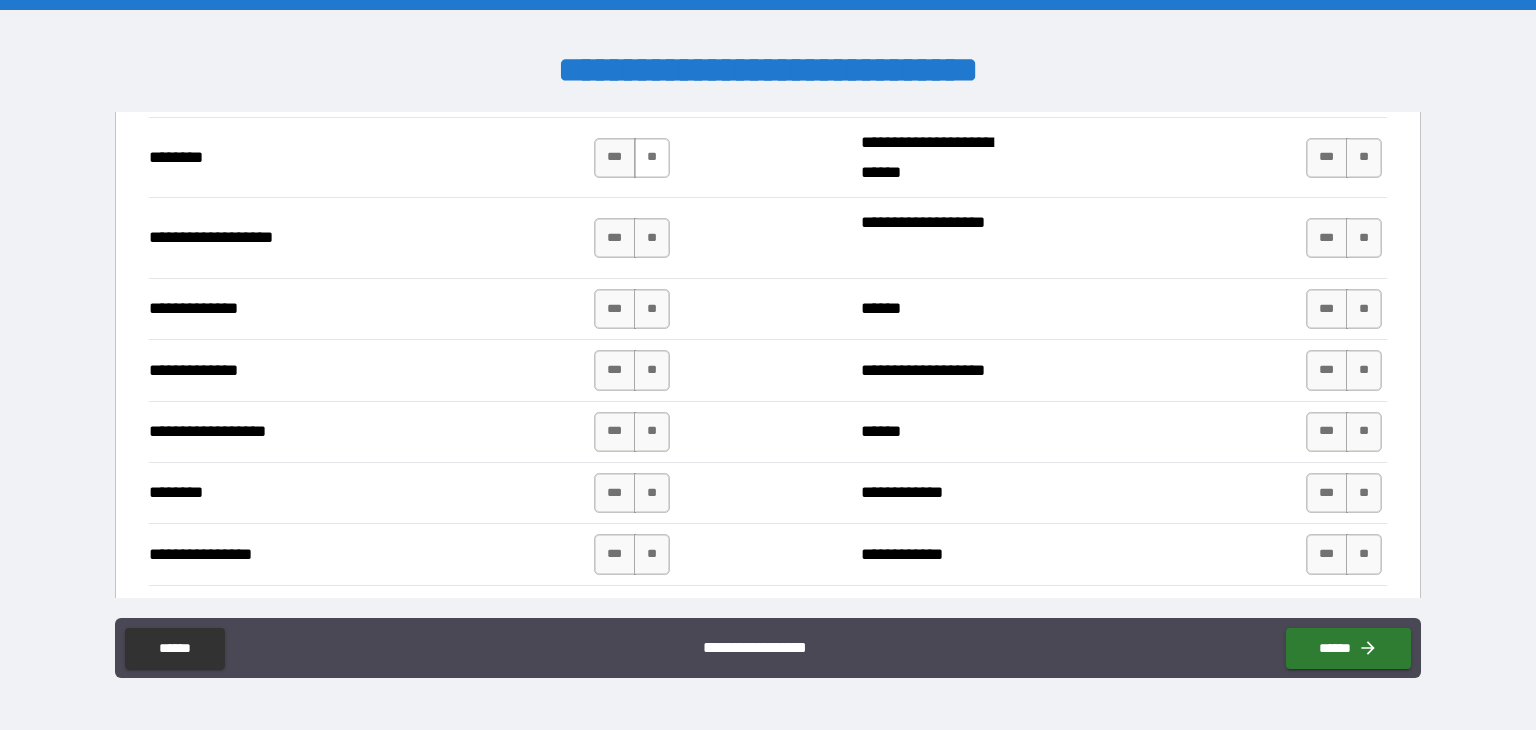 click on "**" at bounding box center [652, 158] 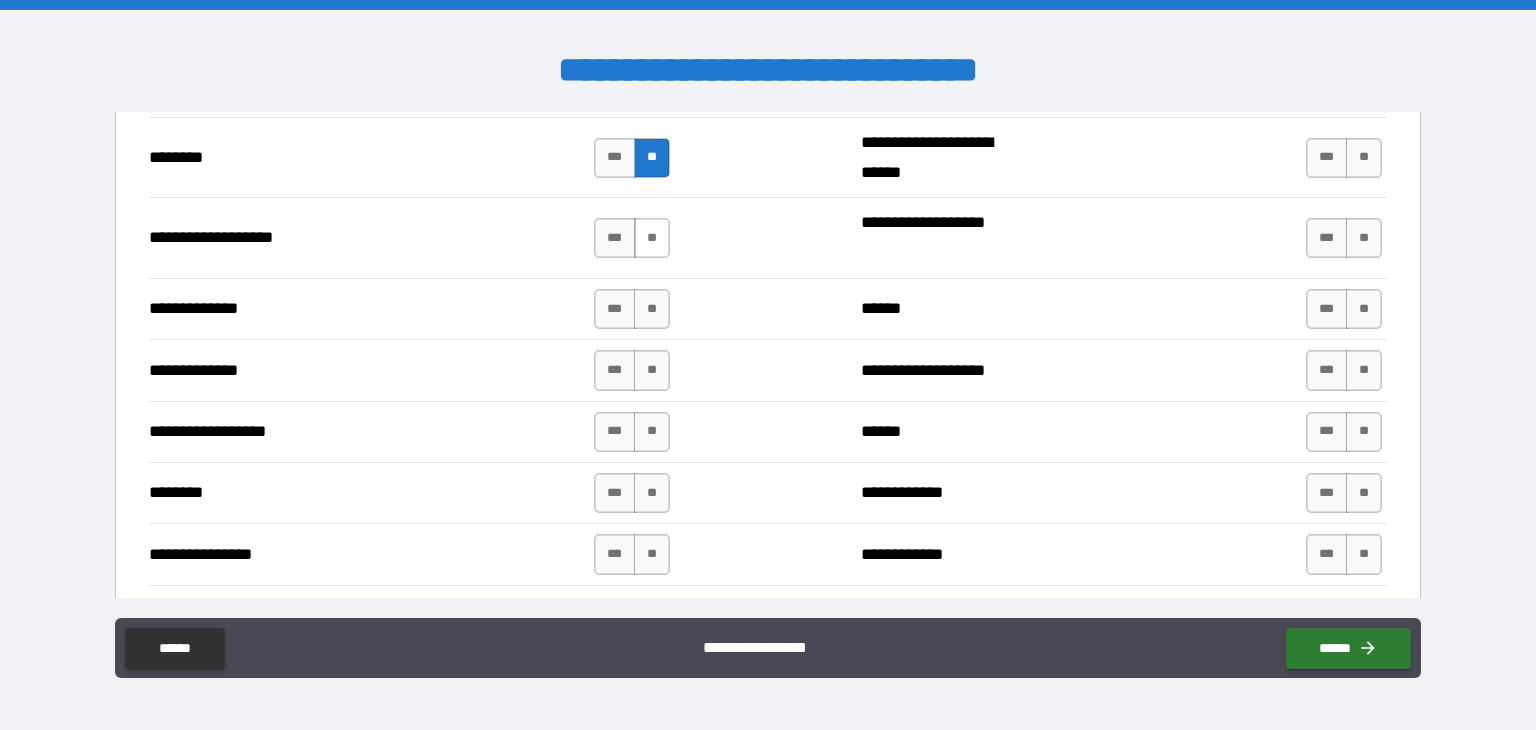 click on "**" at bounding box center [652, 238] 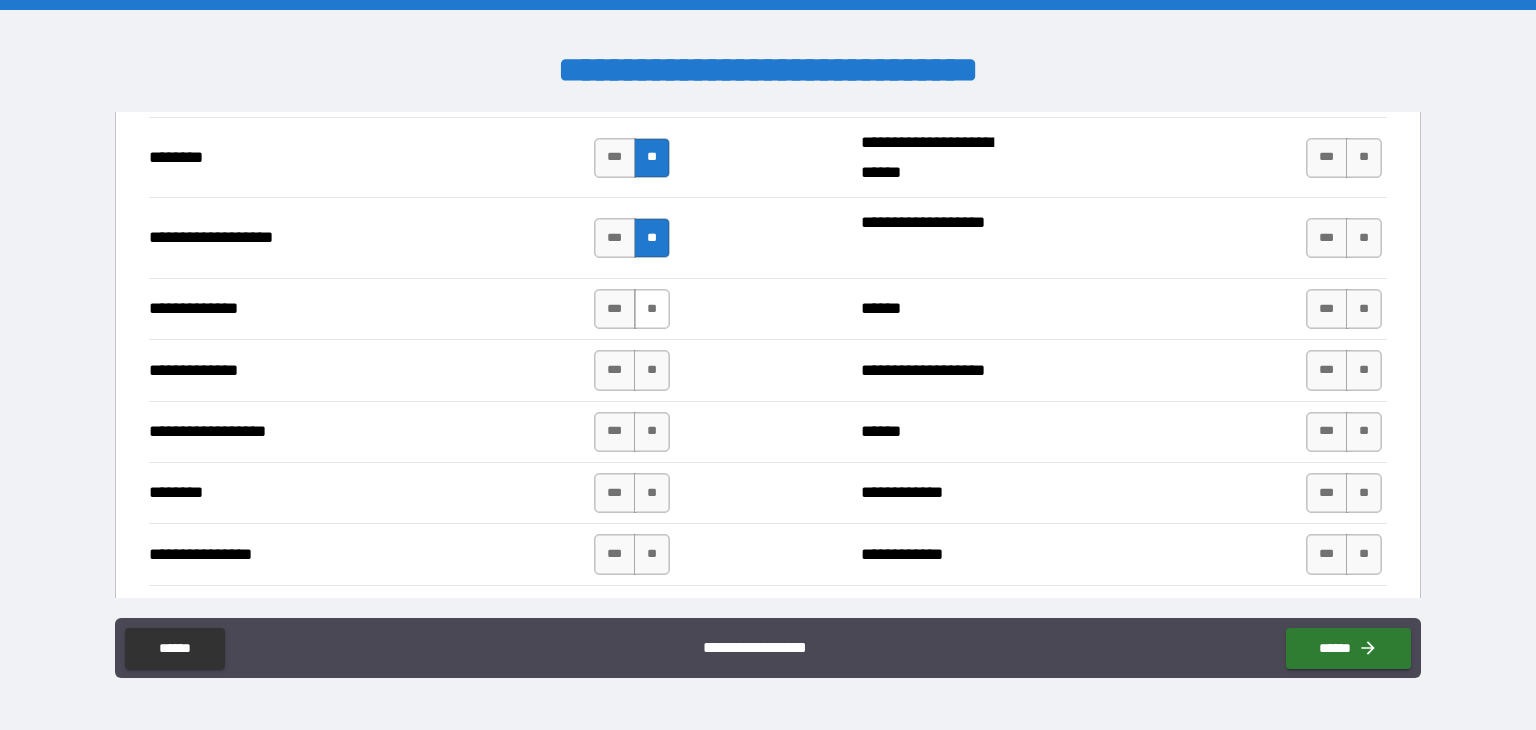 click on "**" at bounding box center [652, 309] 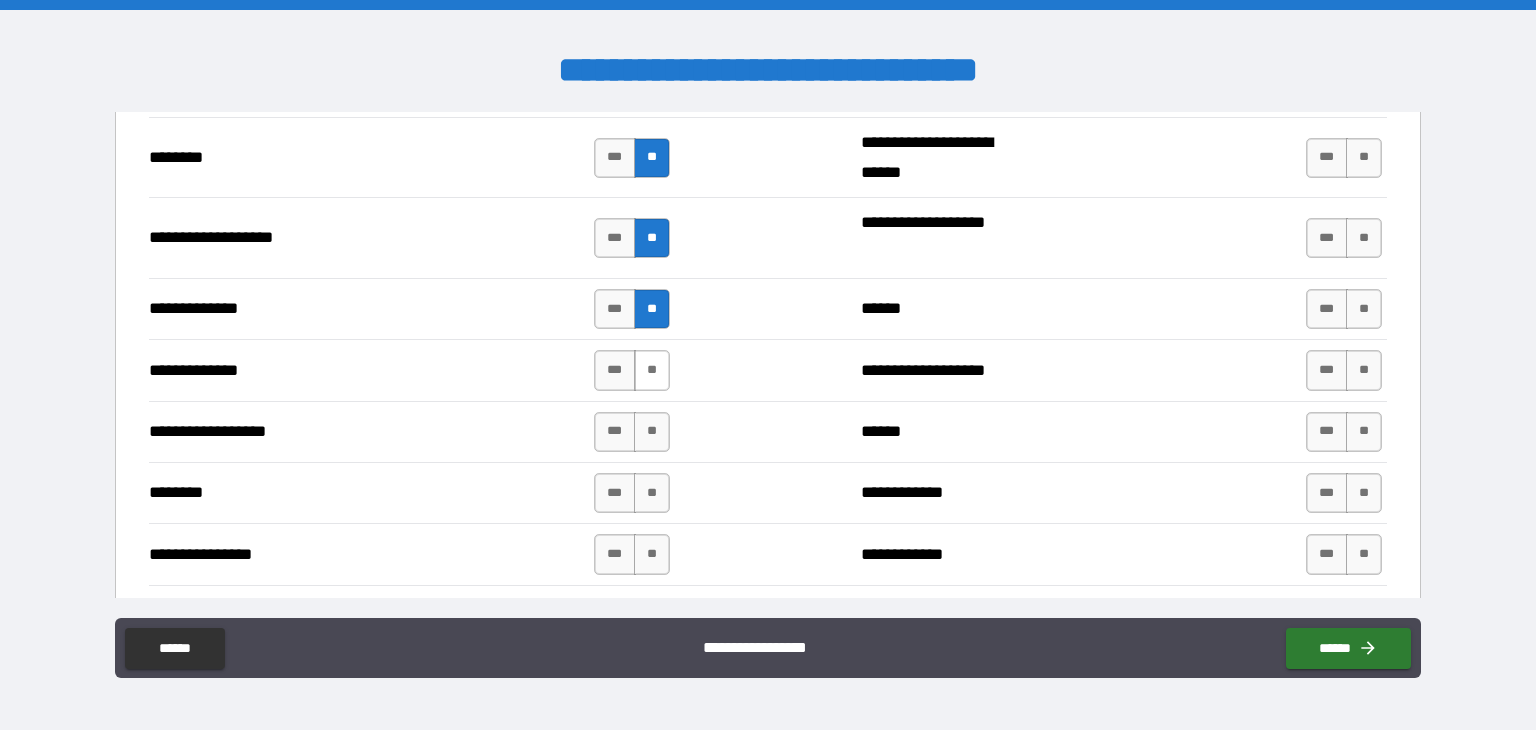click on "**" at bounding box center (652, 370) 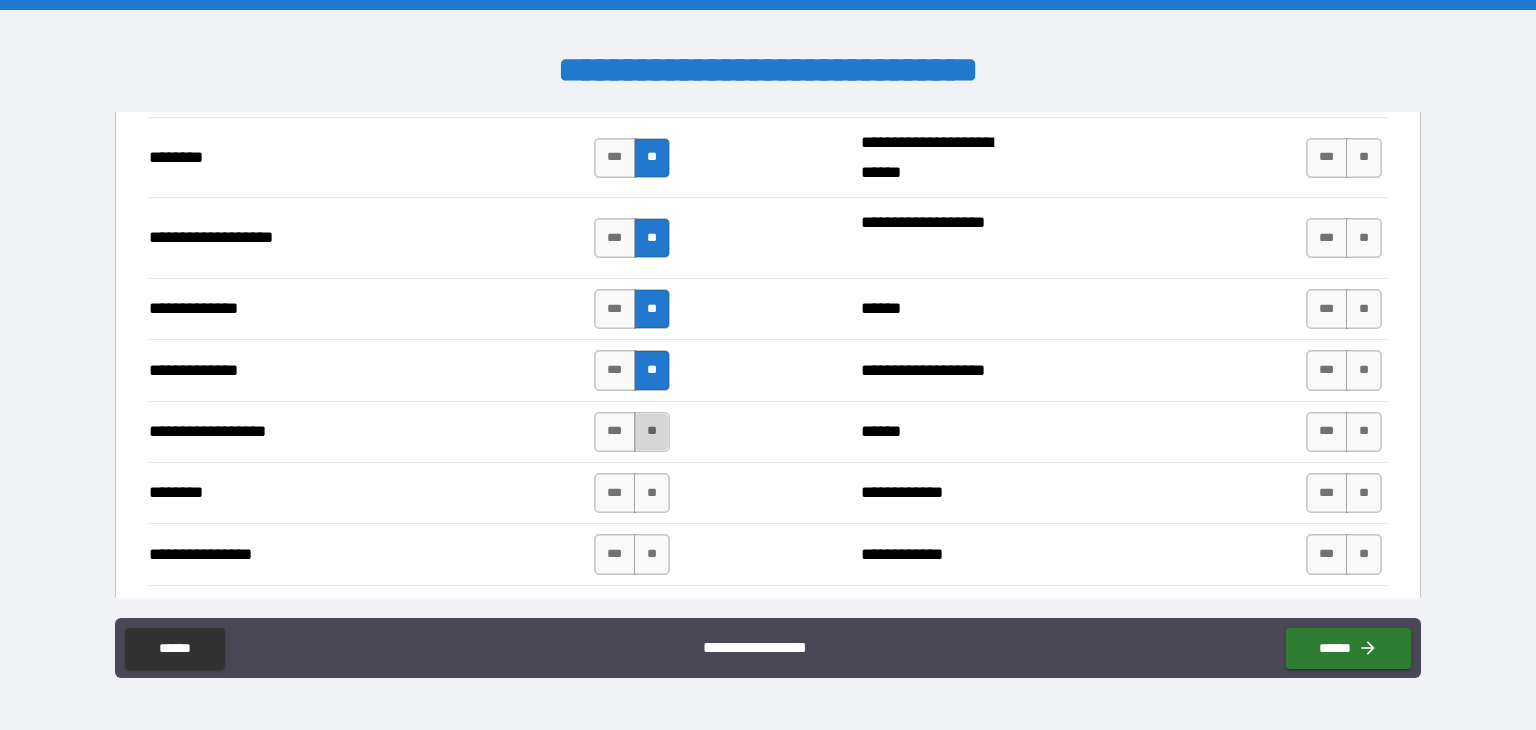 click on "**" at bounding box center [652, 432] 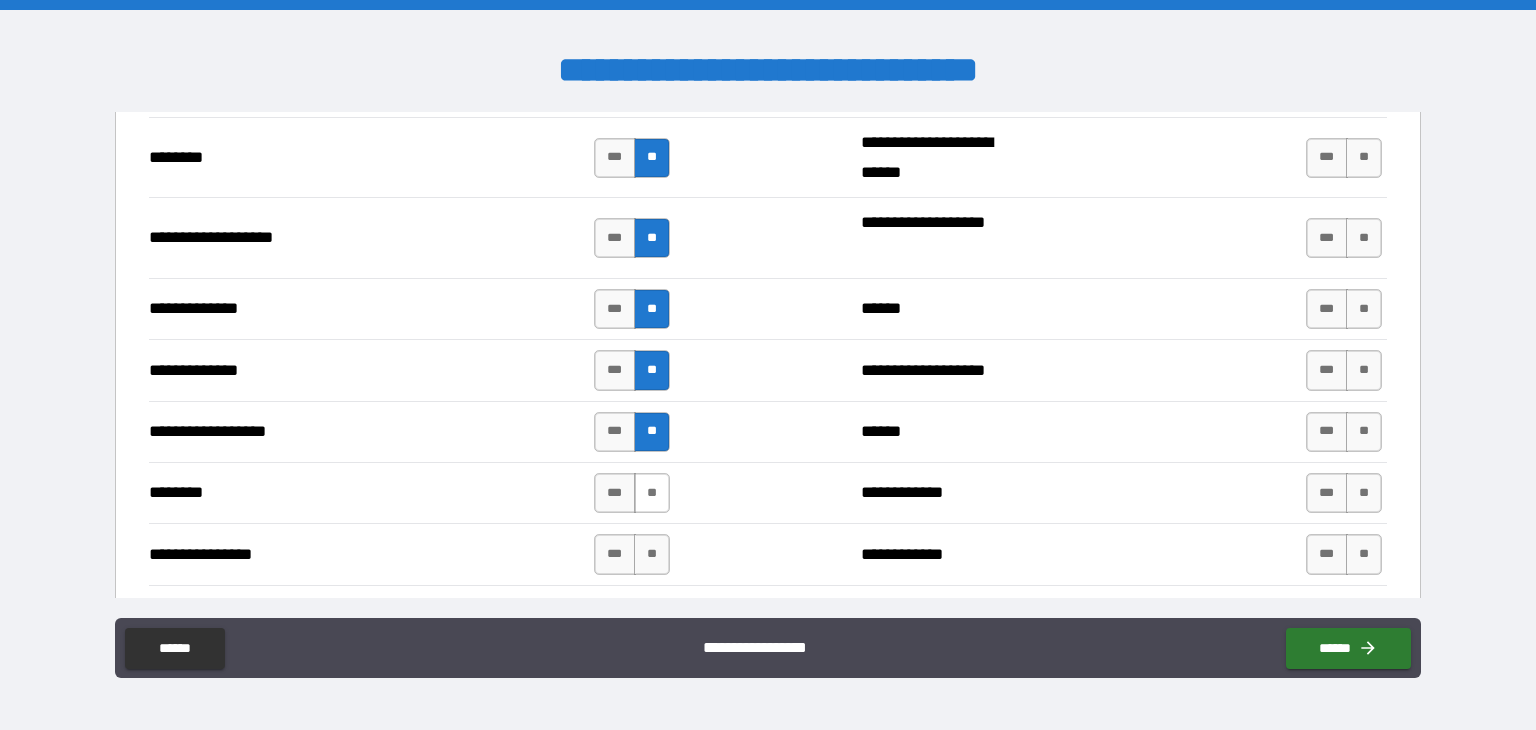 click on "**" at bounding box center (652, 493) 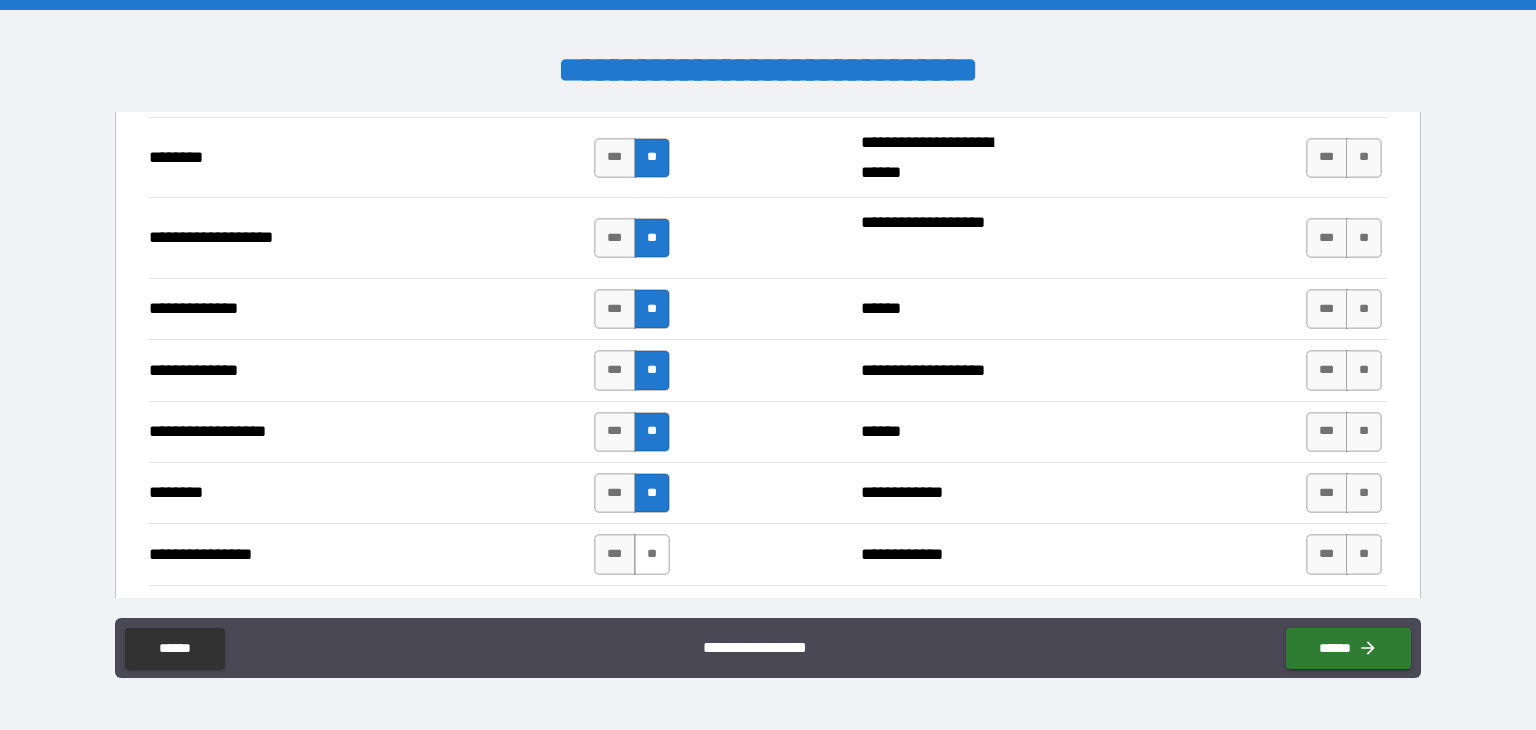 click on "**" at bounding box center [652, 554] 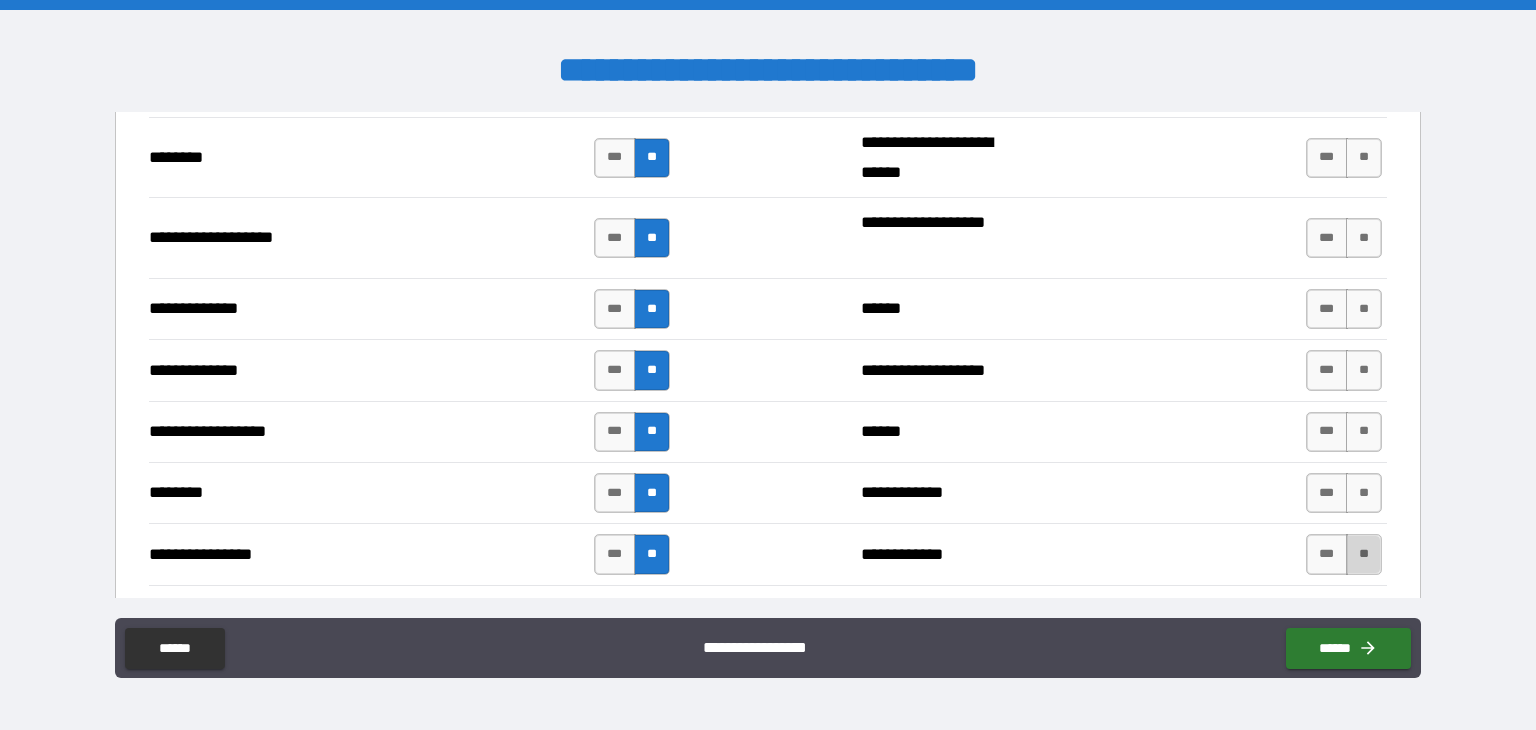 click on "**" at bounding box center [1364, 554] 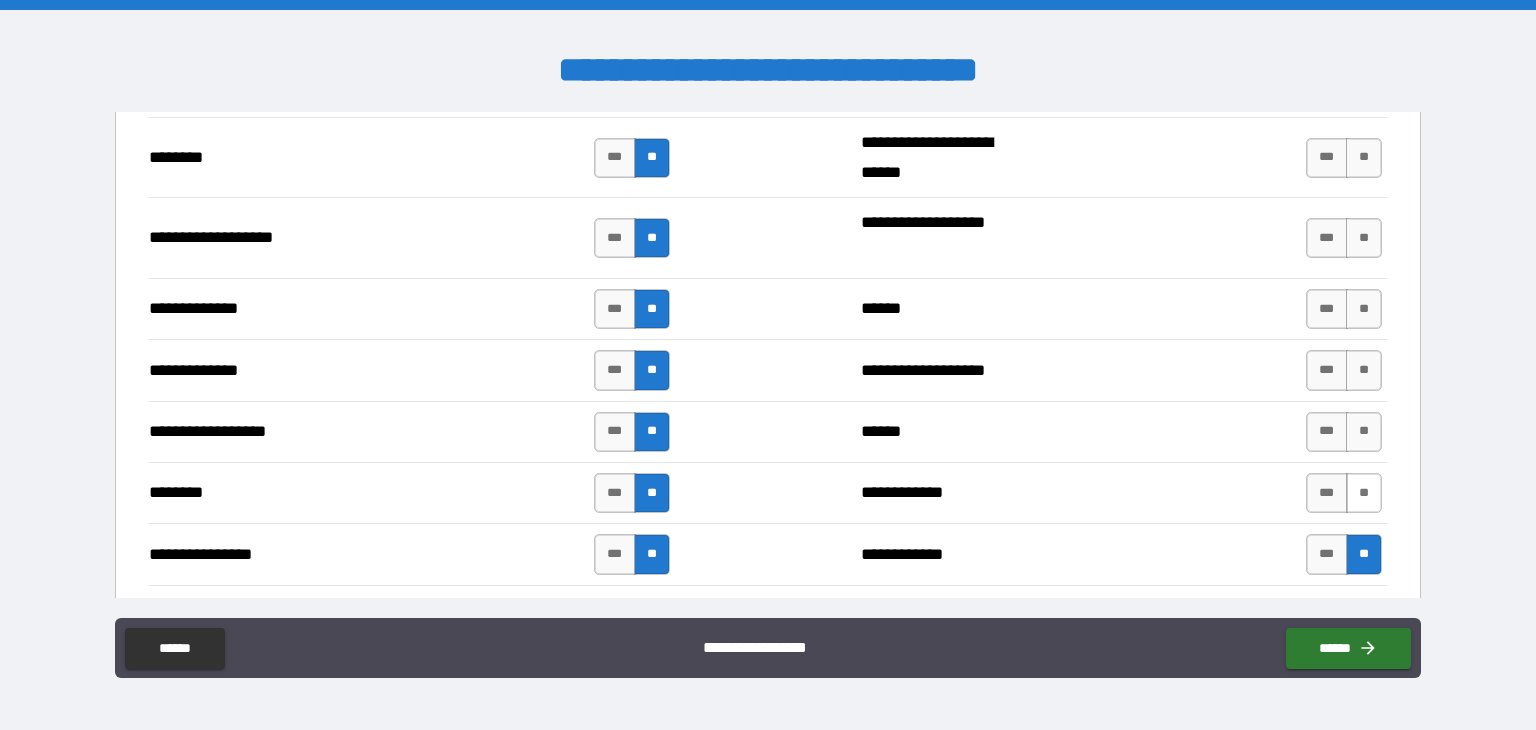 click on "**" at bounding box center [1364, 493] 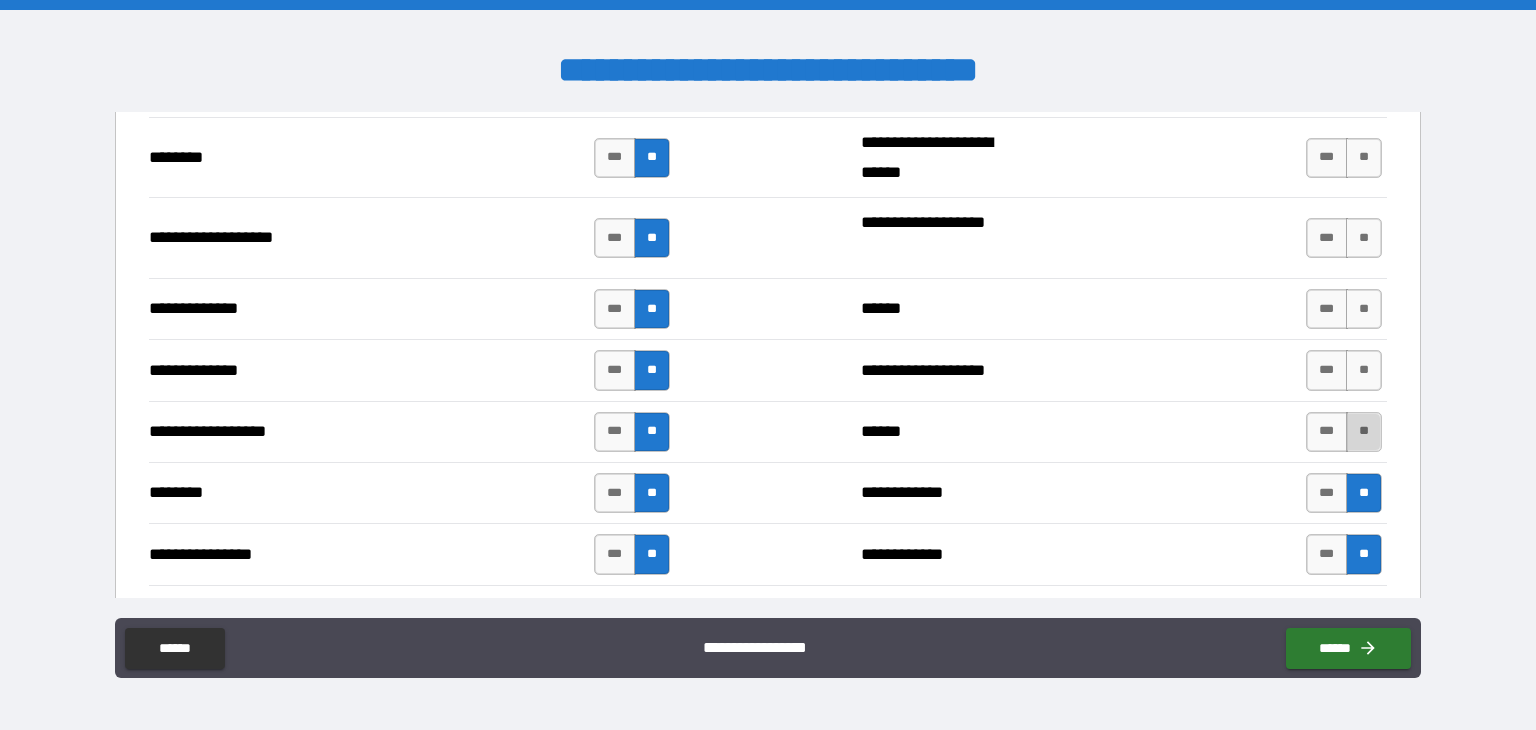click on "**" at bounding box center (1364, 432) 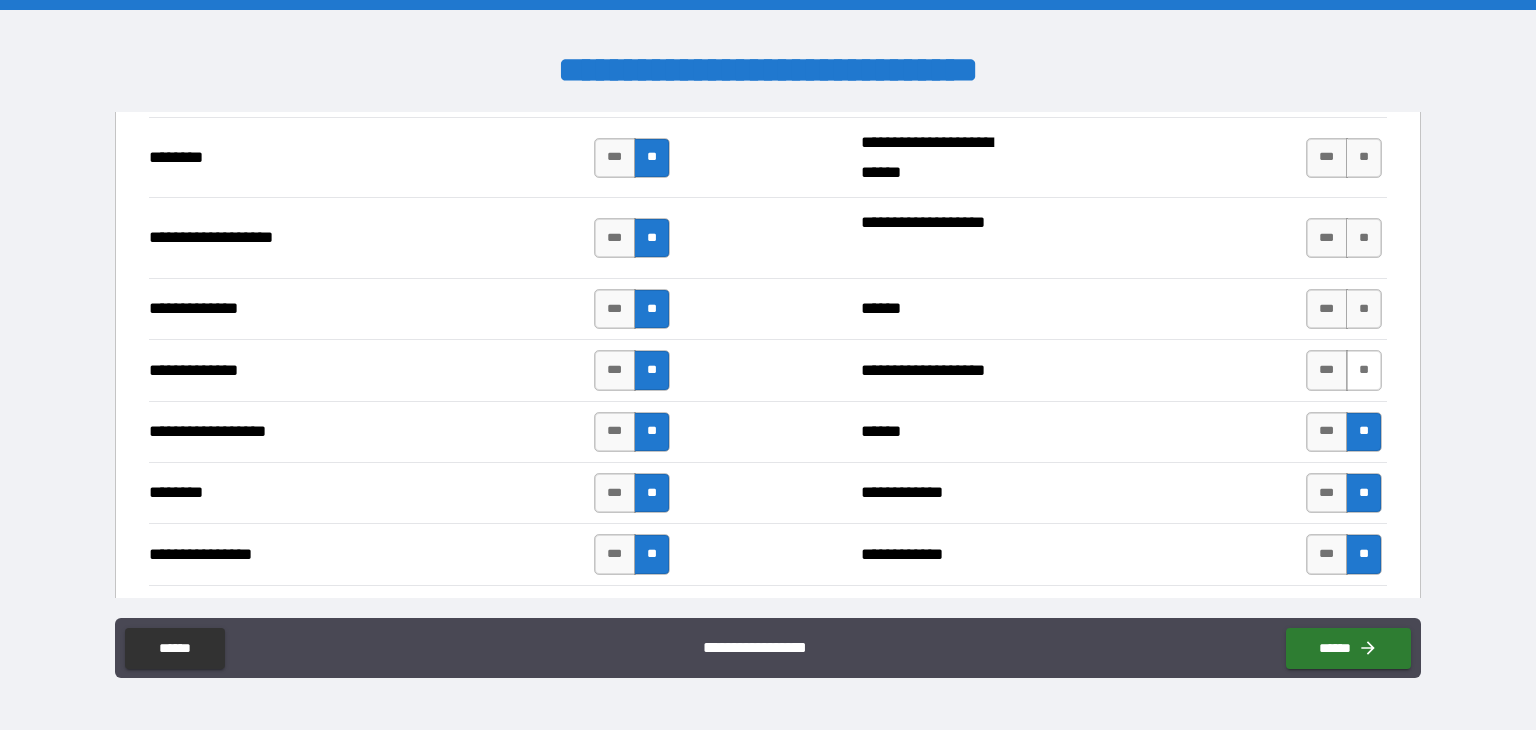click on "**" at bounding box center [1364, 370] 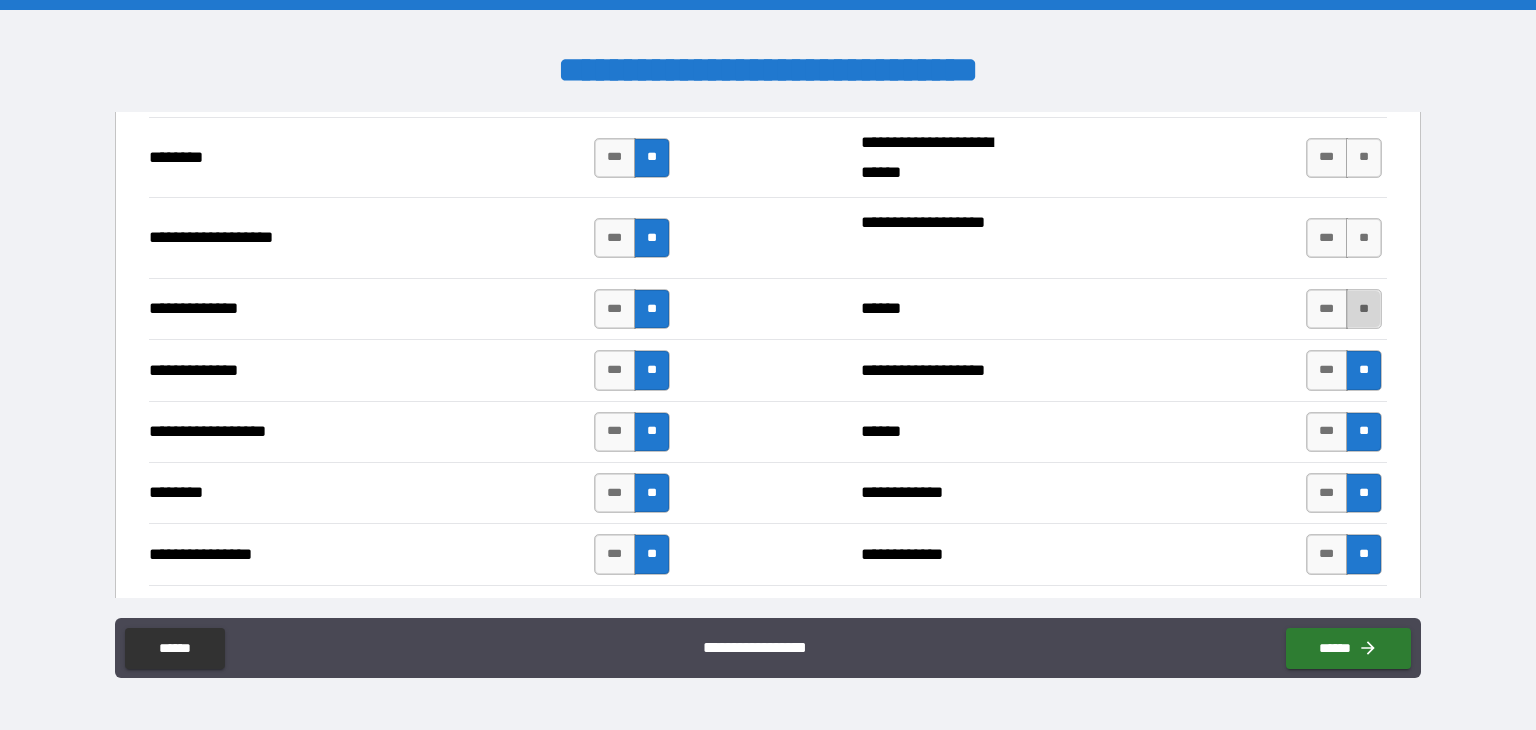 click on "**" at bounding box center [1364, 309] 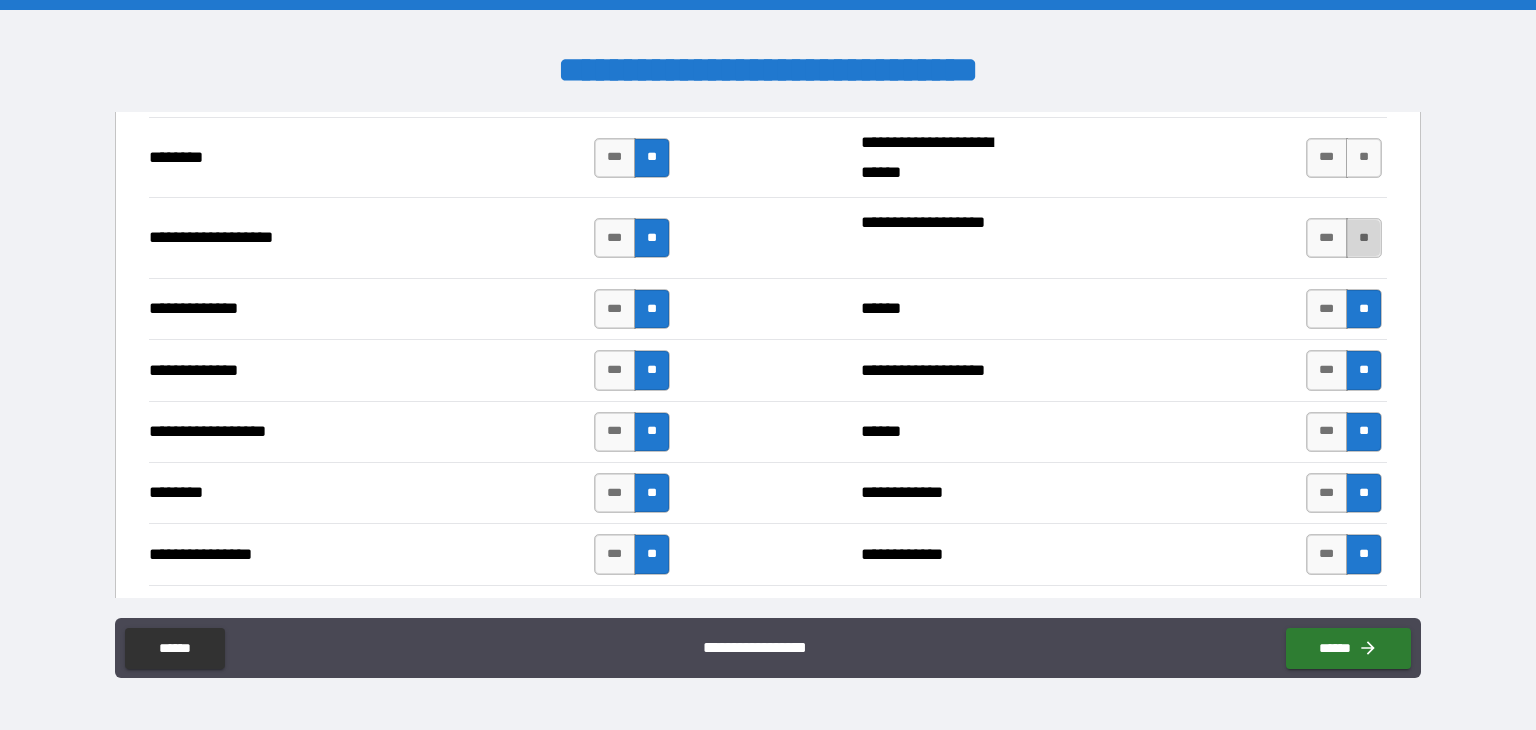 click on "**" at bounding box center (1364, 238) 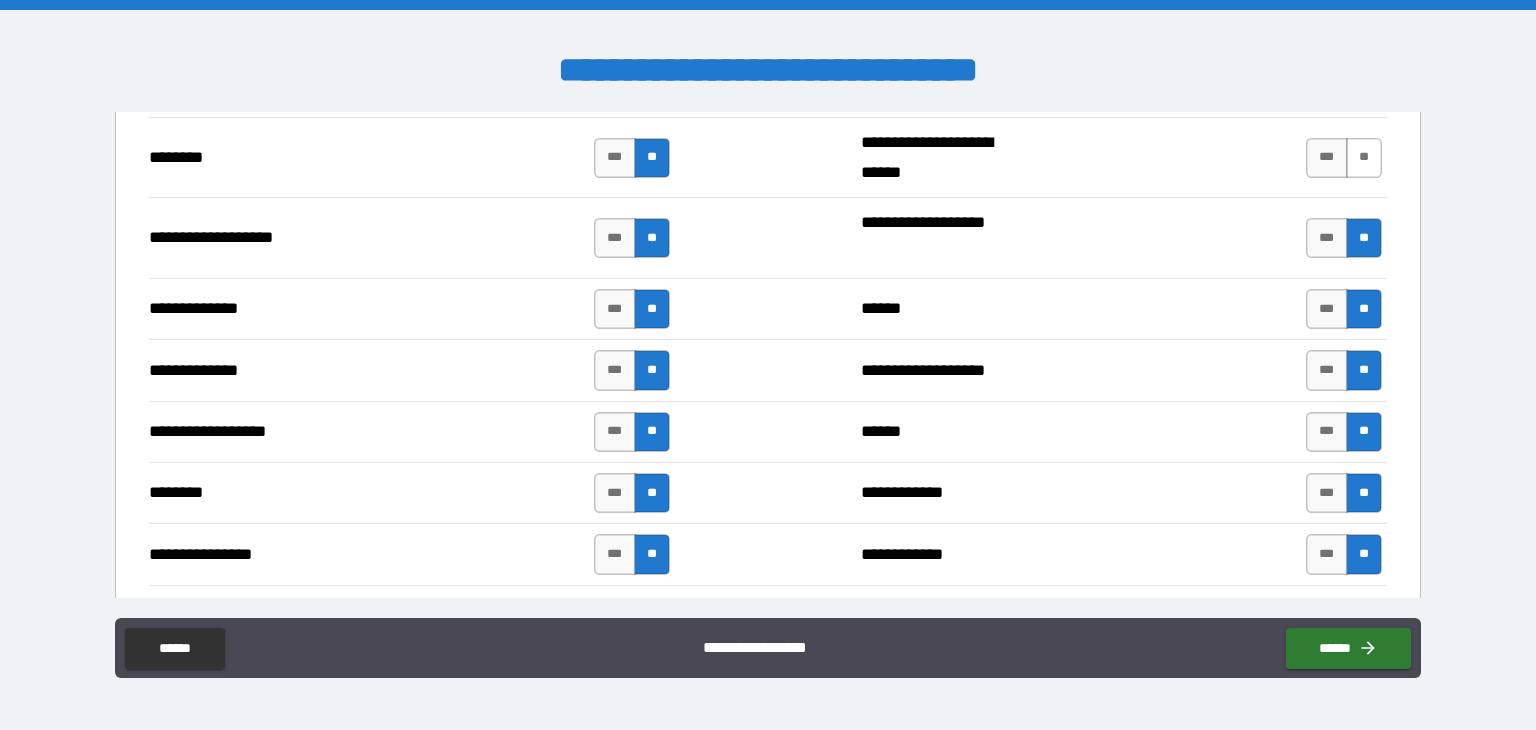 click on "**" at bounding box center (1364, 158) 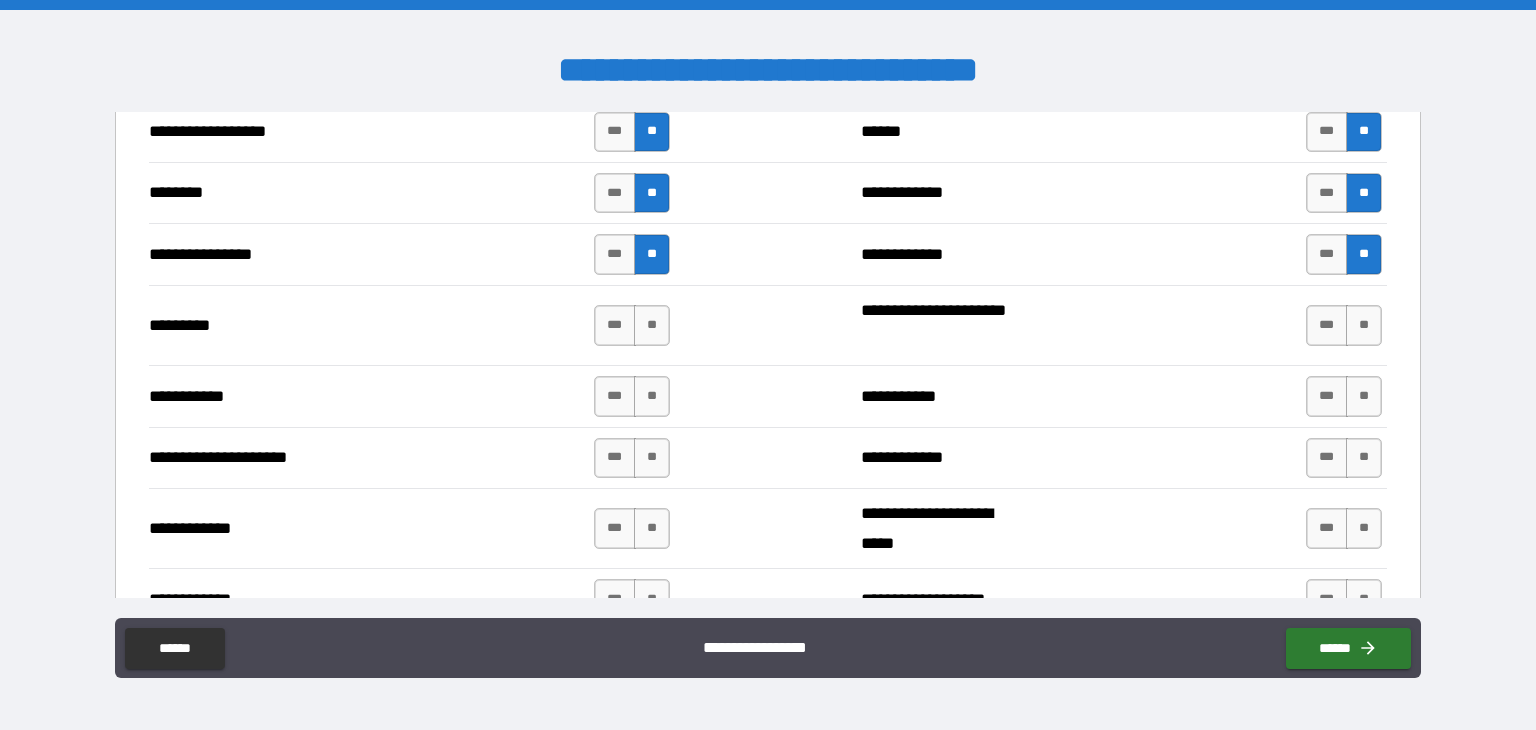 scroll, scrollTop: 3700, scrollLeft: 0, axis: vertical 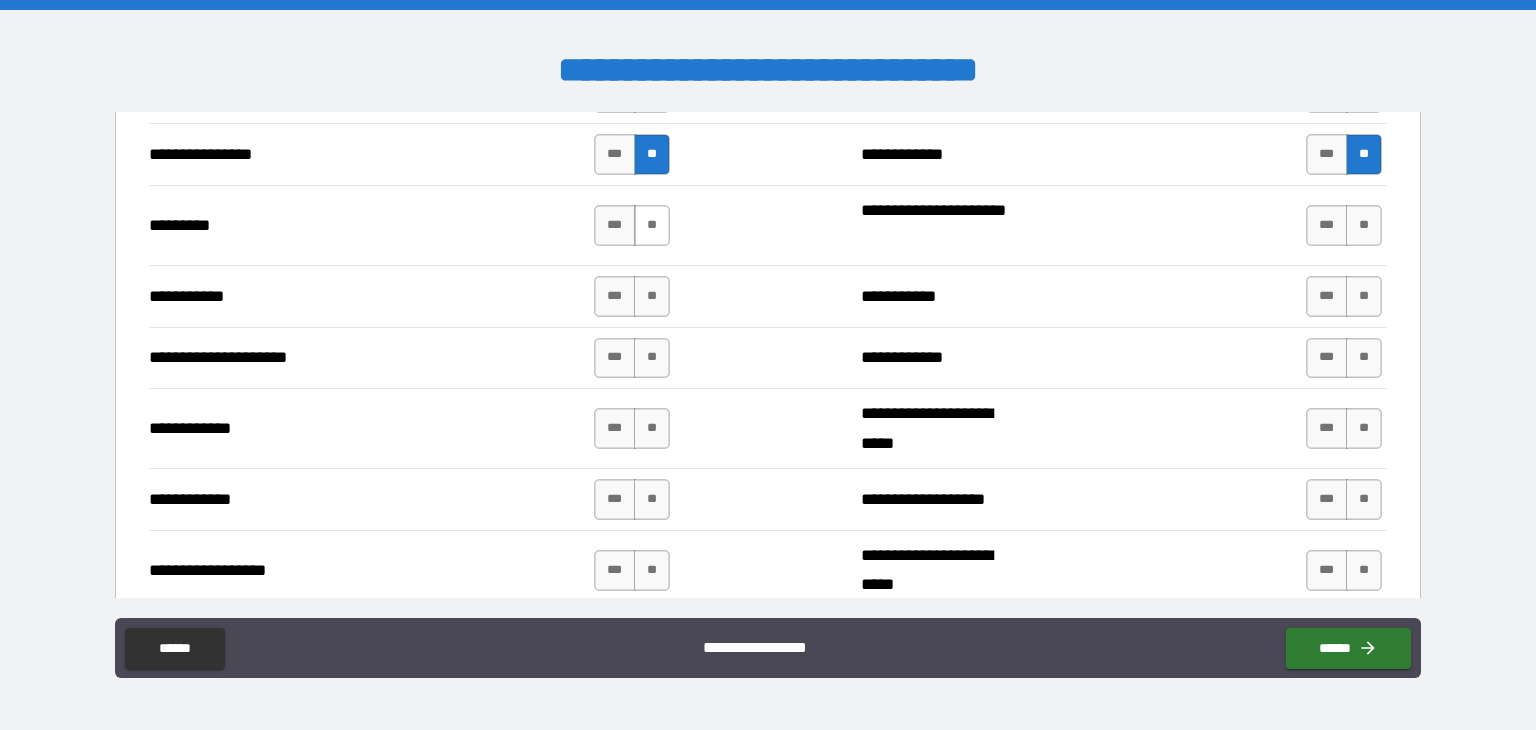 click on "**" at bounding box center [652, 225] 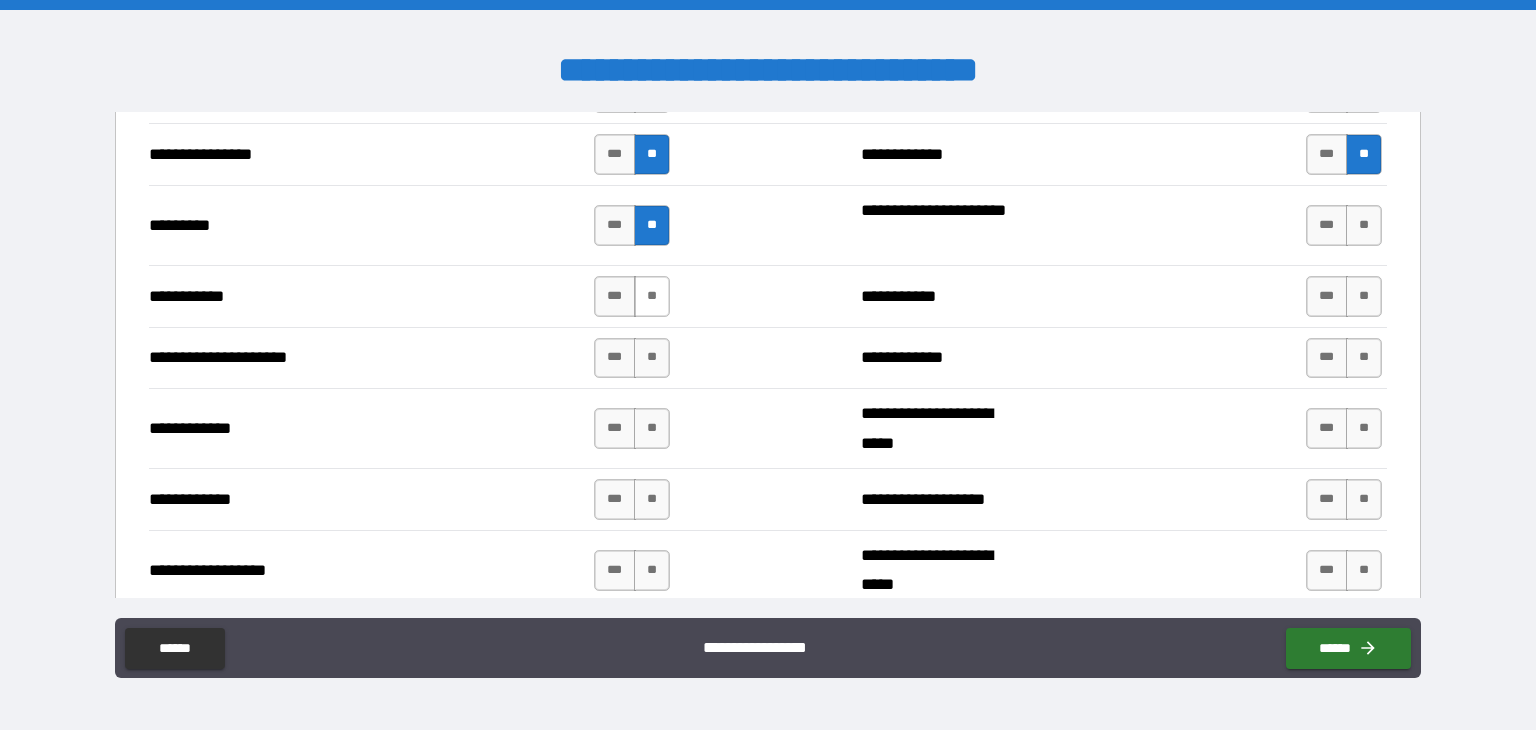 click on "**" at bounding box center [652, 296] 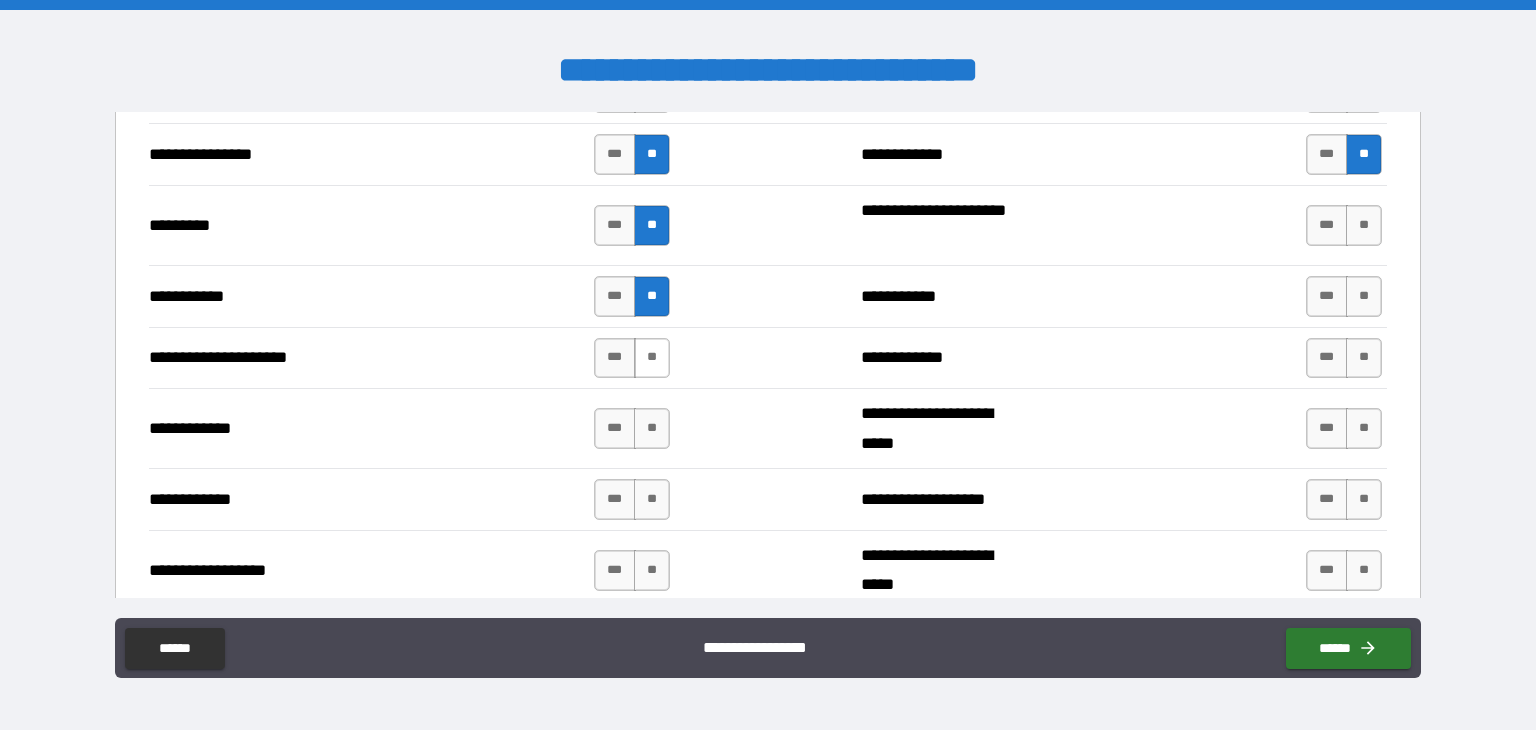 click on "**" at bounding box center [652, 358] 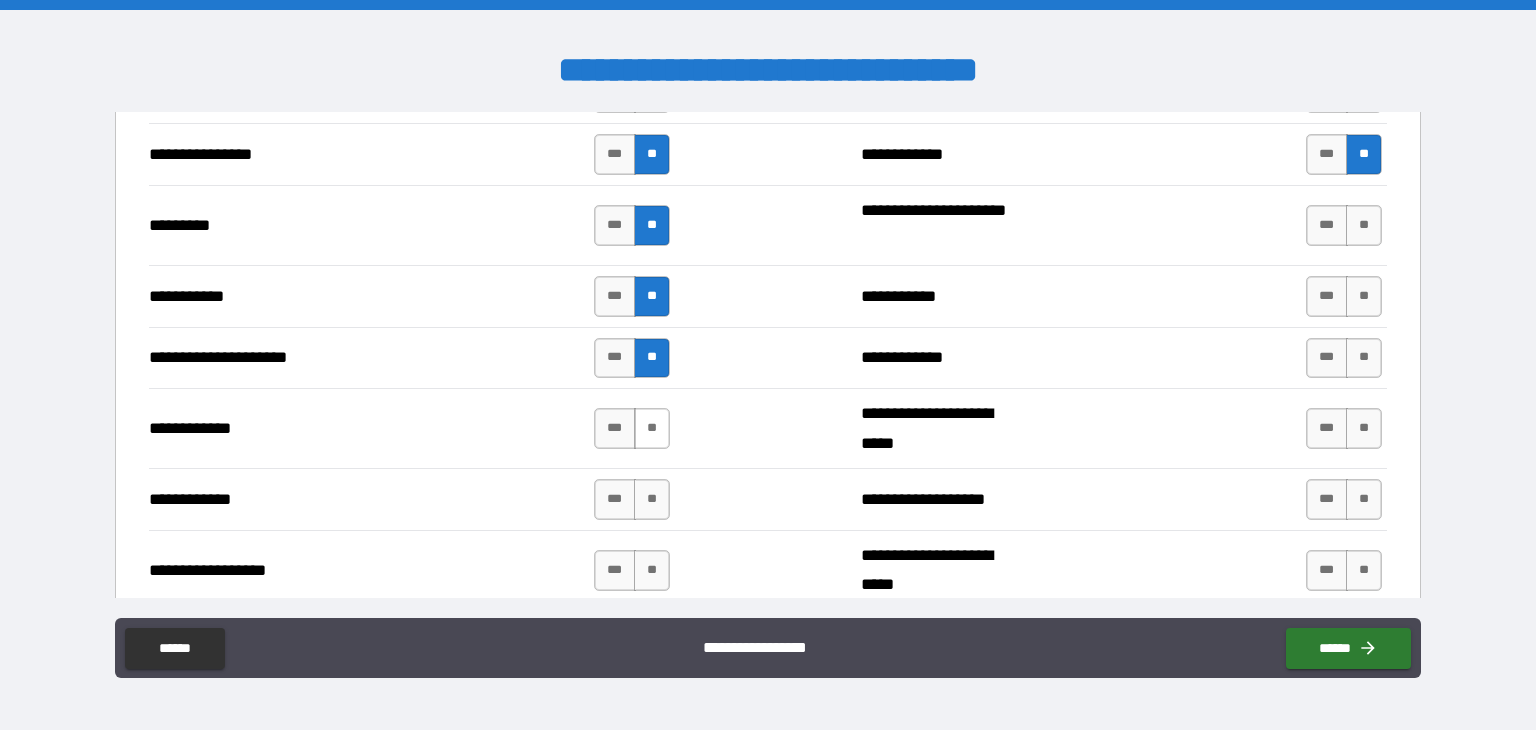 click on "**" at bounding box center [652, 428] 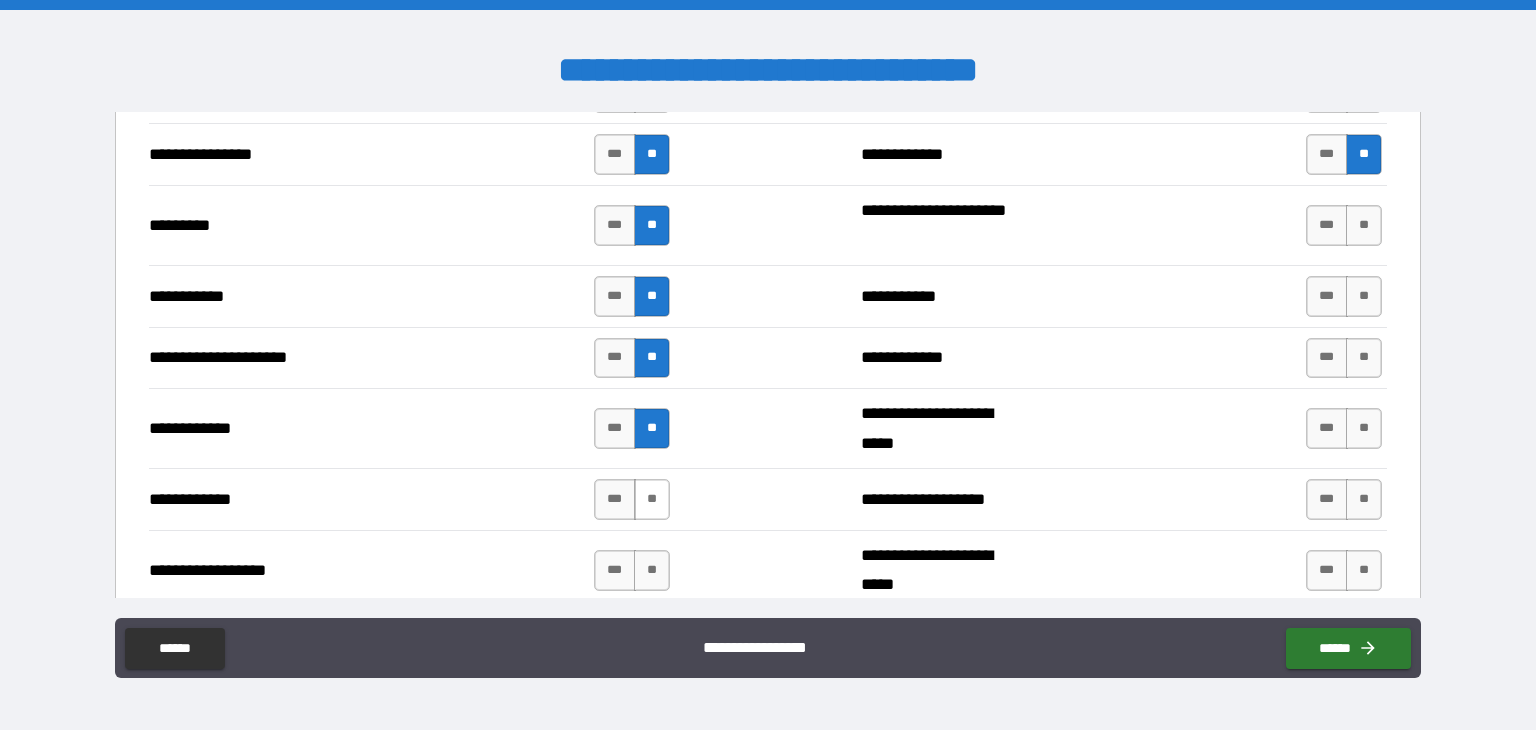 click on "**" at bounding box center (652, 499) 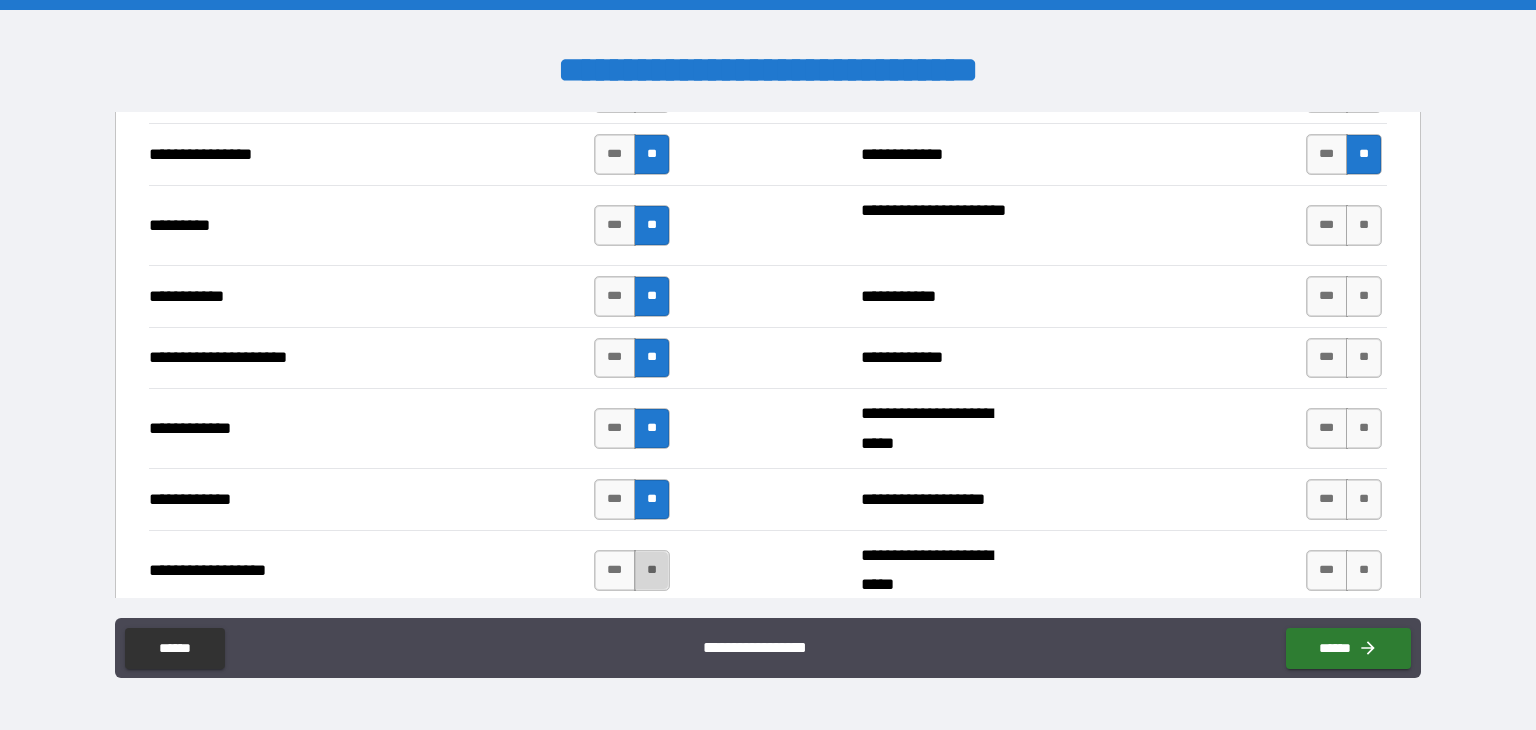 click on "**" at bounding box center [652, 570] 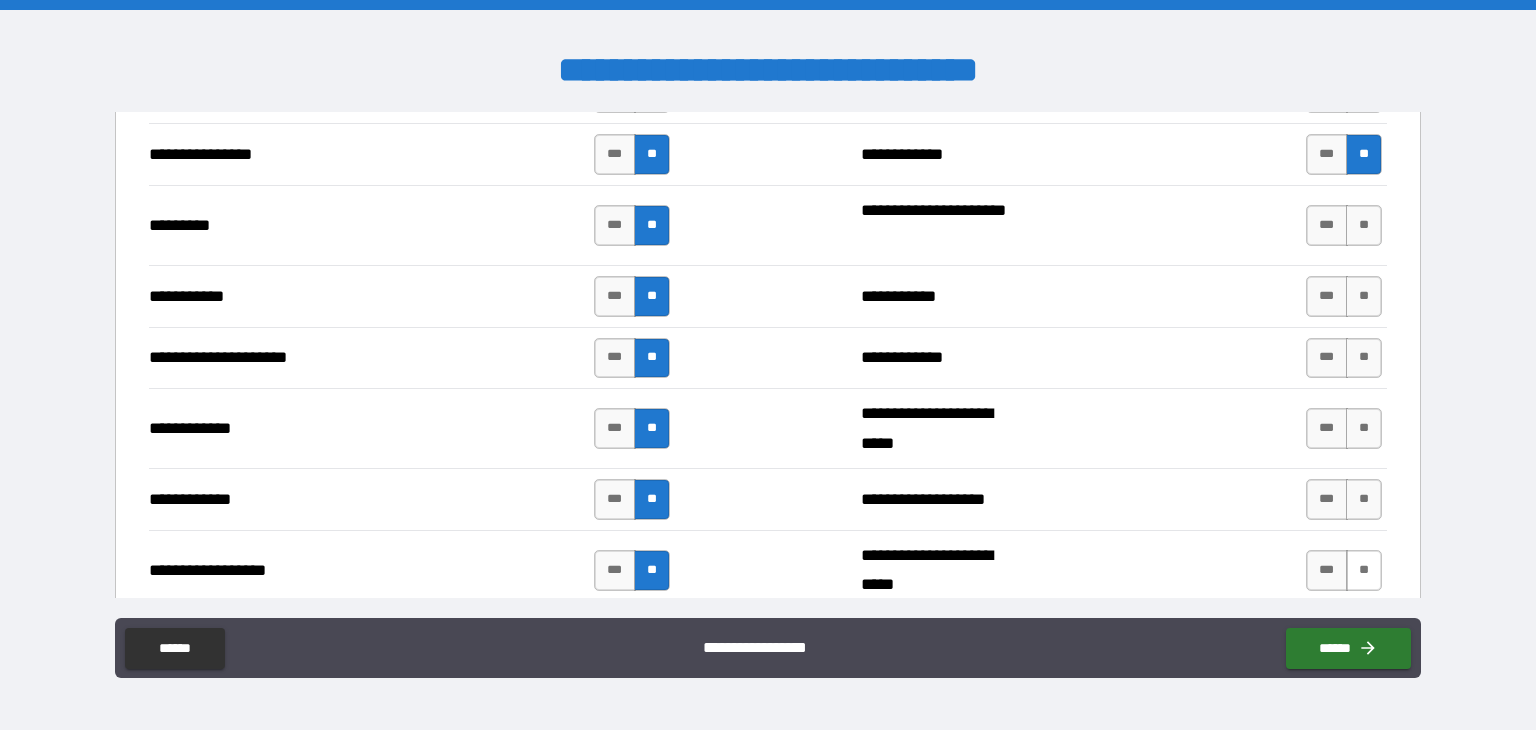 click on "**" at bounding box center [1364, 570] 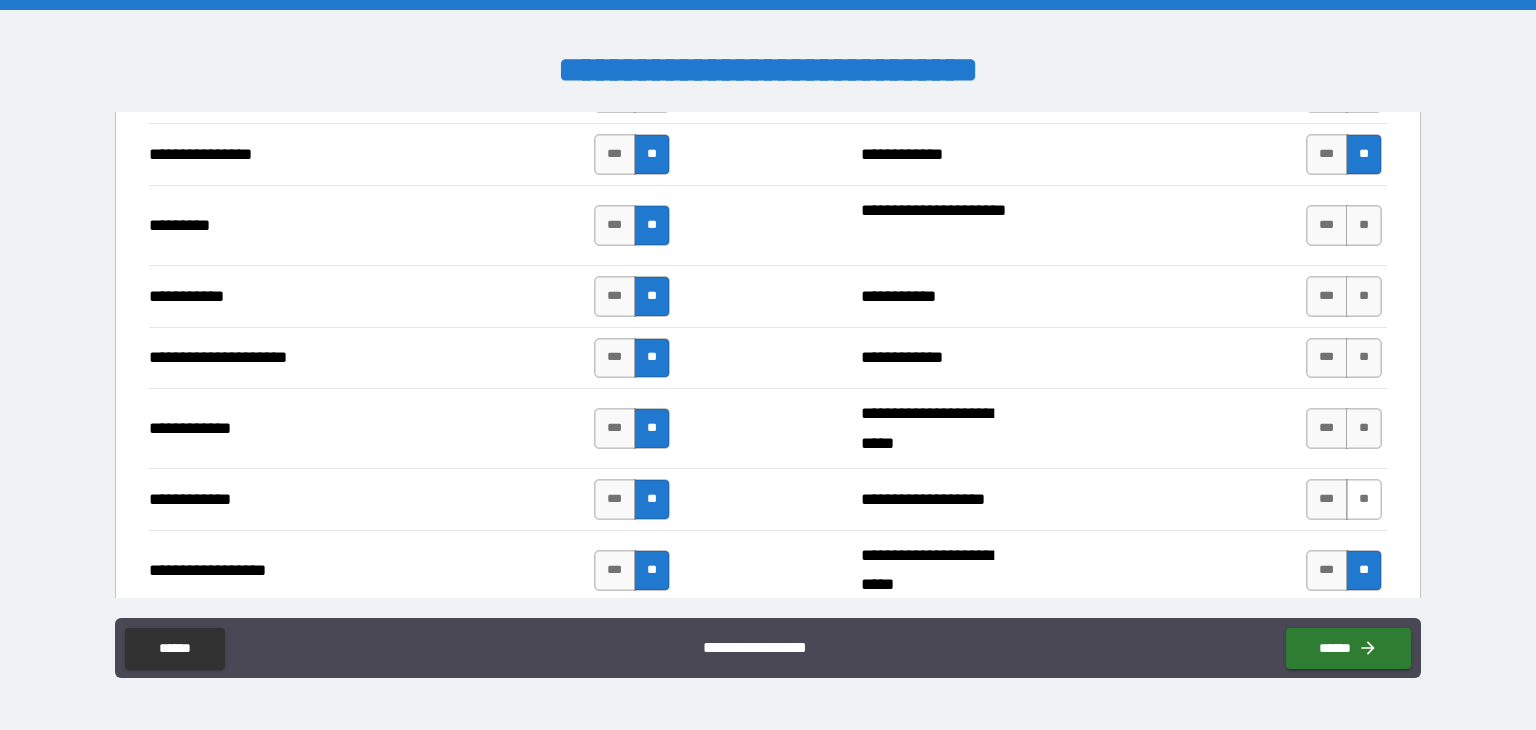click on "**" at bounding box center [1364, 499] 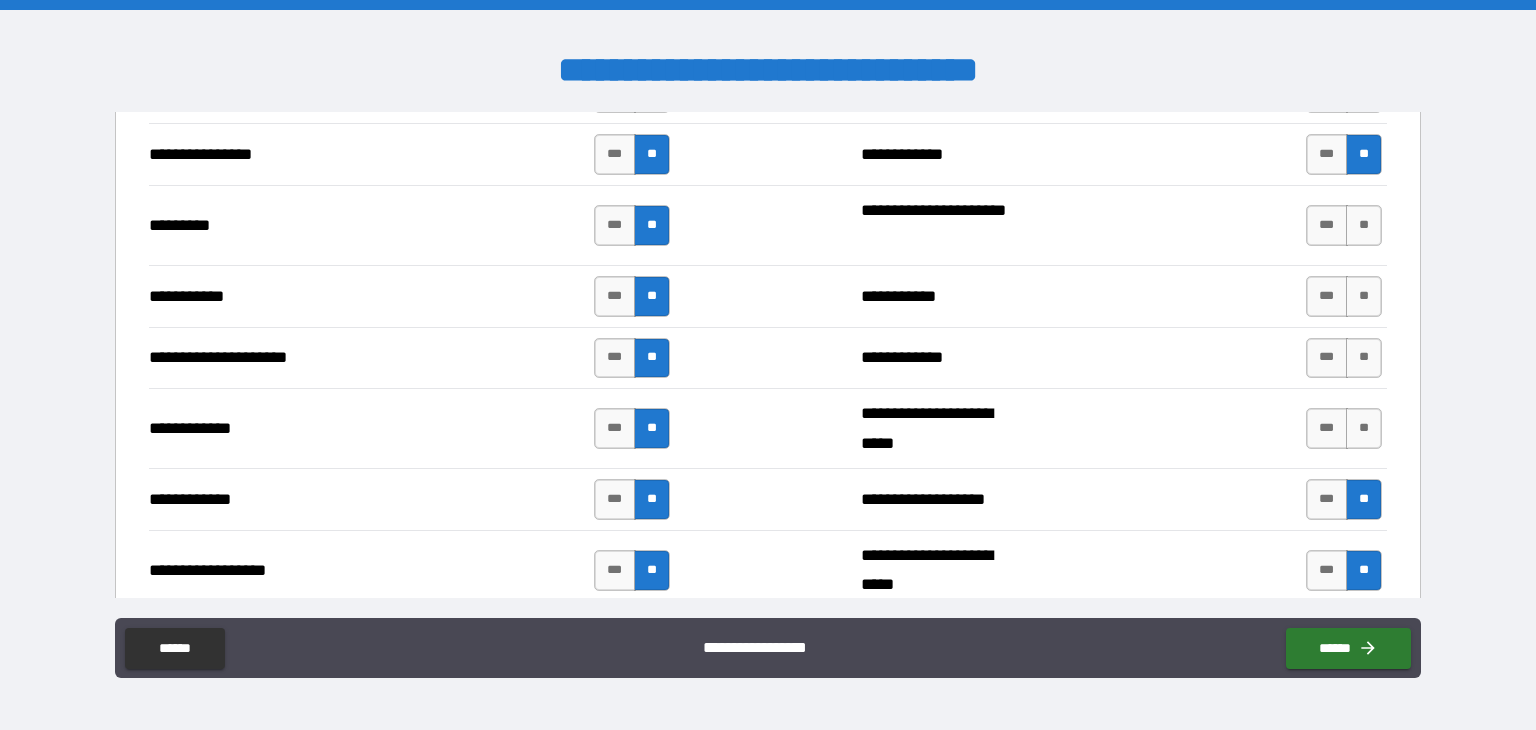 click on "**********" at bounding box center [768, 428] 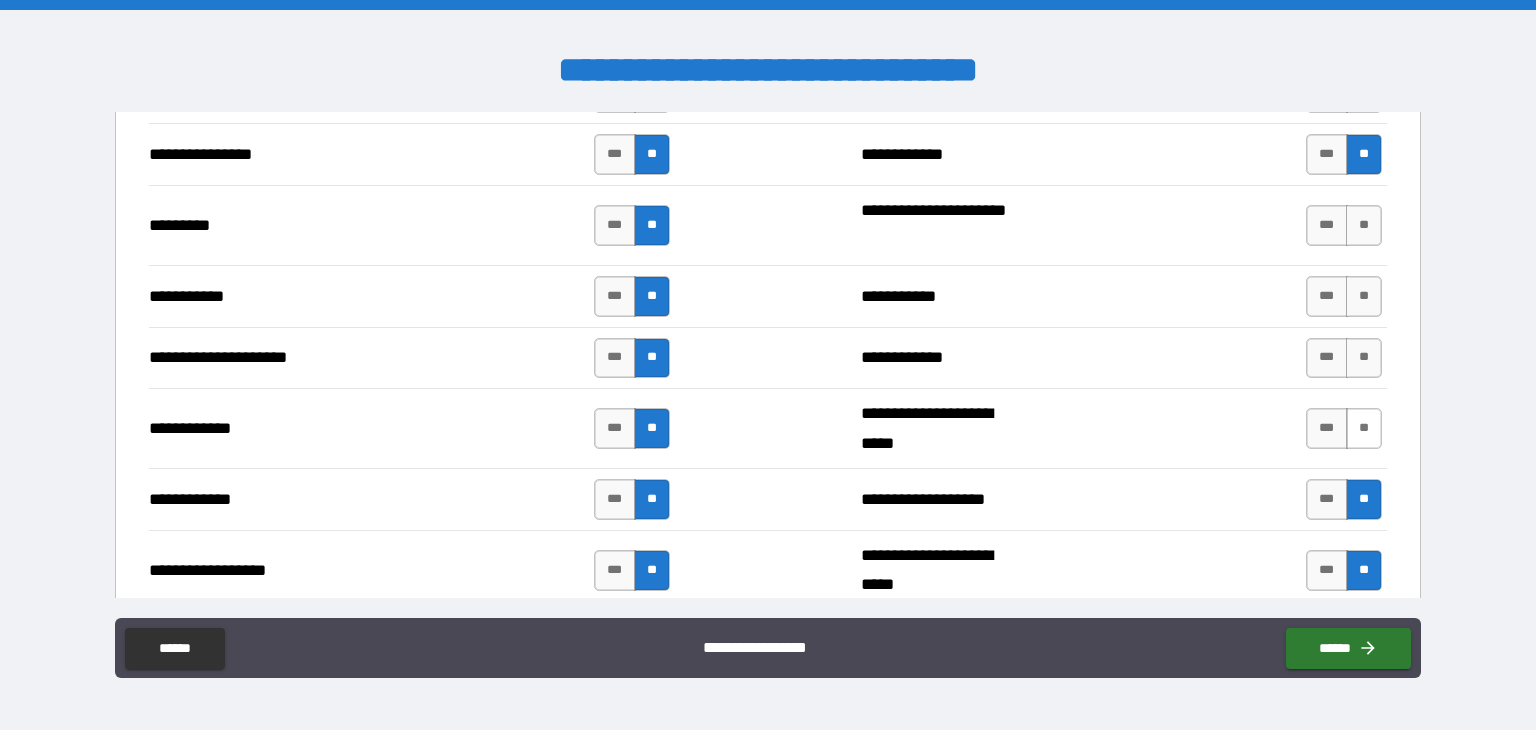 drag, startPoint x: 1362, startPoint y: 423, endPoint x: 1360, endPoint y: 407, distance: 16.124516 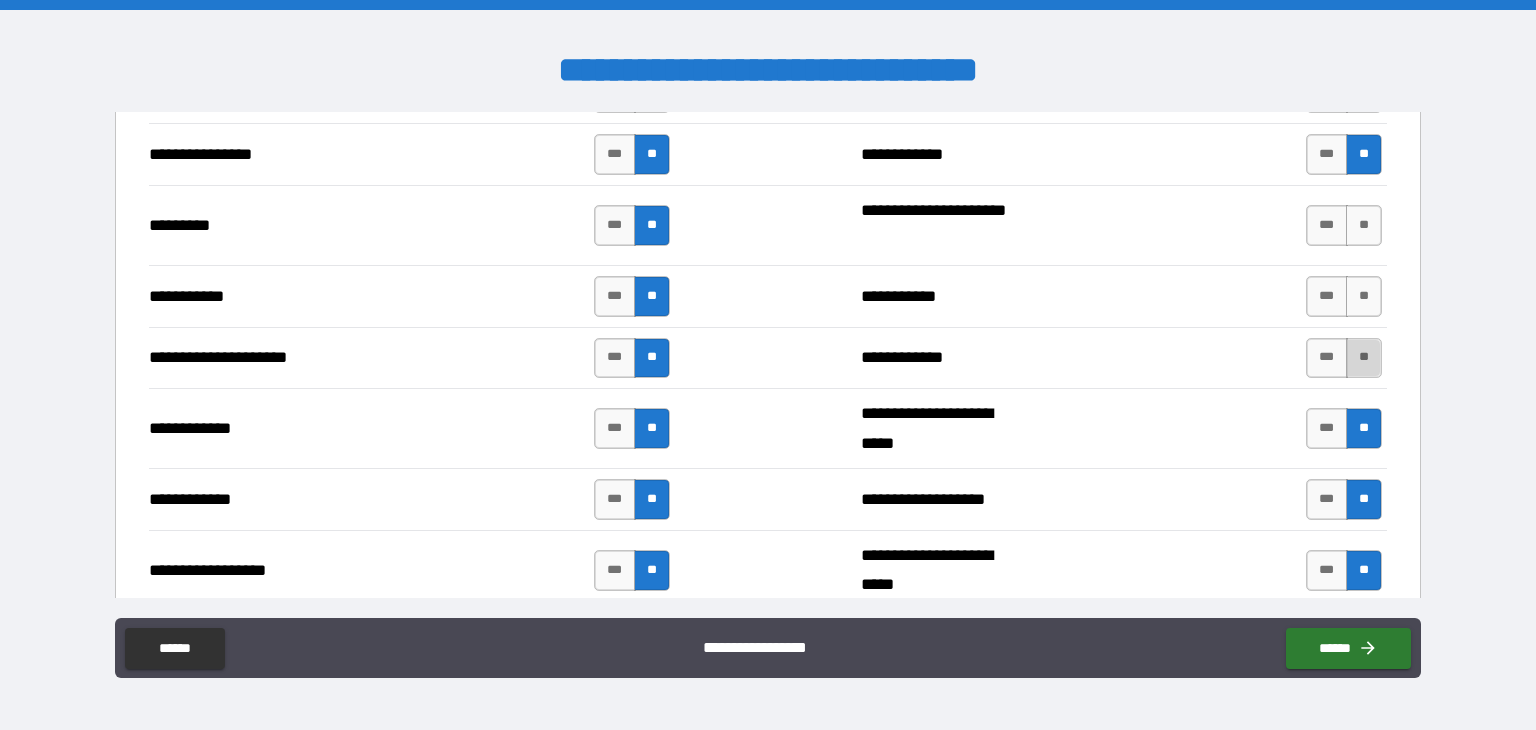 click on "**" at bounding box center [1364, 358] 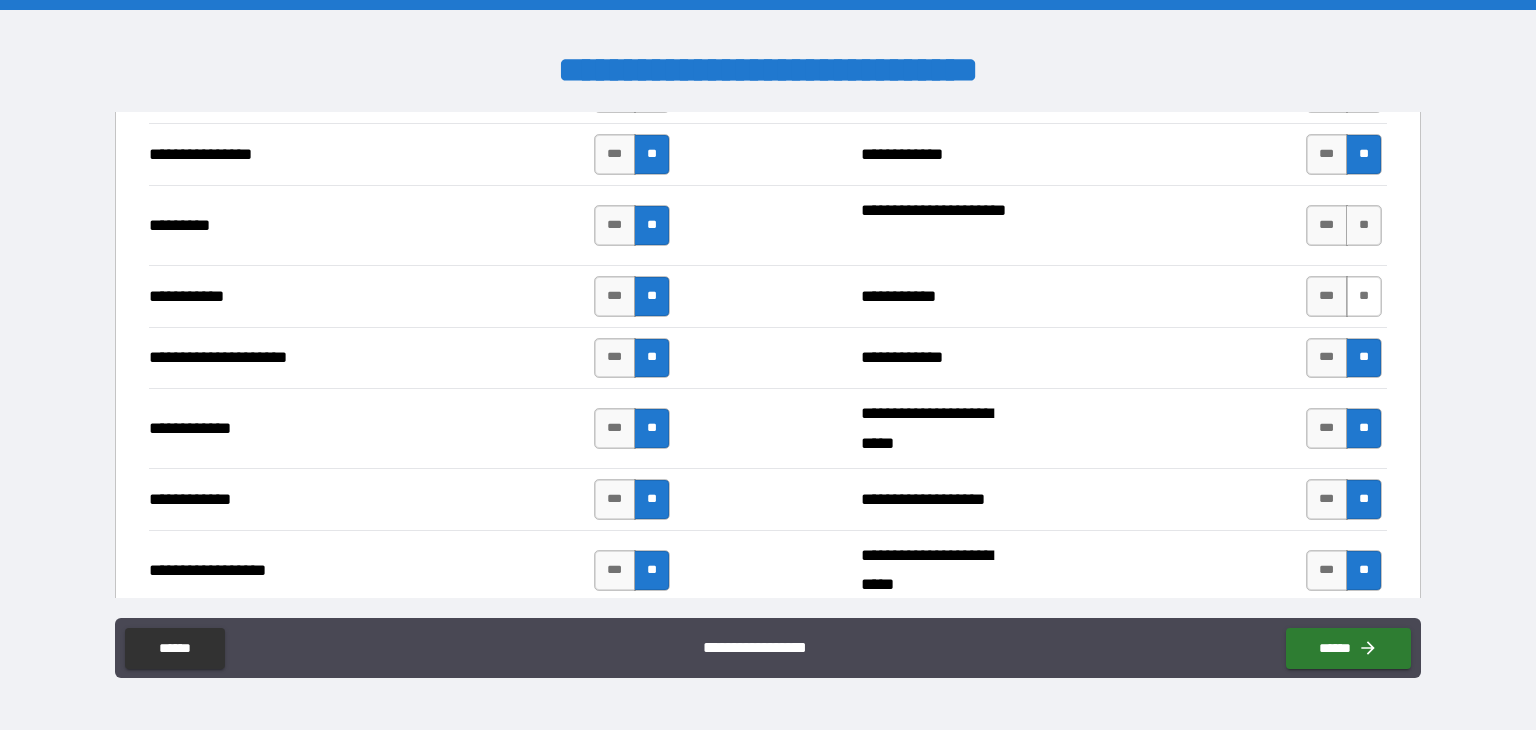 click on "**" at bounding box center (1364, 296) 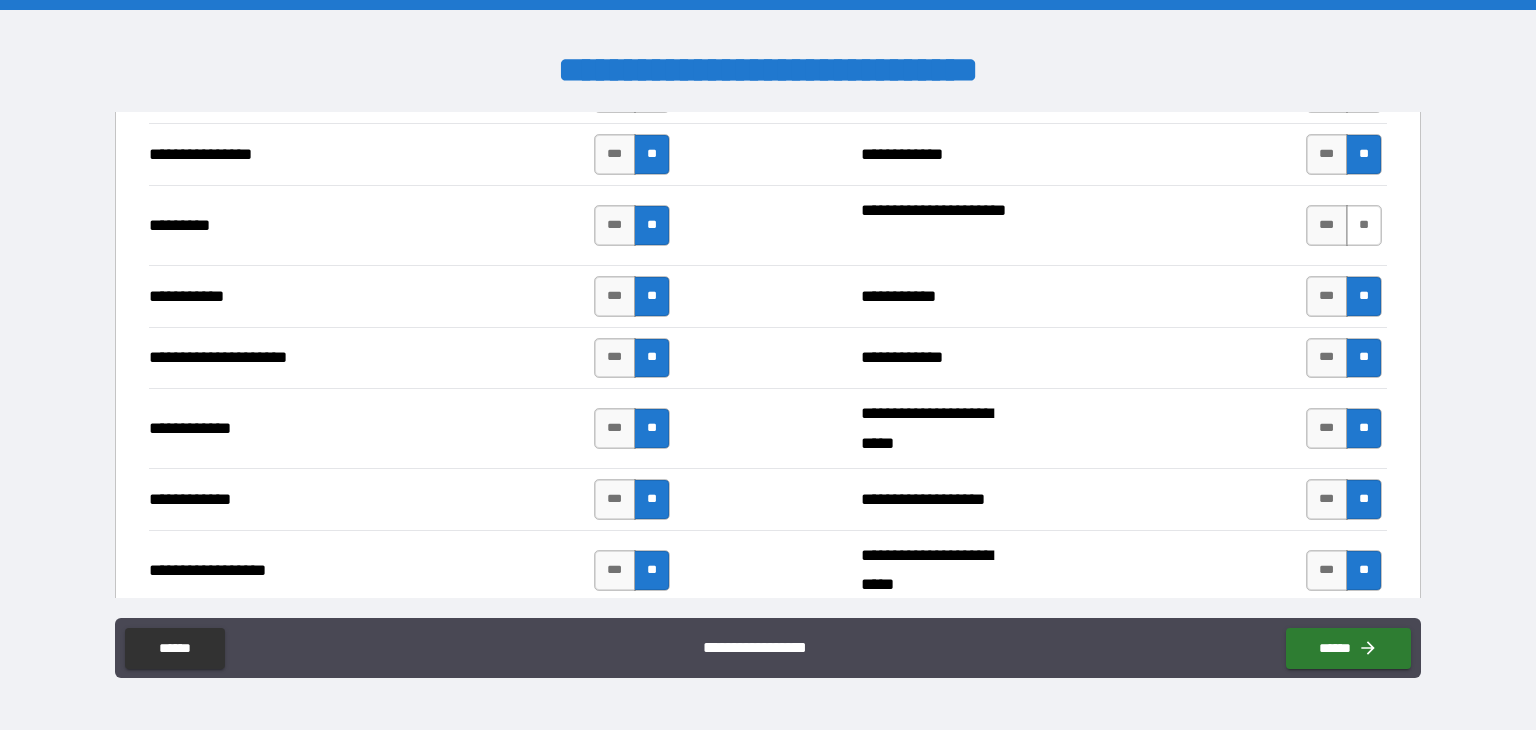 click on "**" at bounding box center (1364, 225) 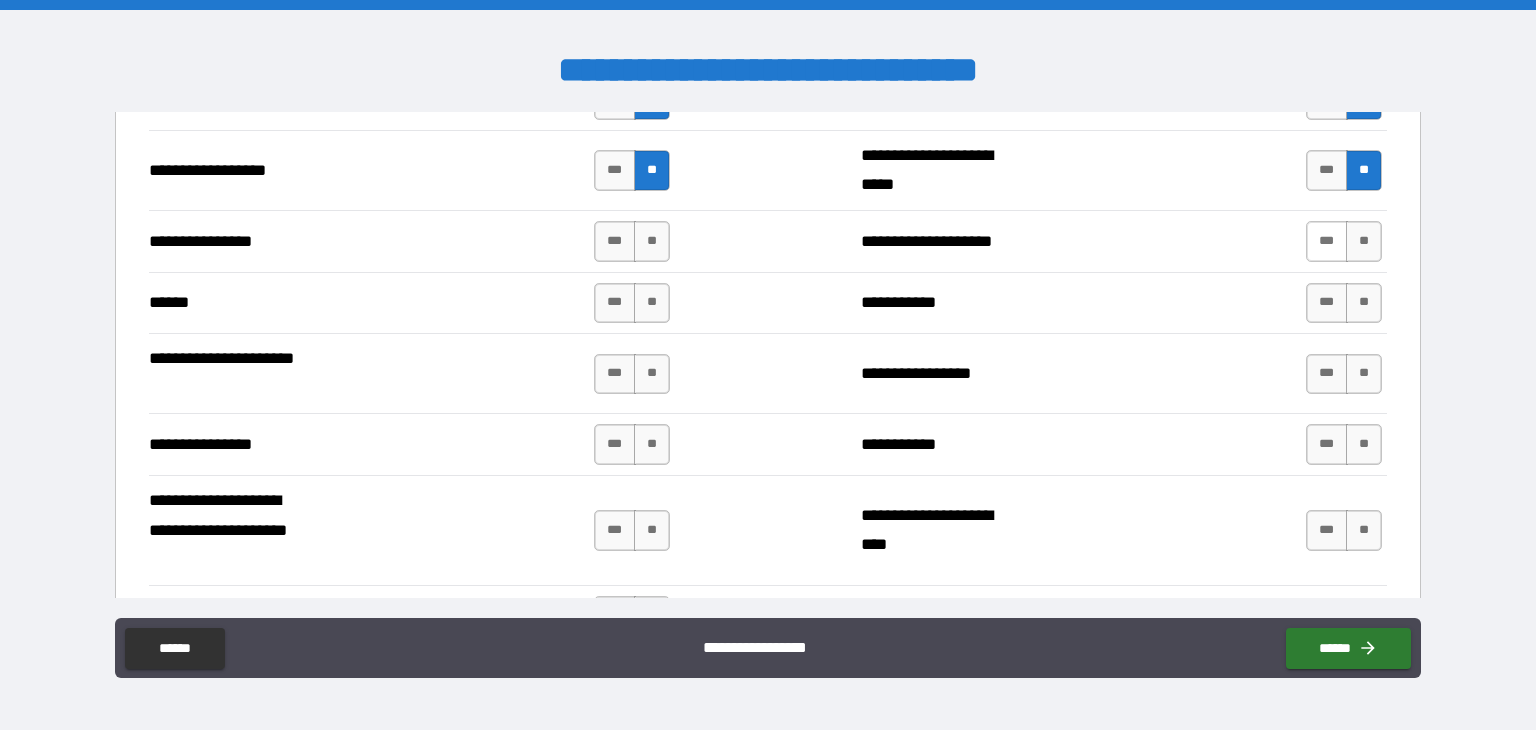 scroll, scrollTop: 4200, scrollLeft: 0, axis: vertical 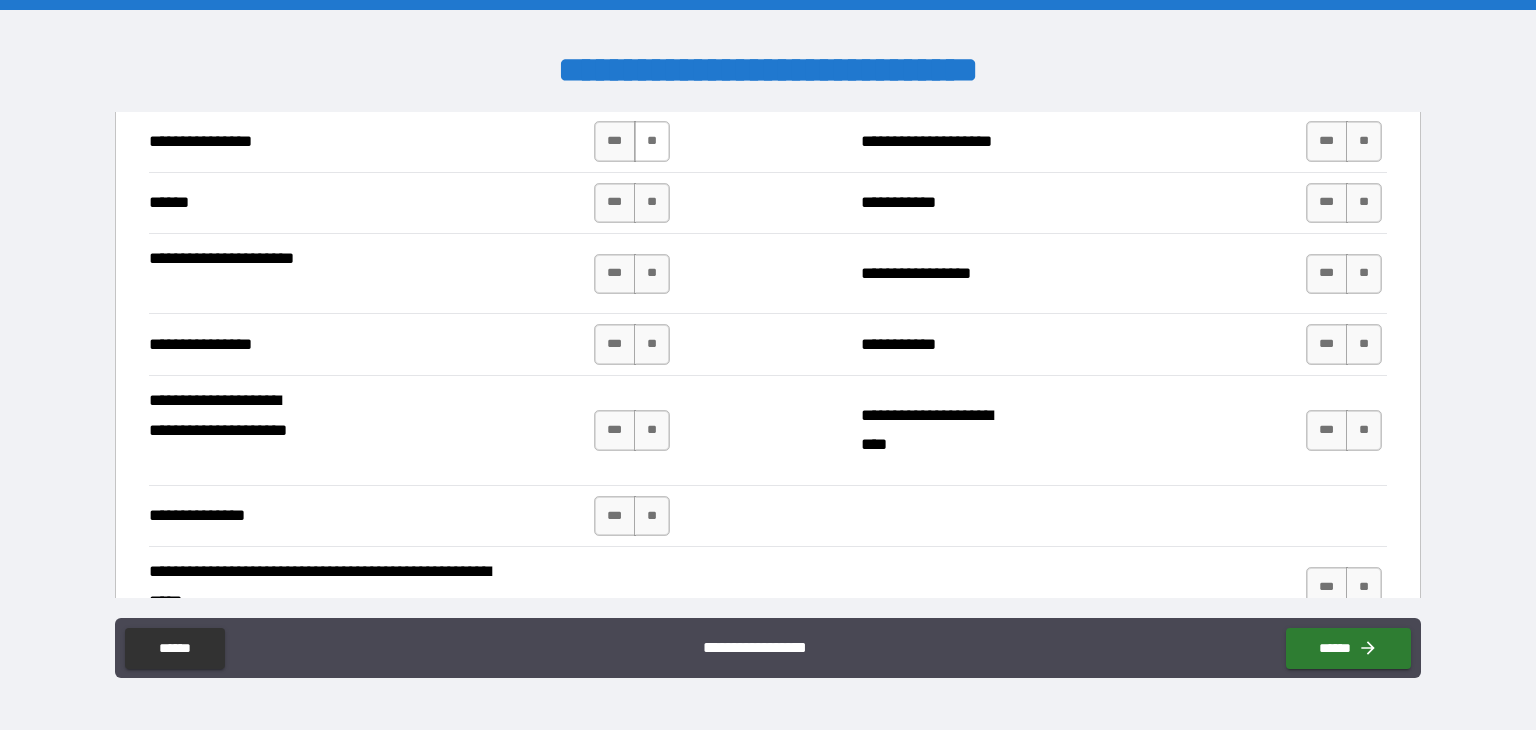 click on "**" at bounding box center [652, 141] 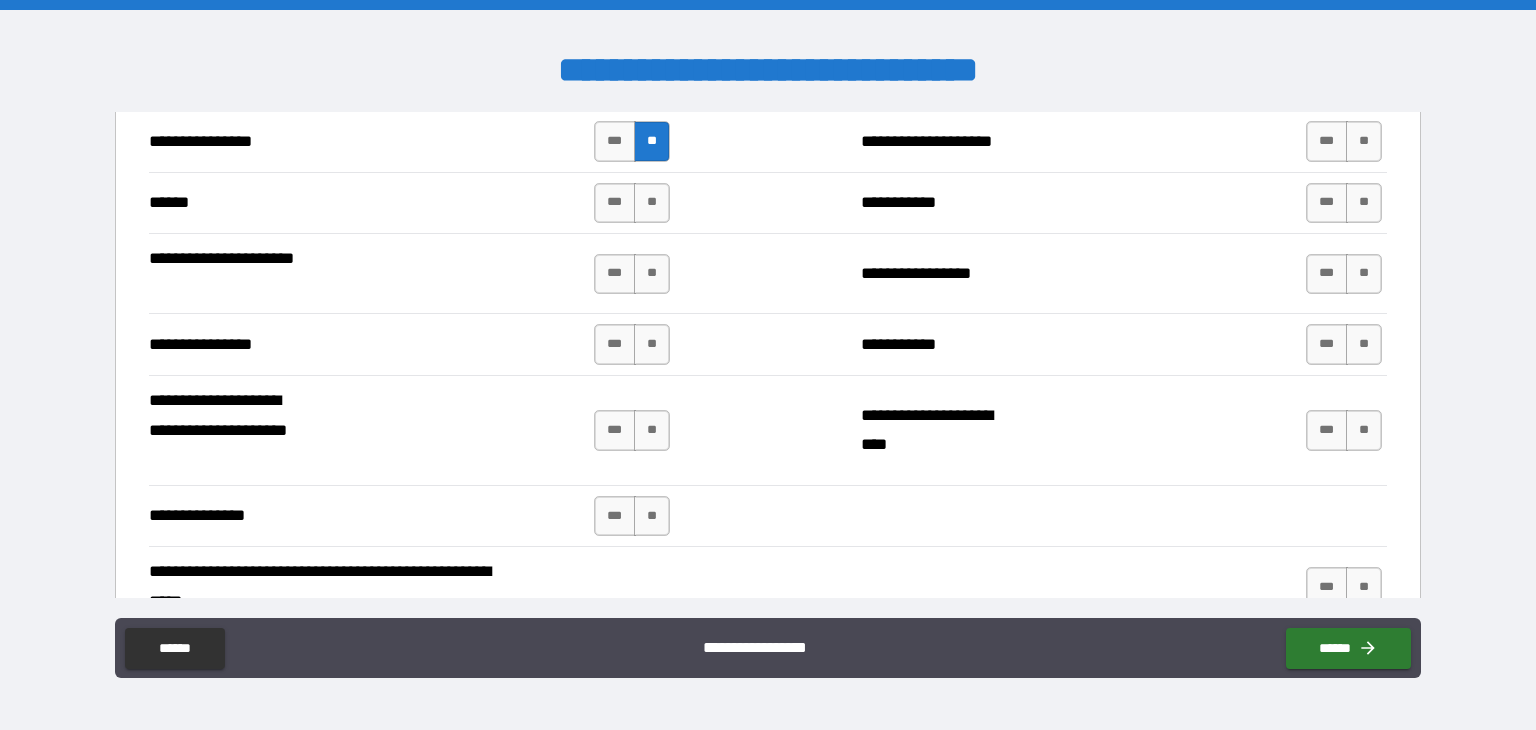 click on "**********" at bounding box center [768, 202] 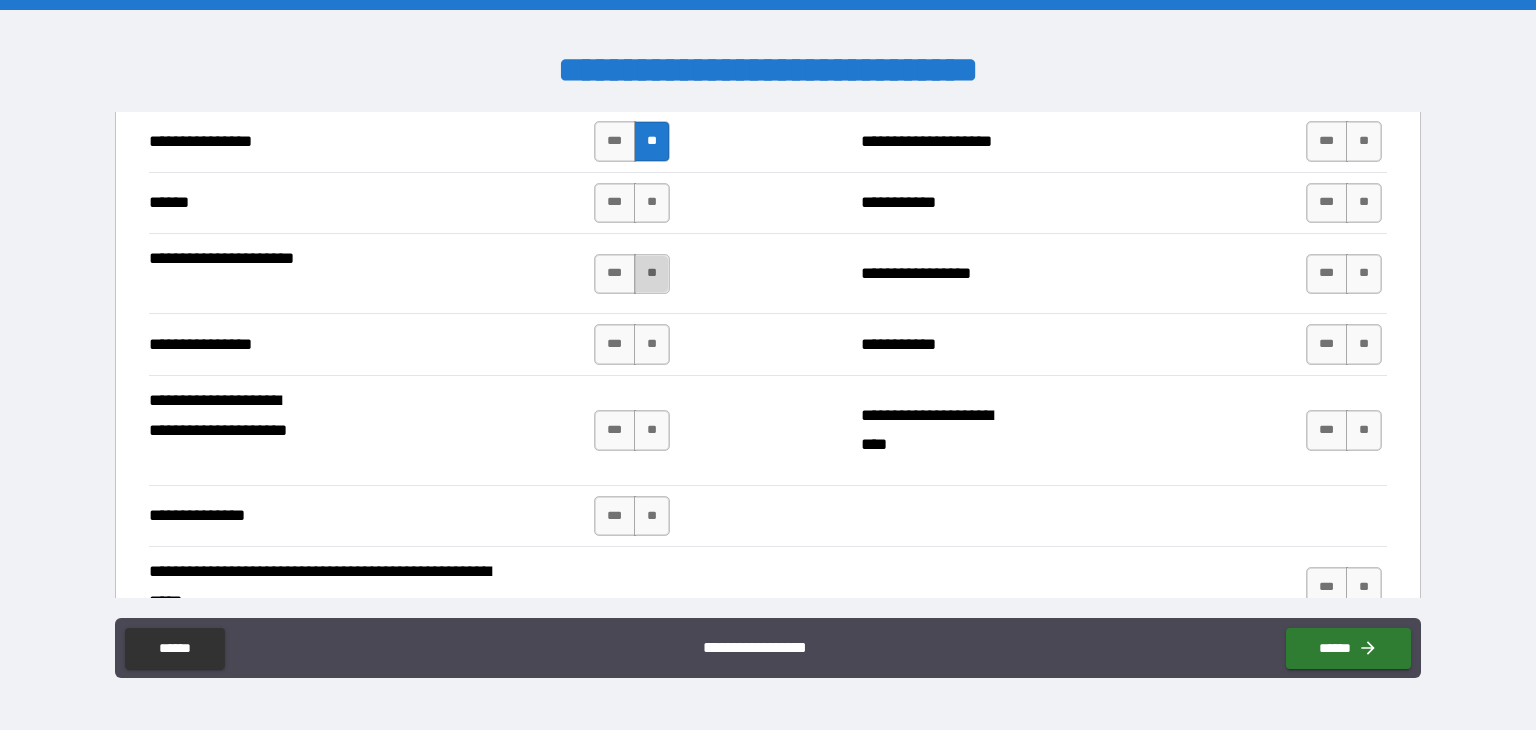 click on "**" at bounding box center [652, 274] 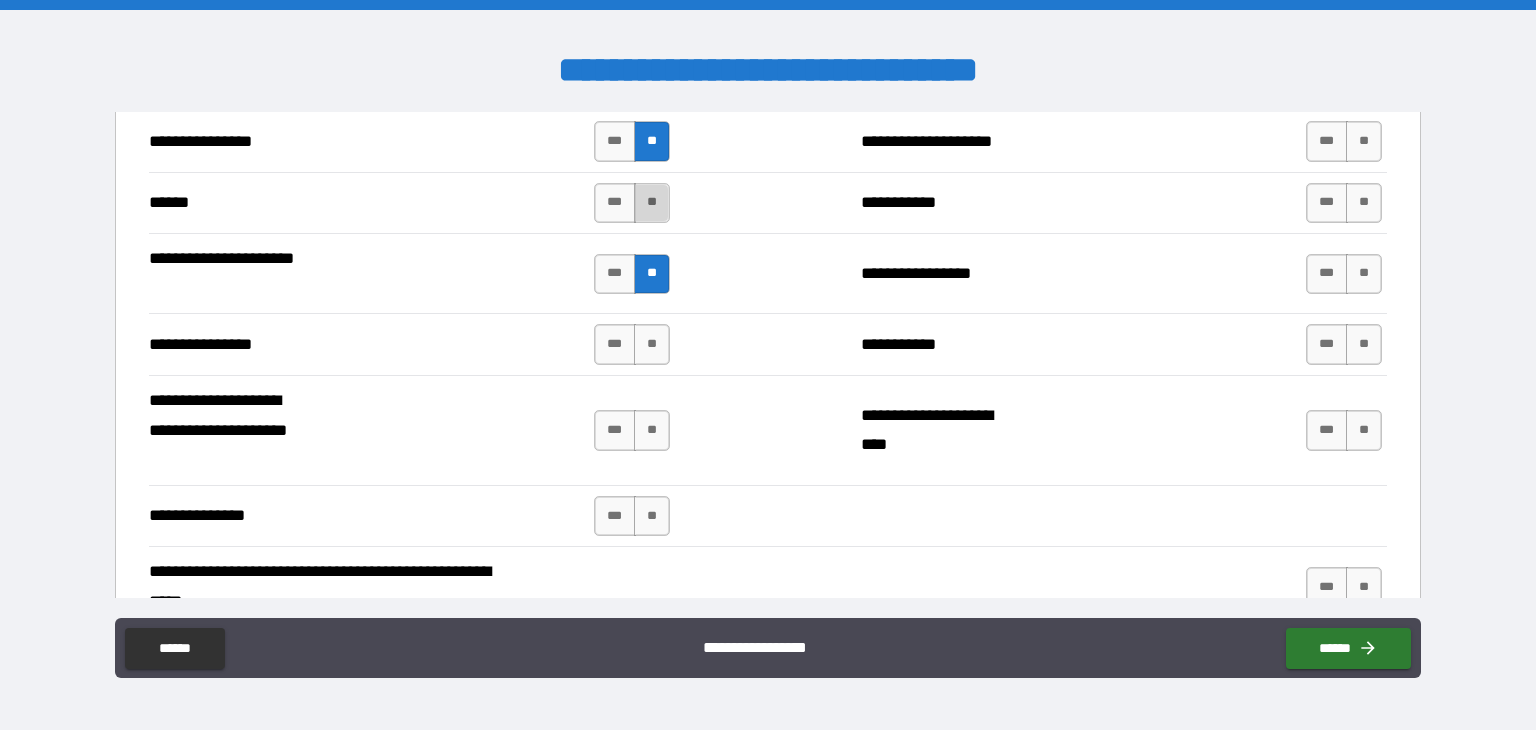 click on "**" at bounding box center [652, 203] 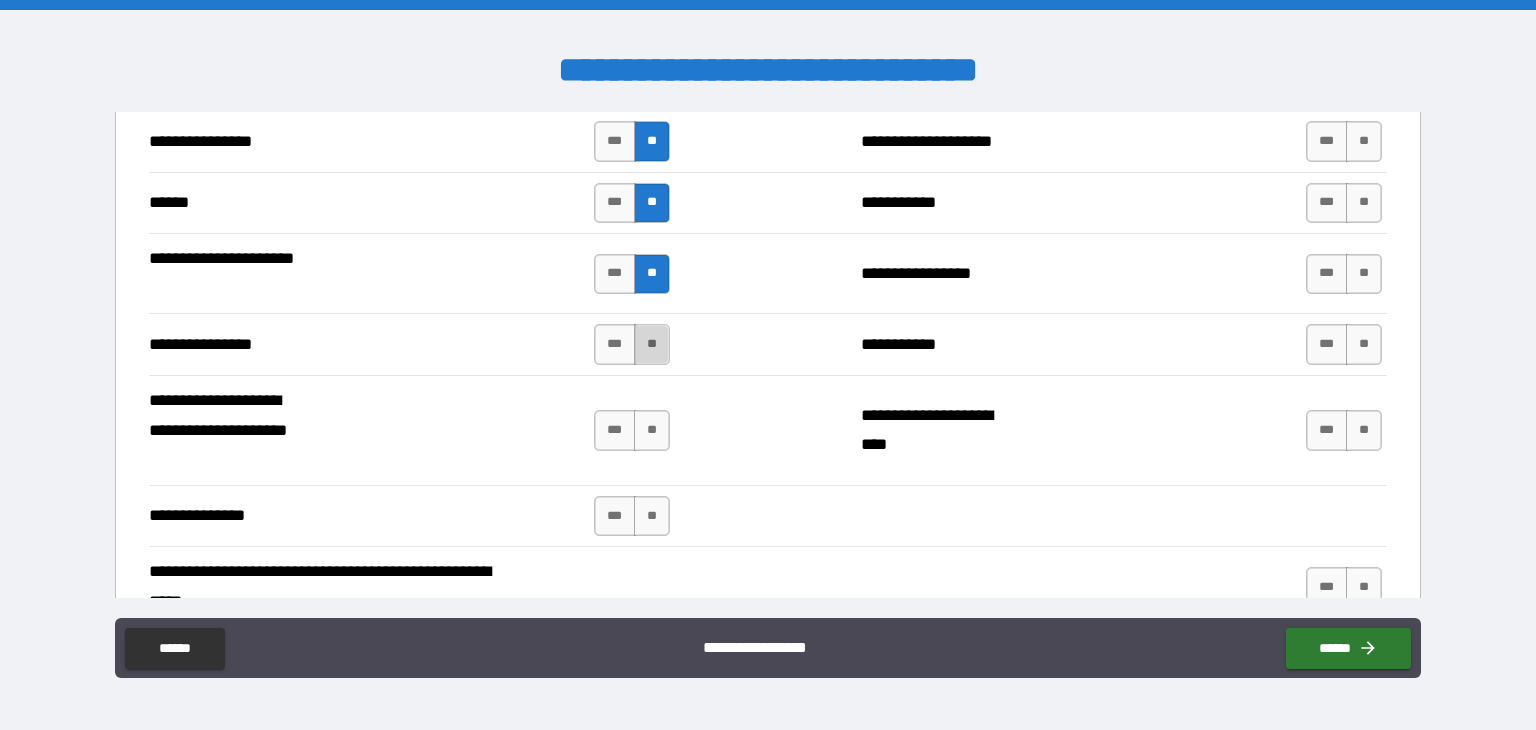 click on "**" at bounding box center [652, 344] 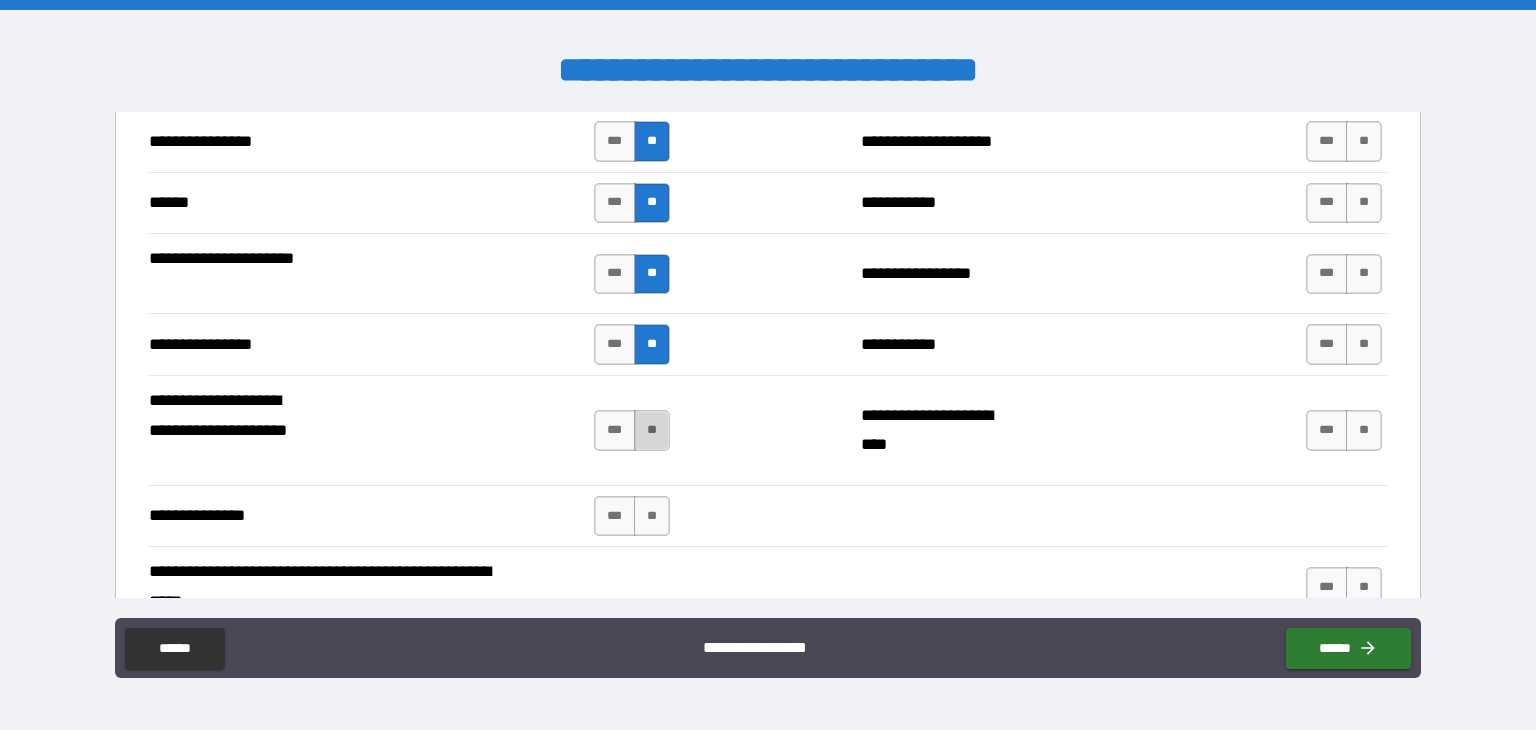 click on "**" at bounding box center [652, 430] 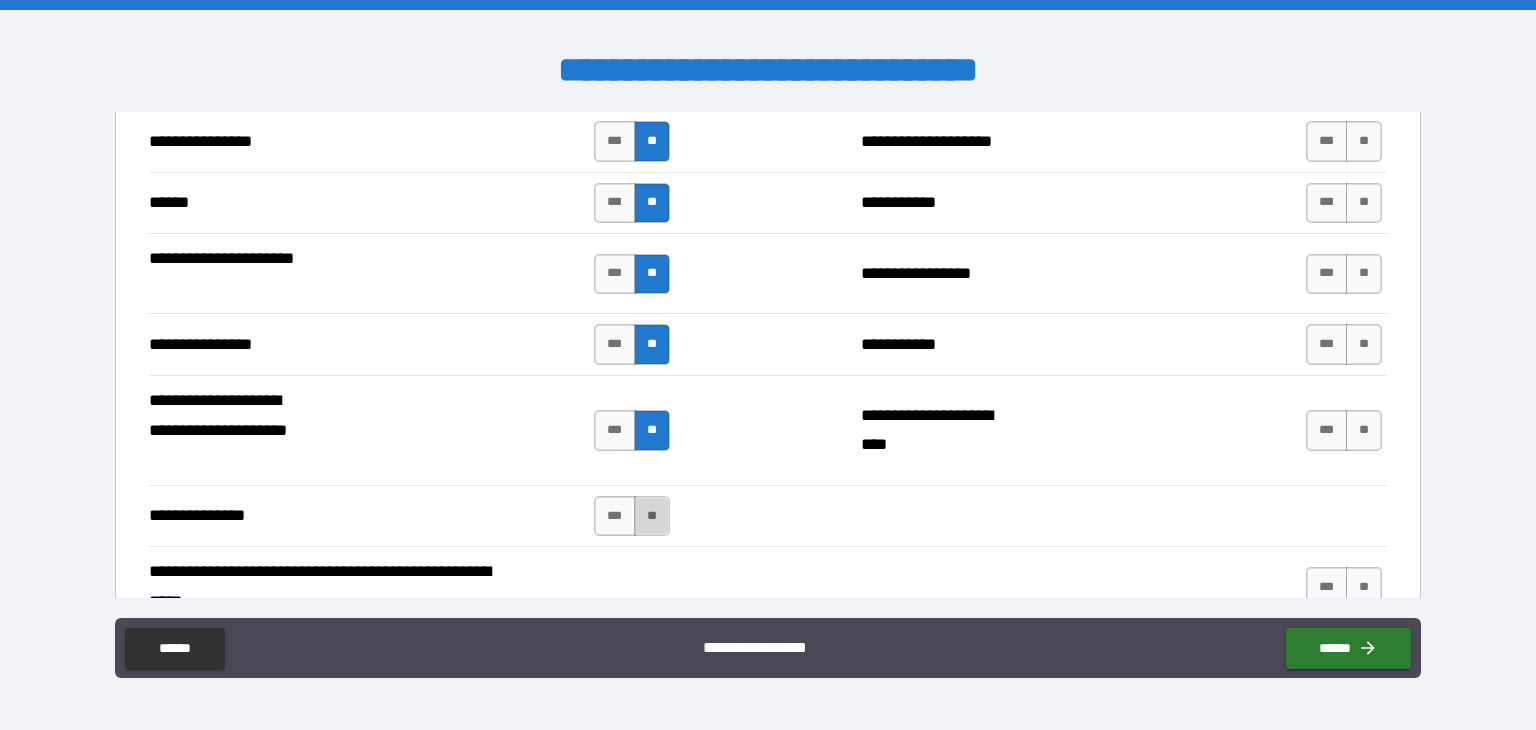 click on "**" at bounding box center [652, 516] 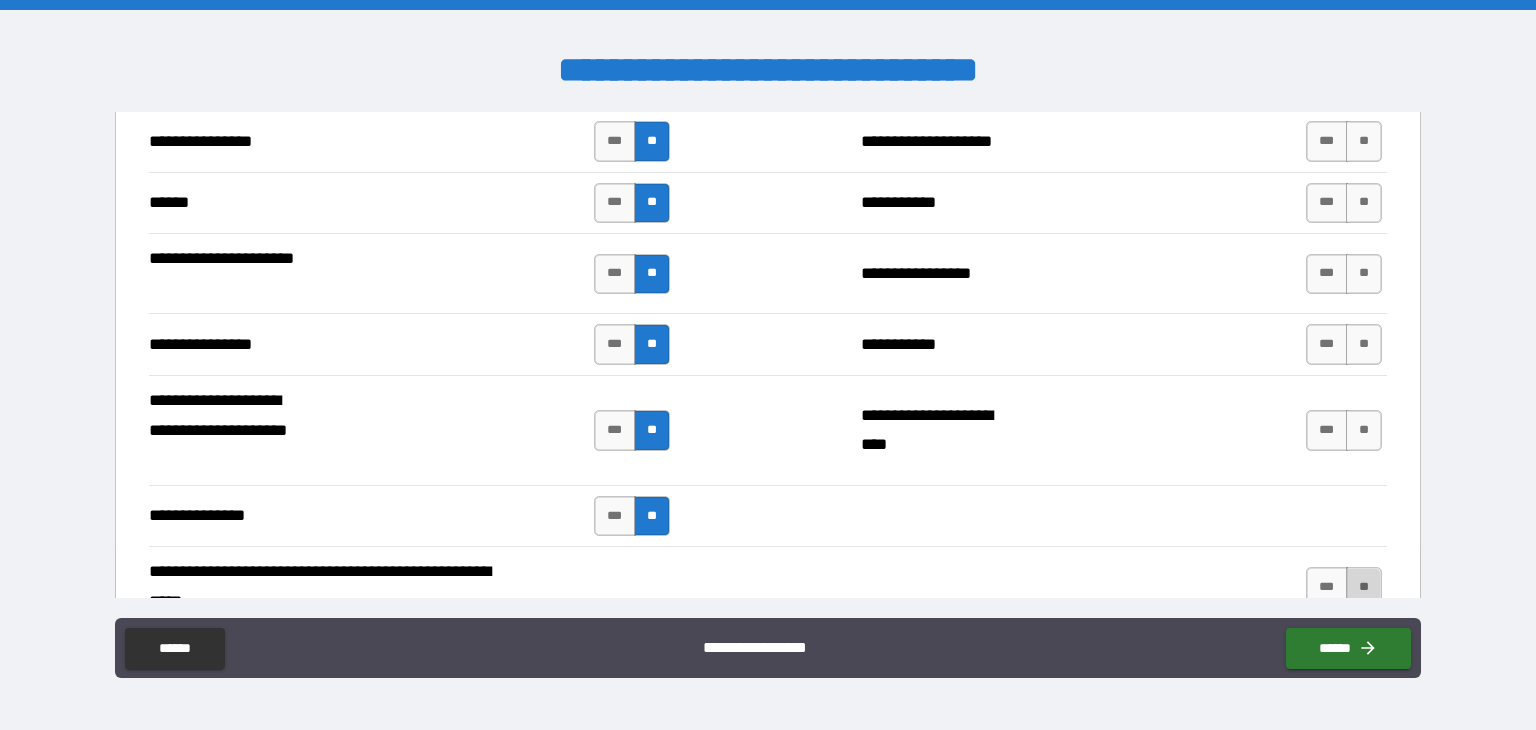 drag, startPoint x: 1339, startPoint y: 559, endPoint x: 1362, endPoint y: 559, distance: 23 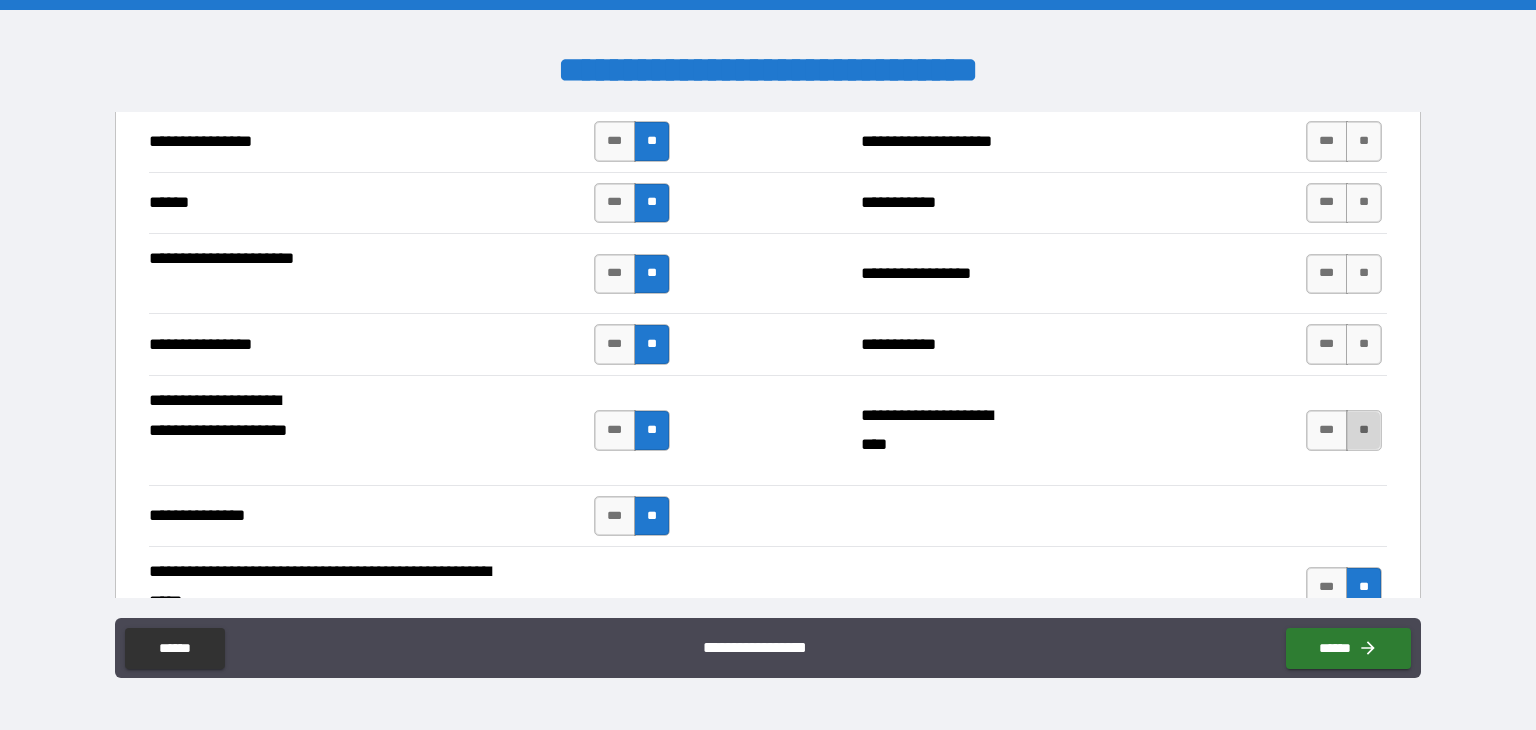 drag, startPoint x: 1352, startPoint y: 421, endPoint x: 1365, endPoint y: 417, distance: 13.601471 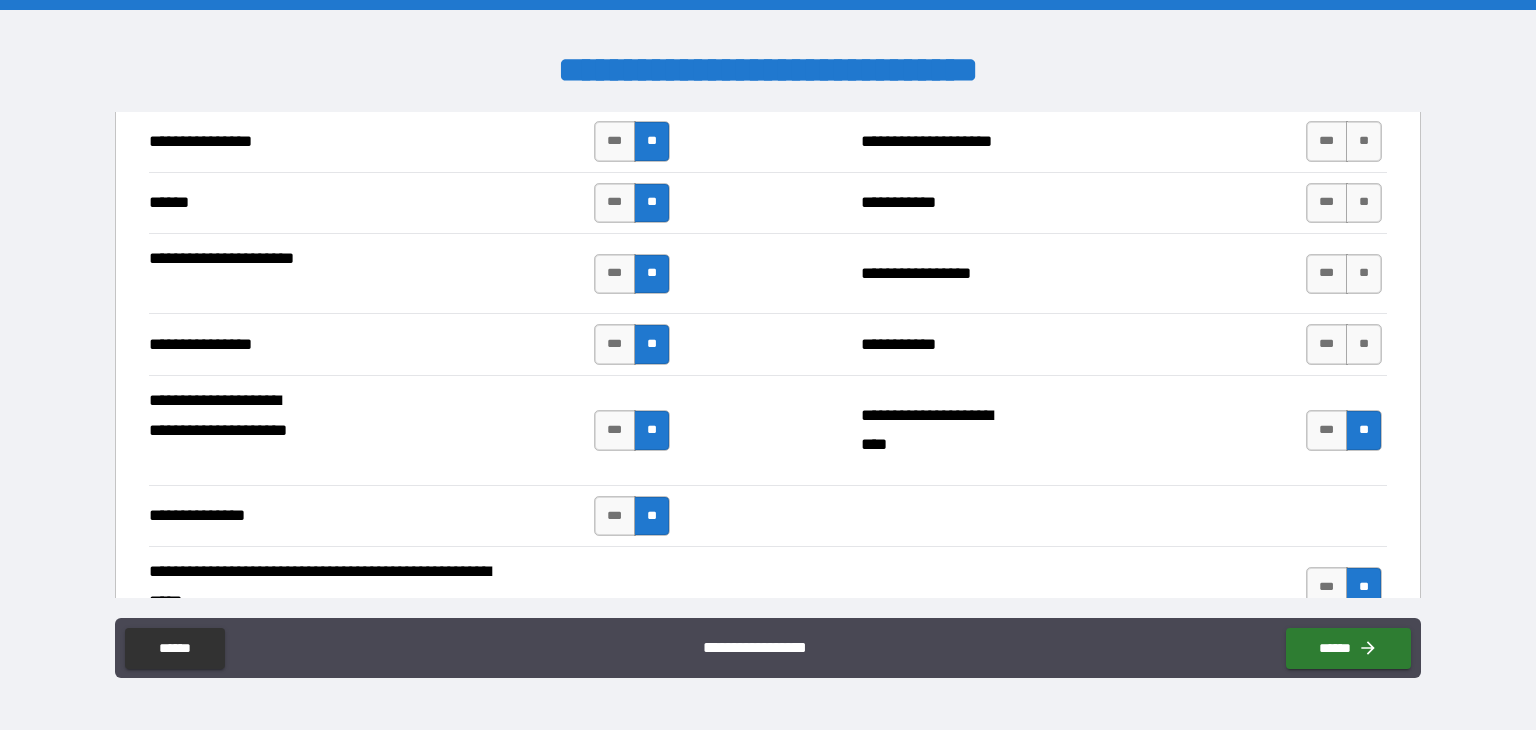 drag, startPoint x: 1352, startPoint y: 325, endPoint x: 1359, endPoint y: 297, distance: 28.86174 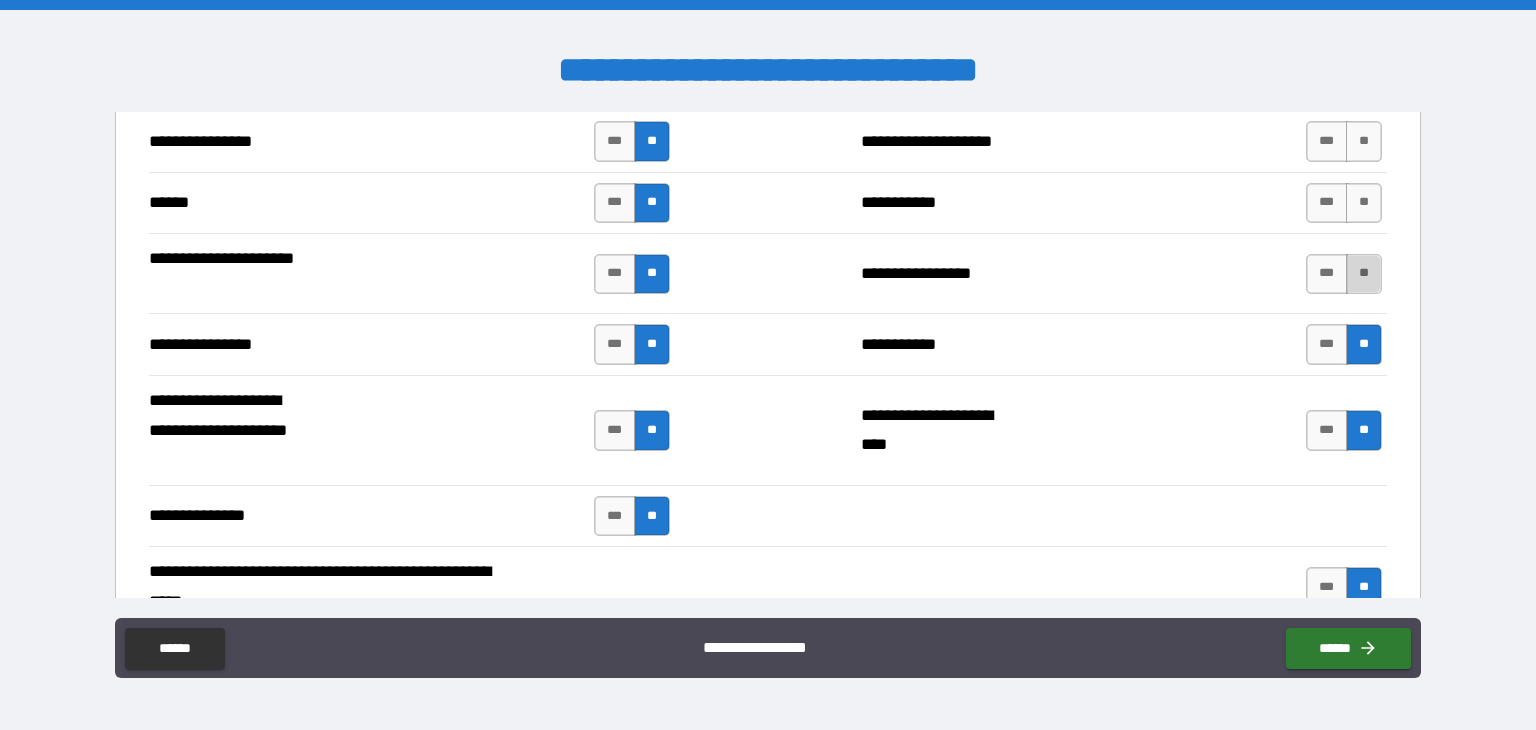 click on "**" at bounding box center [1364, 274] 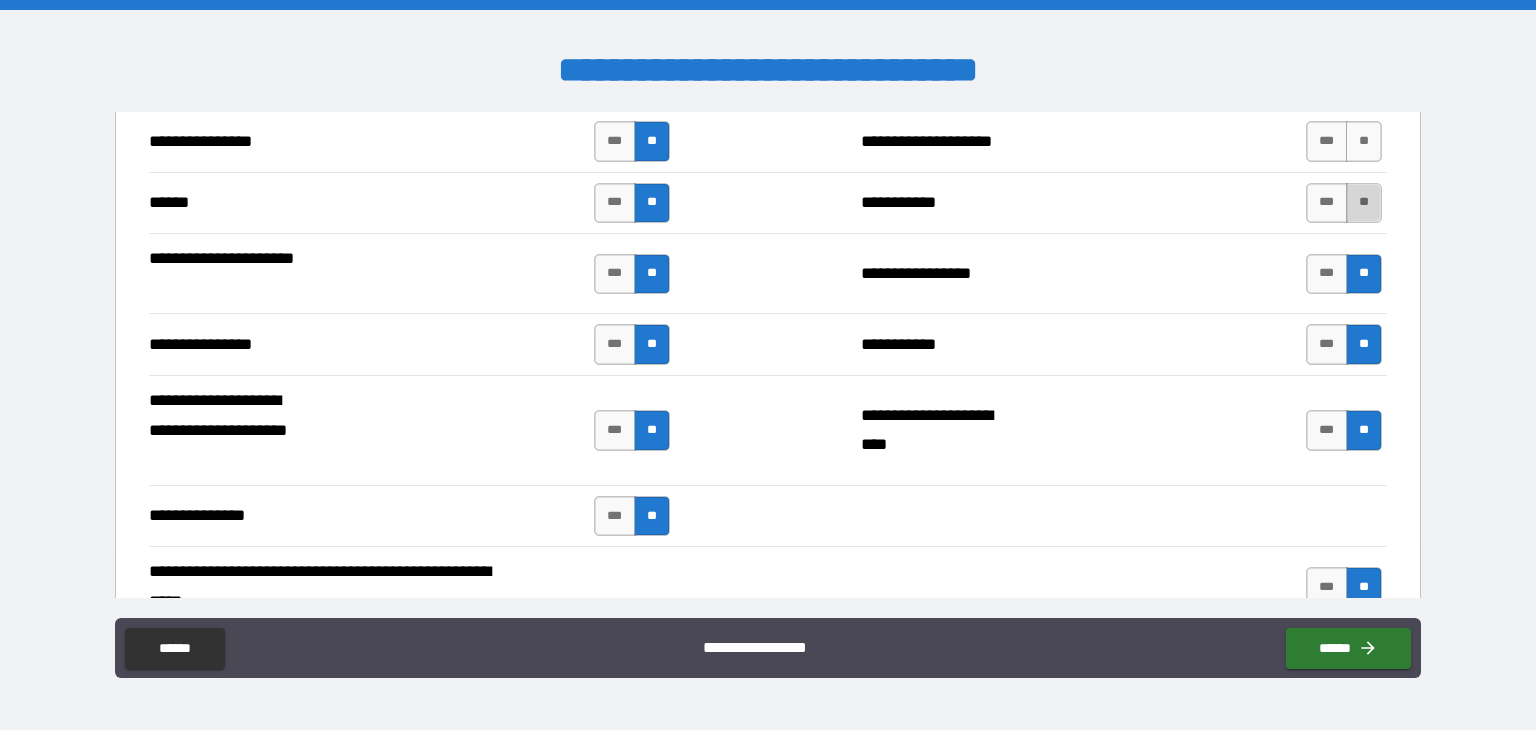 drag, startPoint x: 1348, startPoint y: 202, endPoint x: 1356, endPoint y: 162, distance: 40.792156 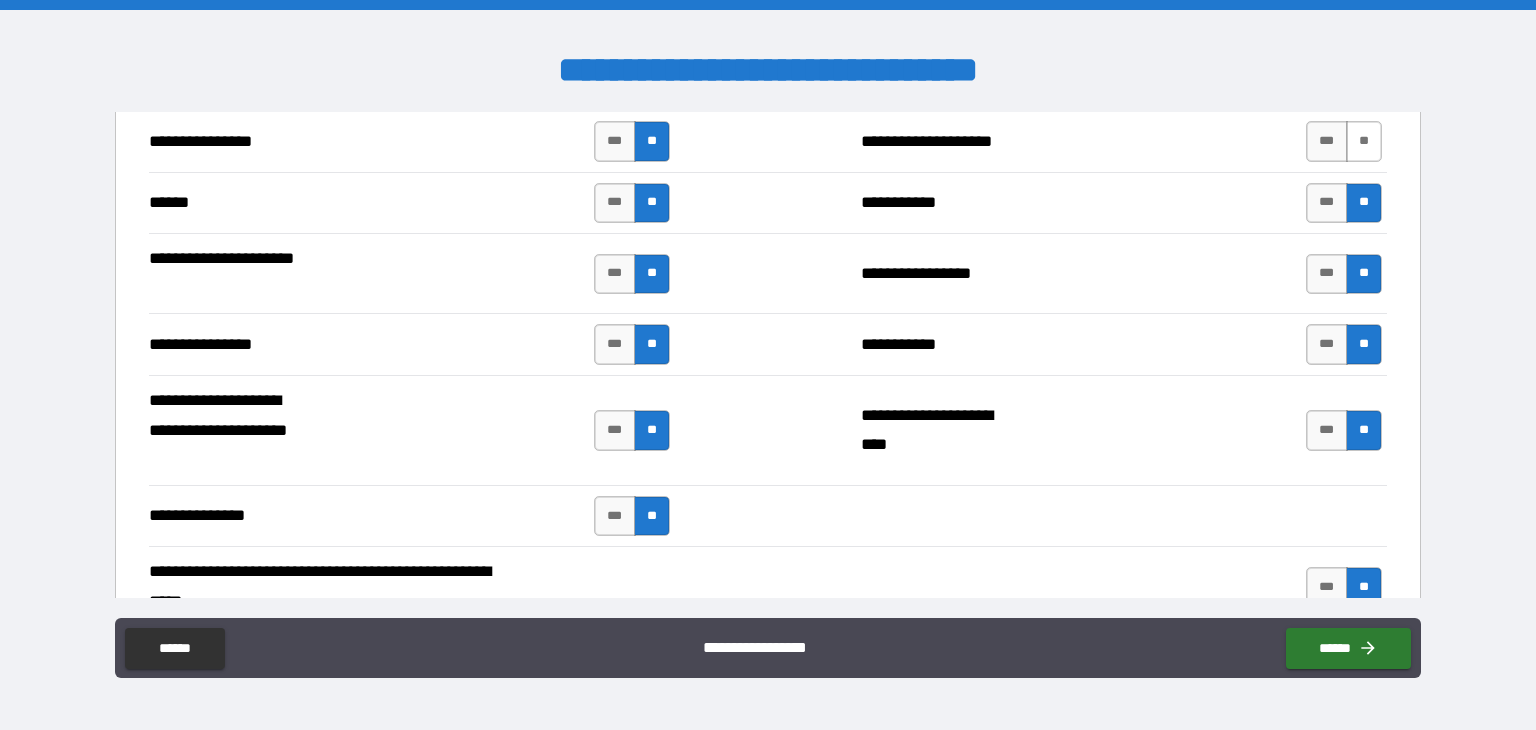 click on "**" at bounding box center (1364, 141) 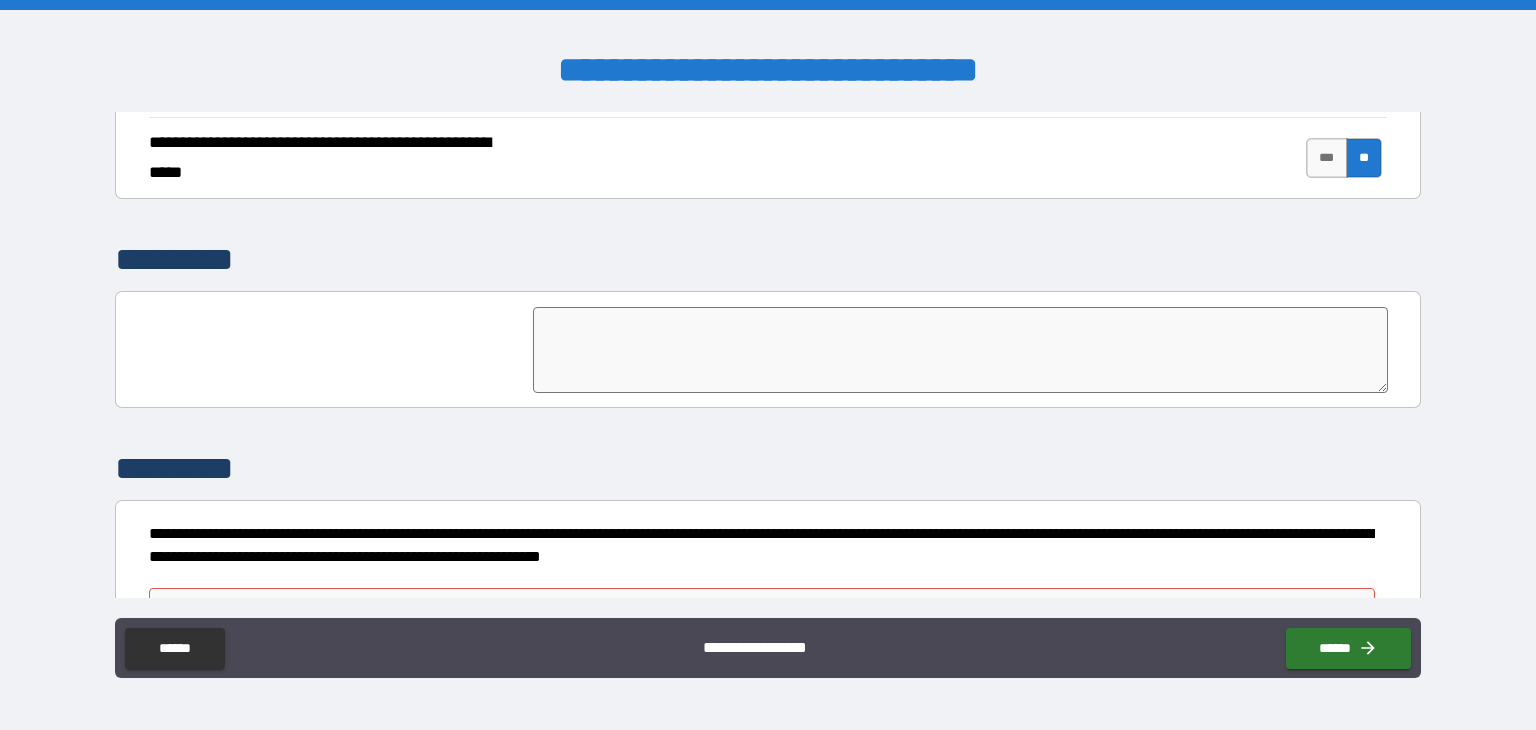 scroll, scrollTop: 4675, scrollLeft: 0, axis: vertical 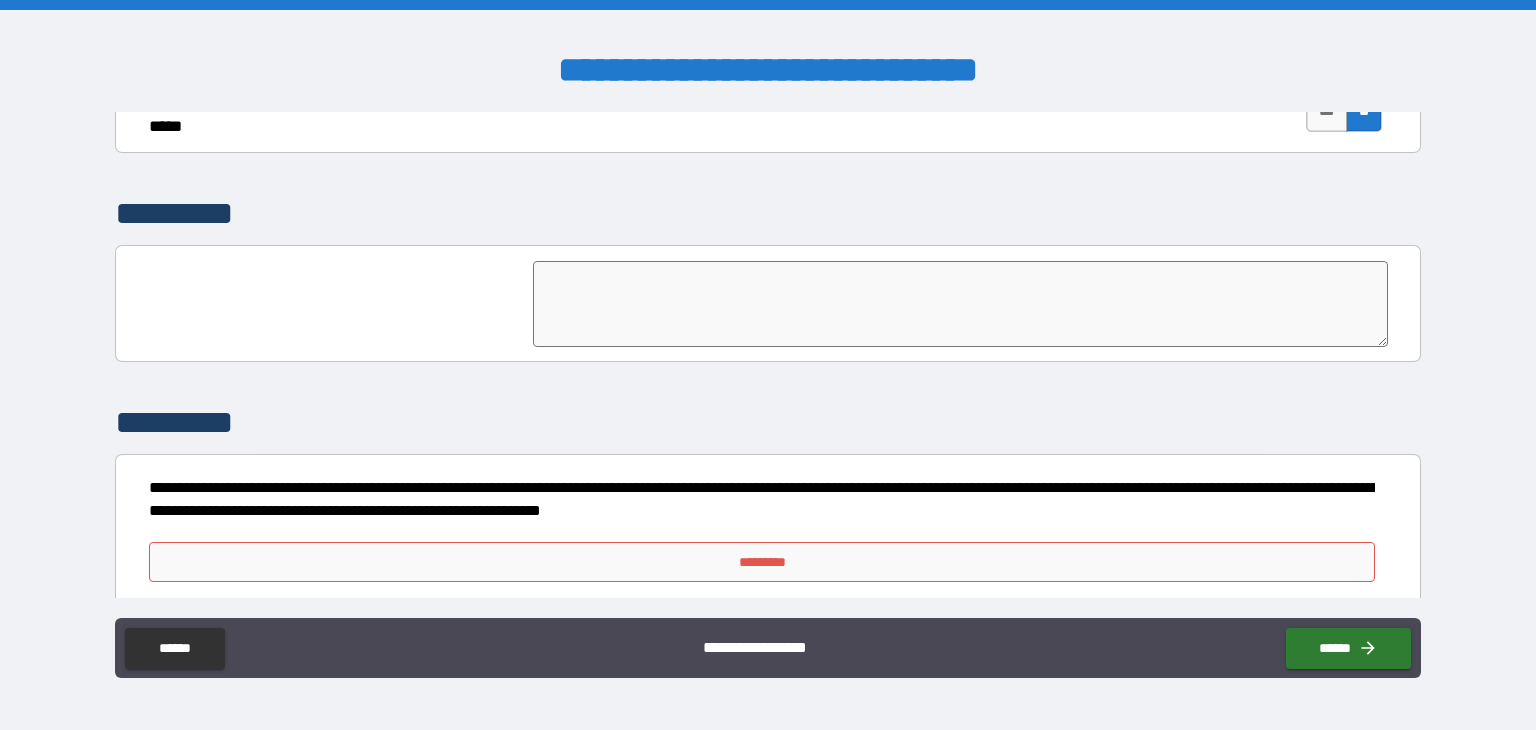 click on "*********" at bounding box center (762, 562) 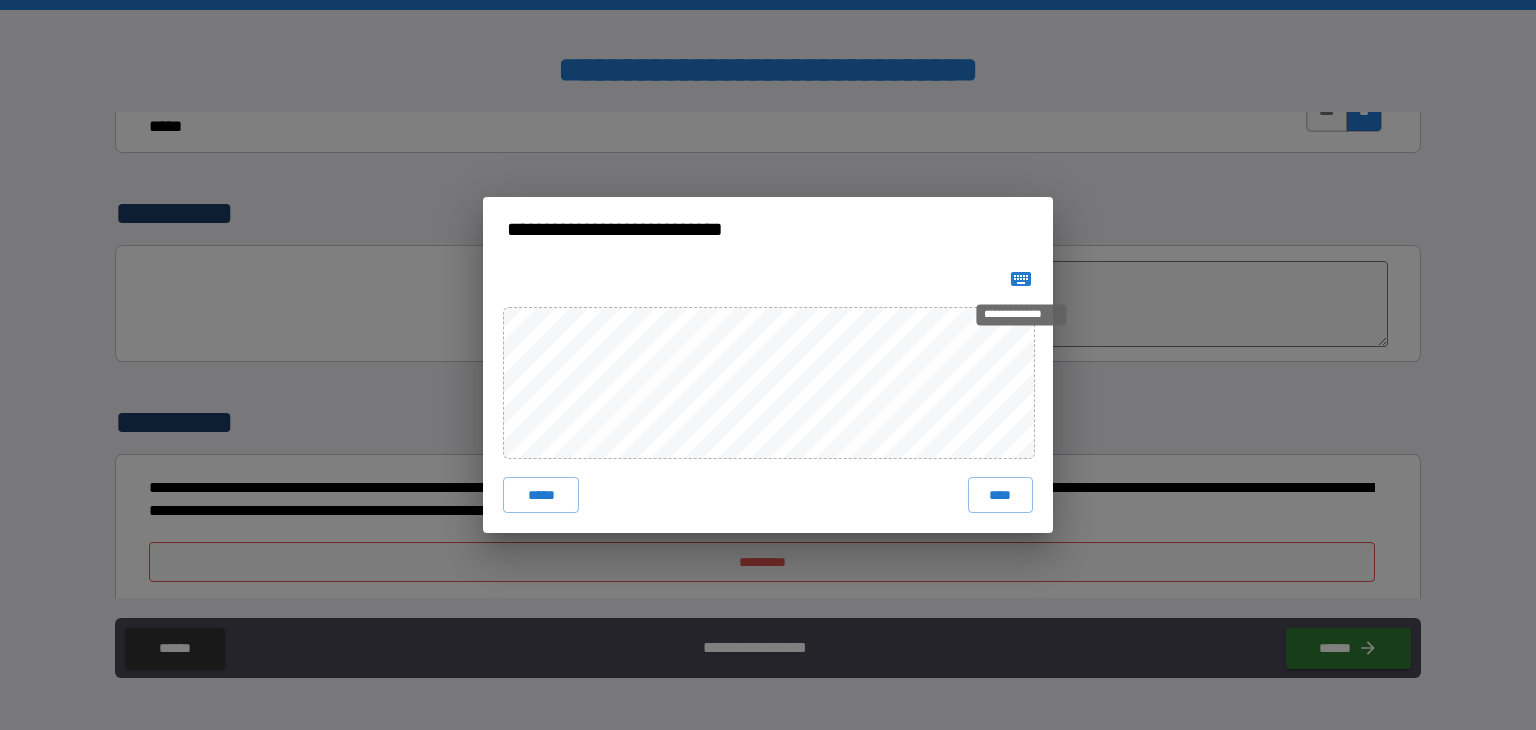 click 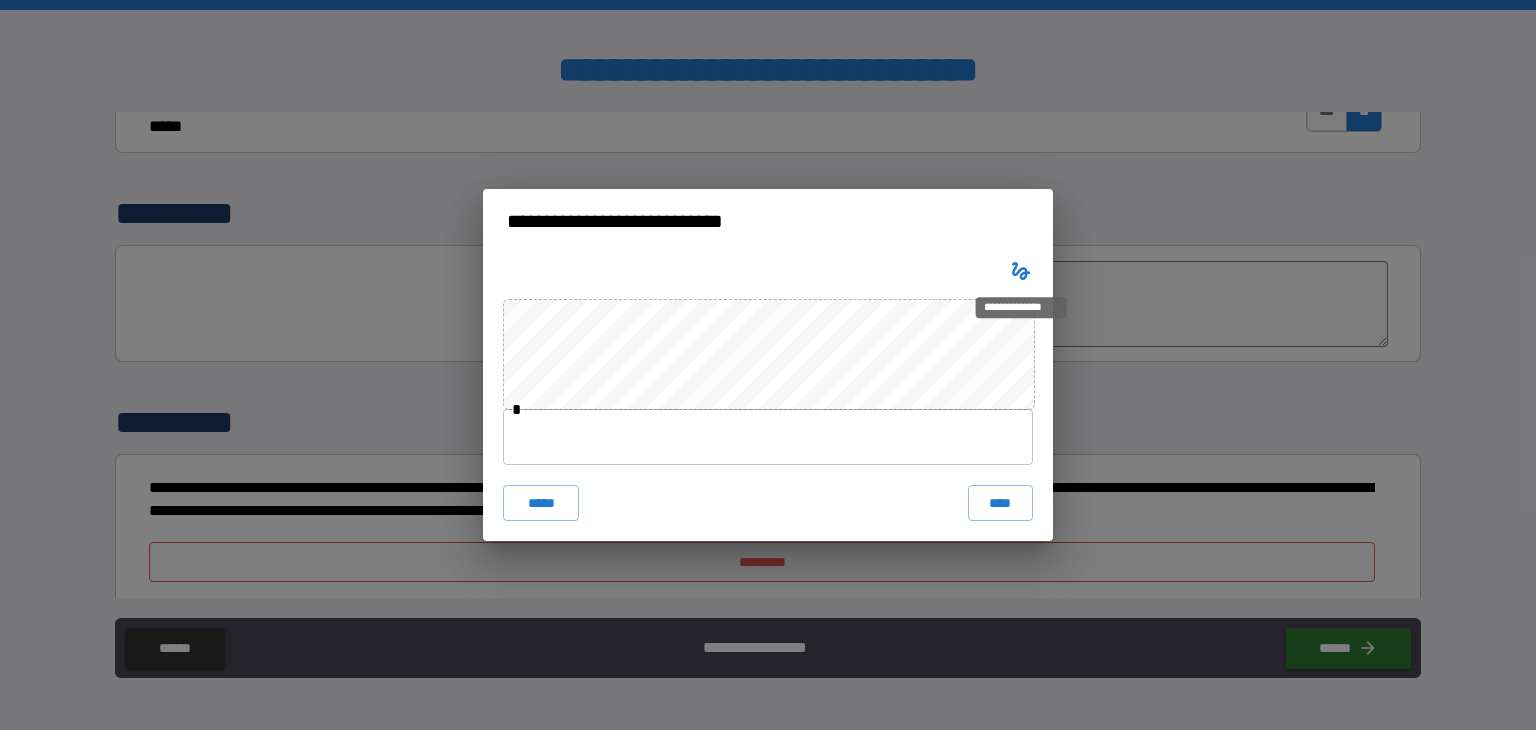 click 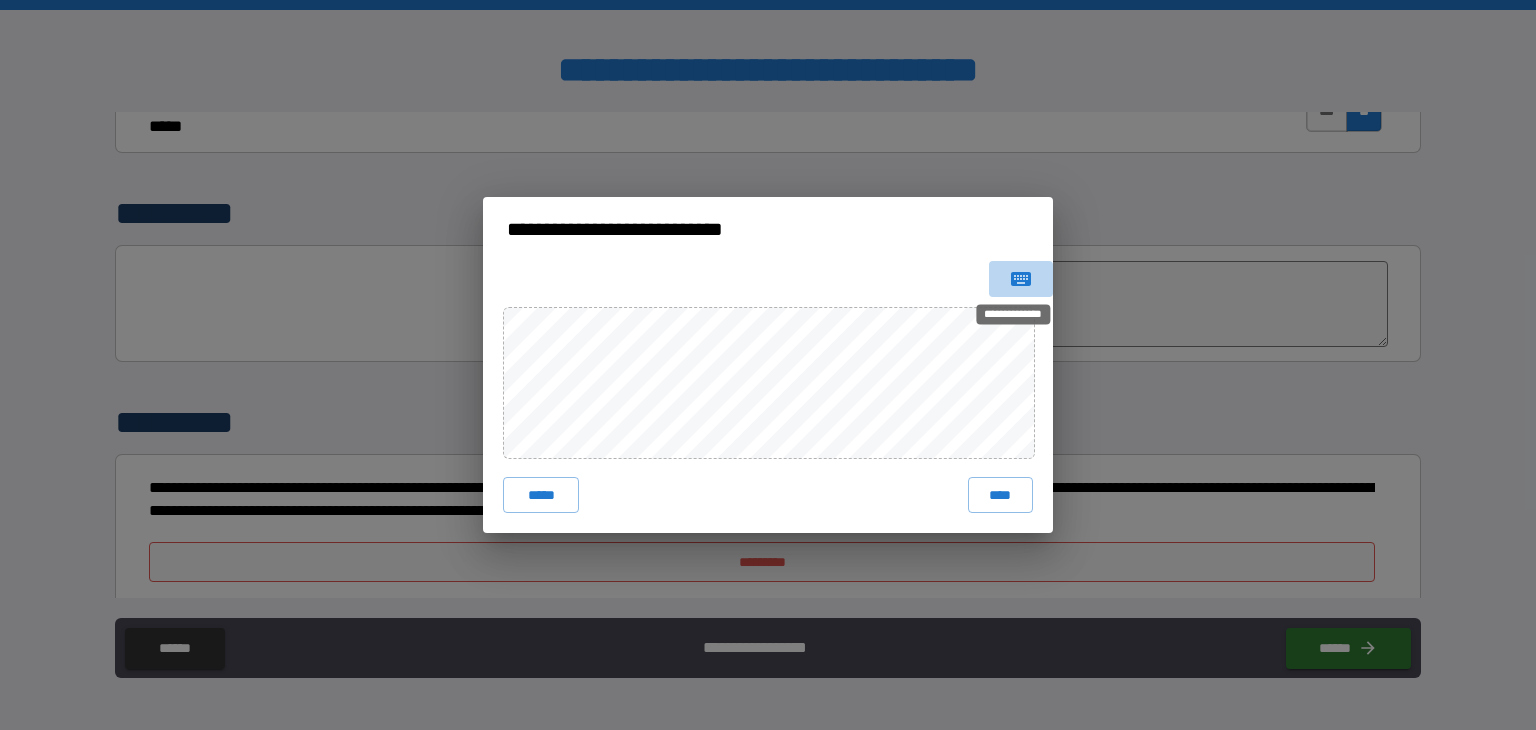 click 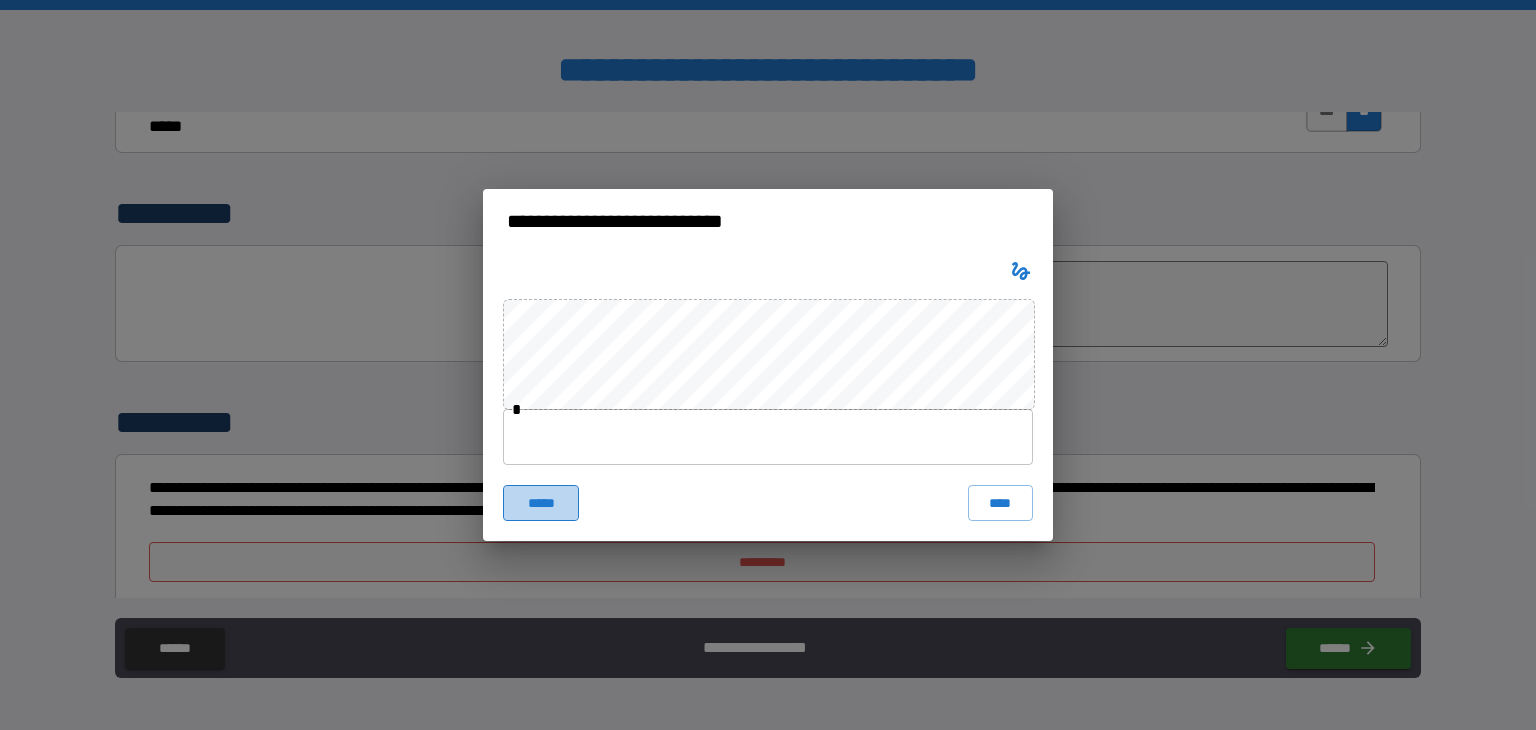 click on "*****" at bounding box center (541, 503) 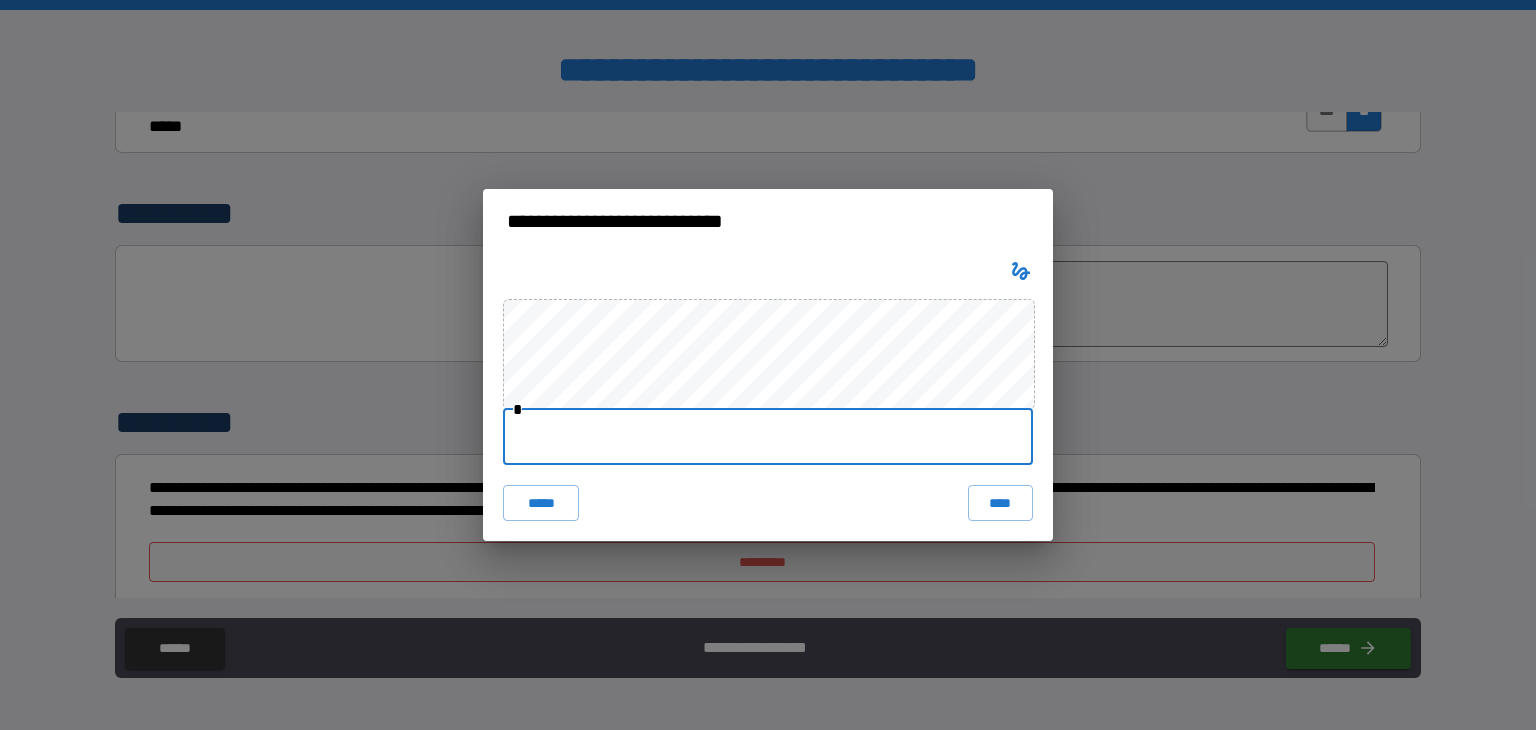 click at bounding box center (768, 437) 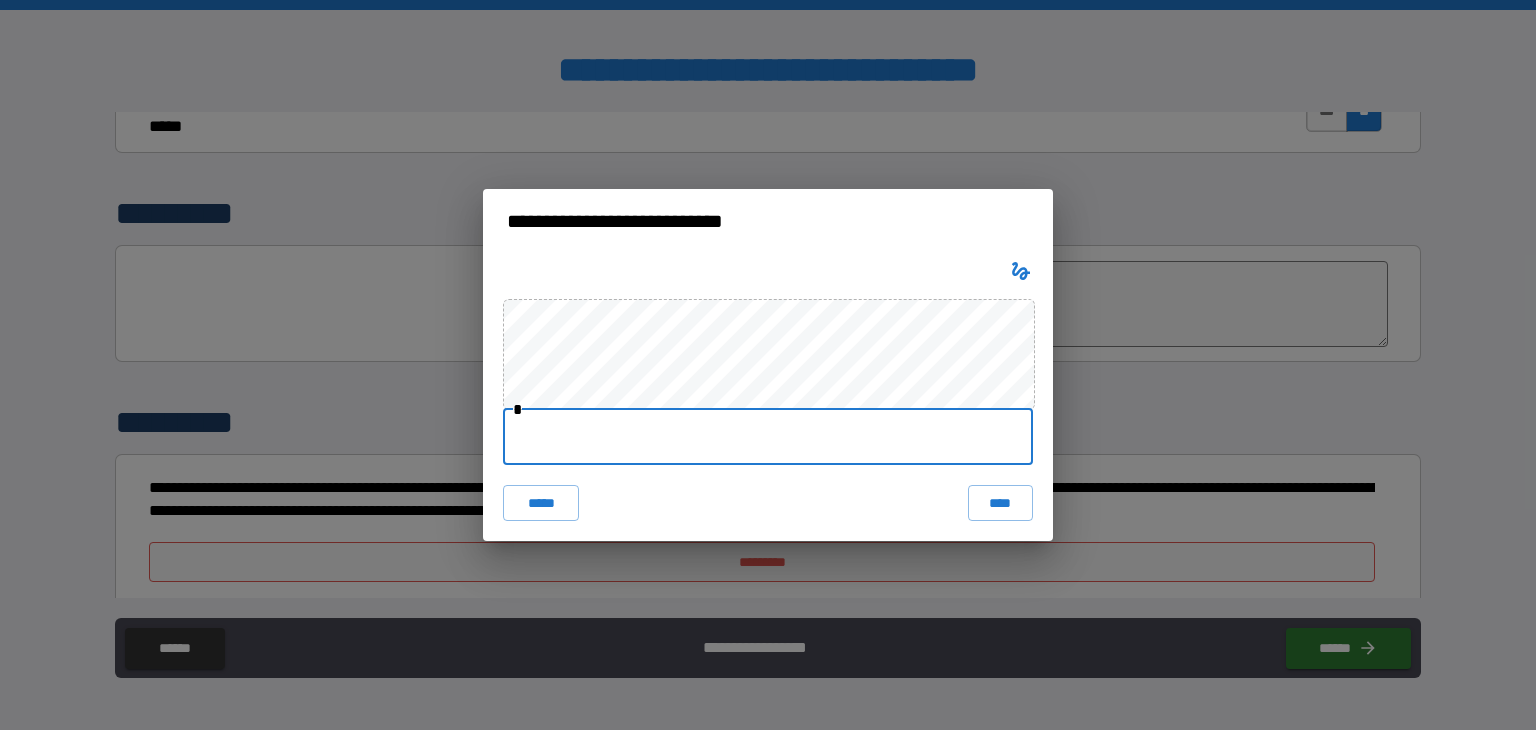 type on "**********" 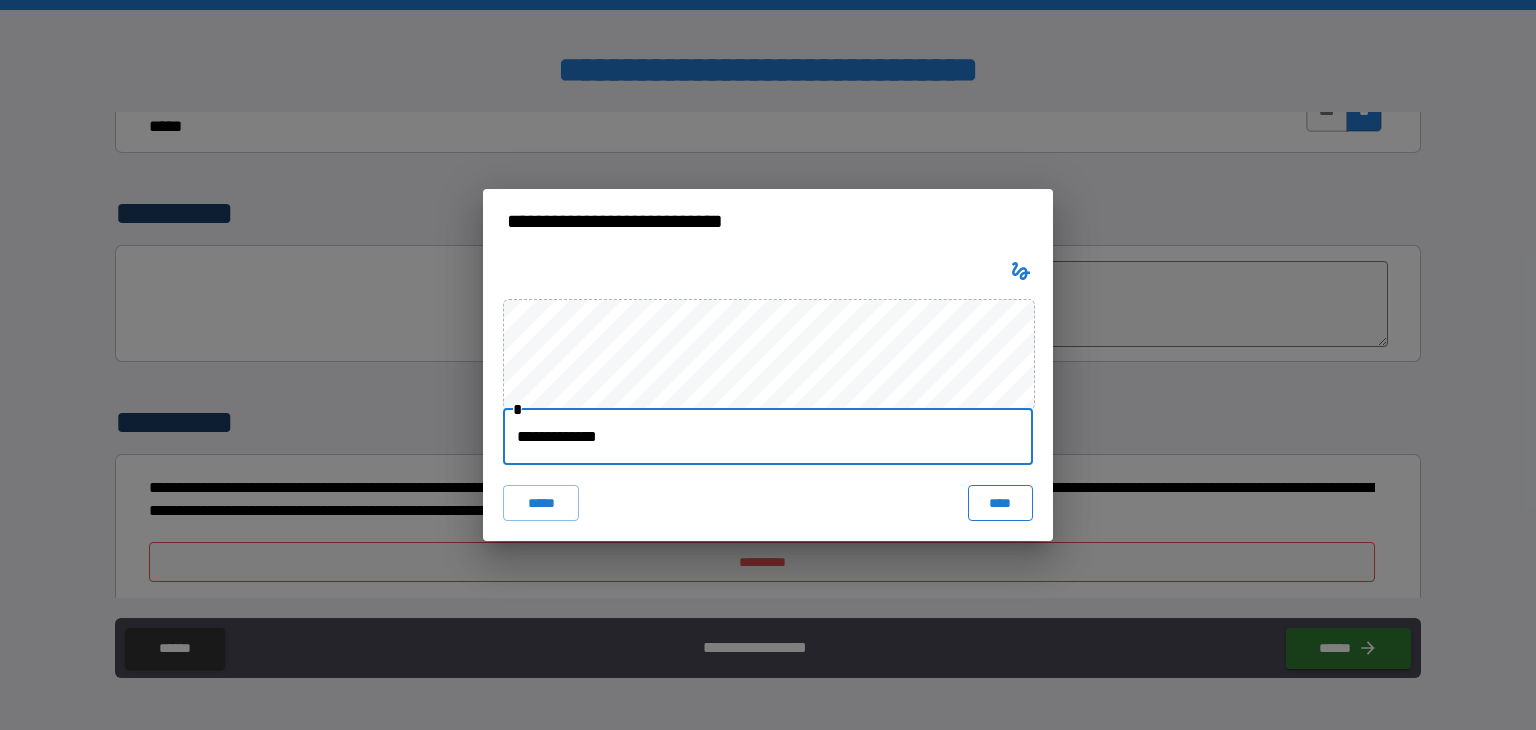 click on "****" at bounding box center (1000, 503) 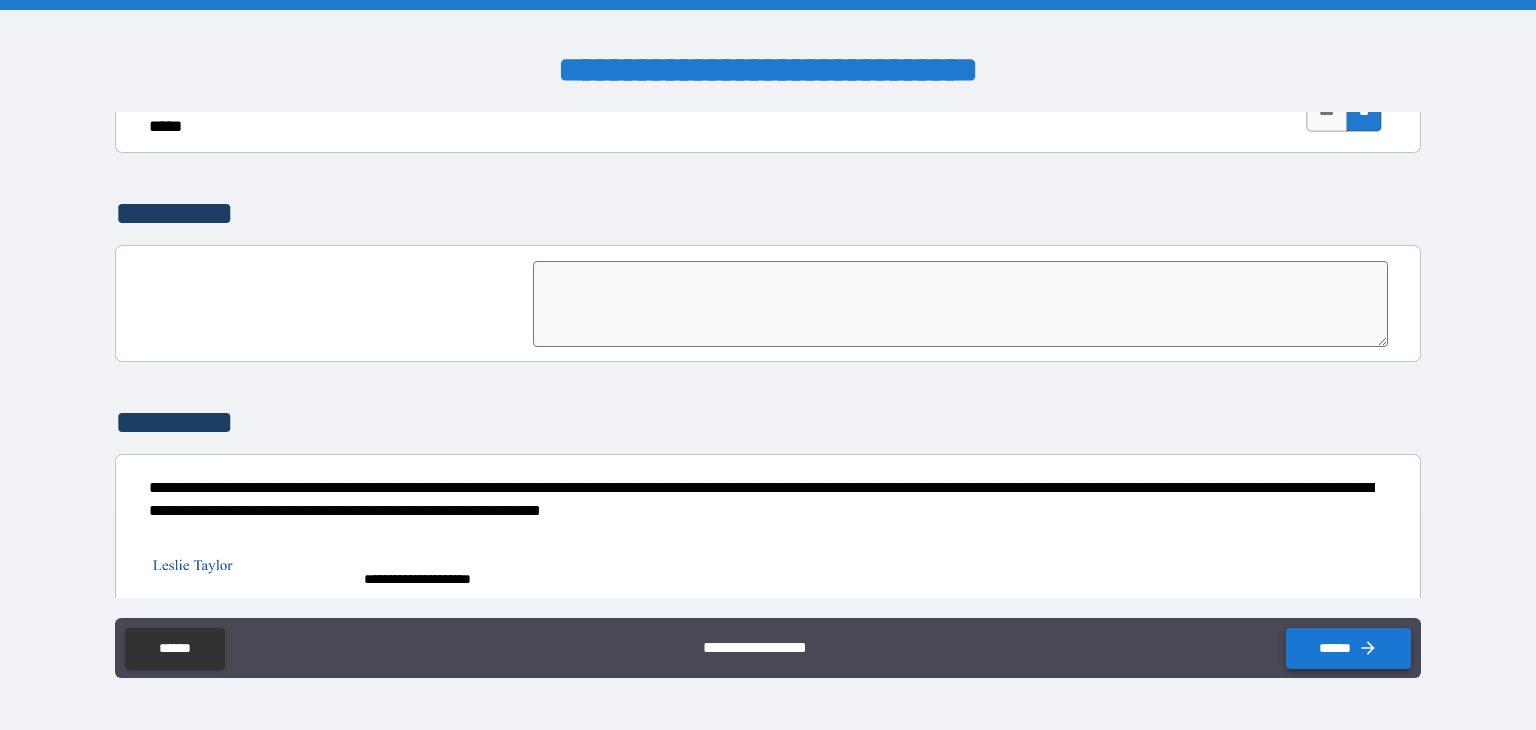 click on "******" at bounding box center [1348, 648] 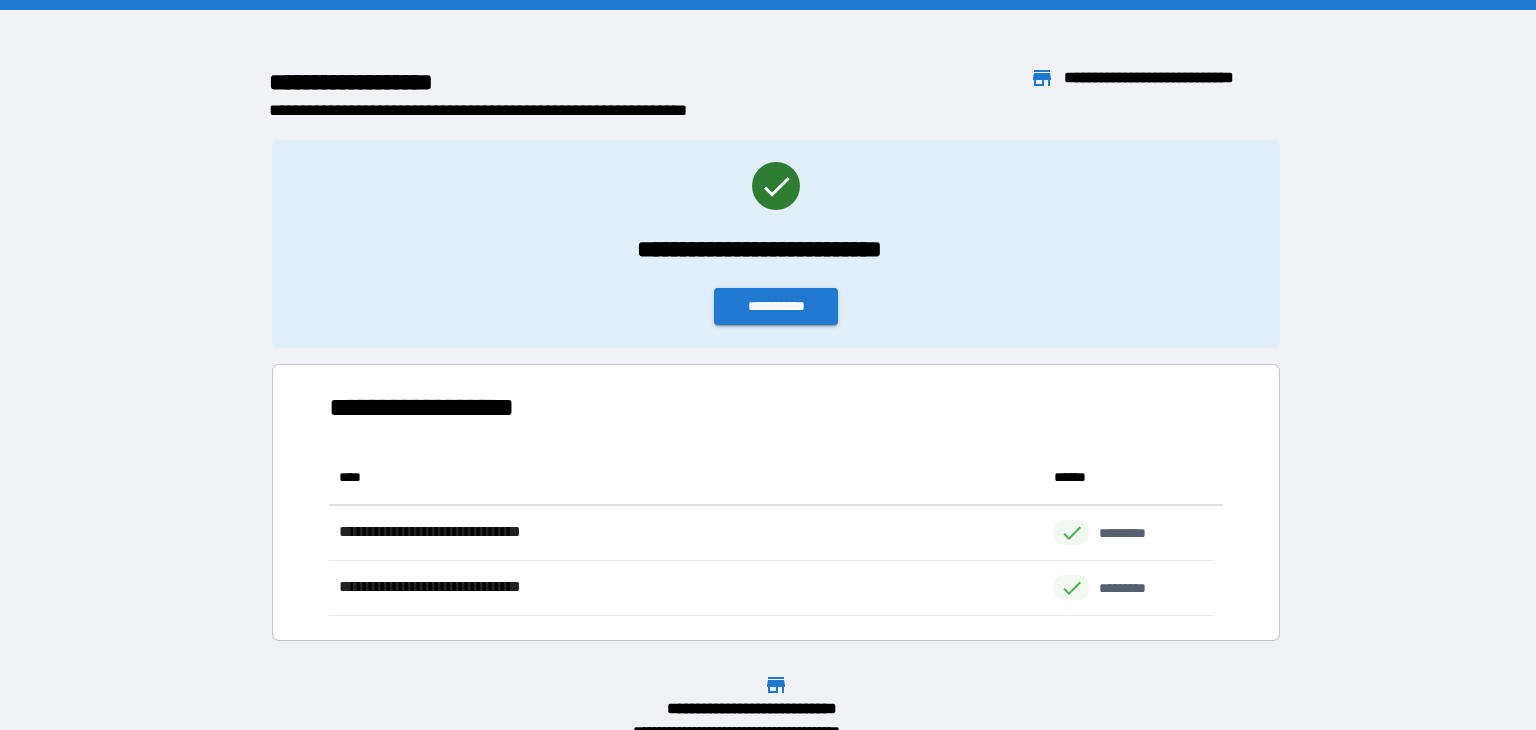 scroll, scrollTop: 150, scrollLeft: 869, axis: both 